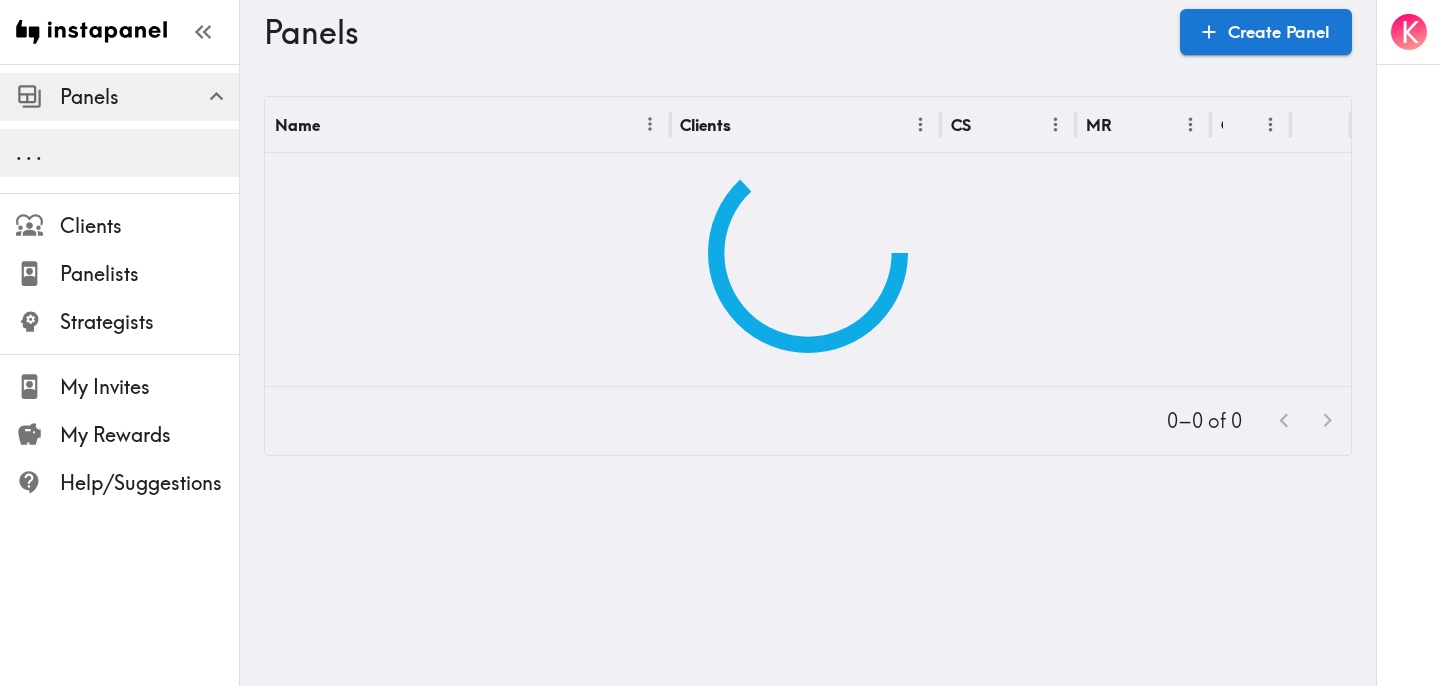 scroll, scrollTop: 0, scrollLeft: 0, axis: both 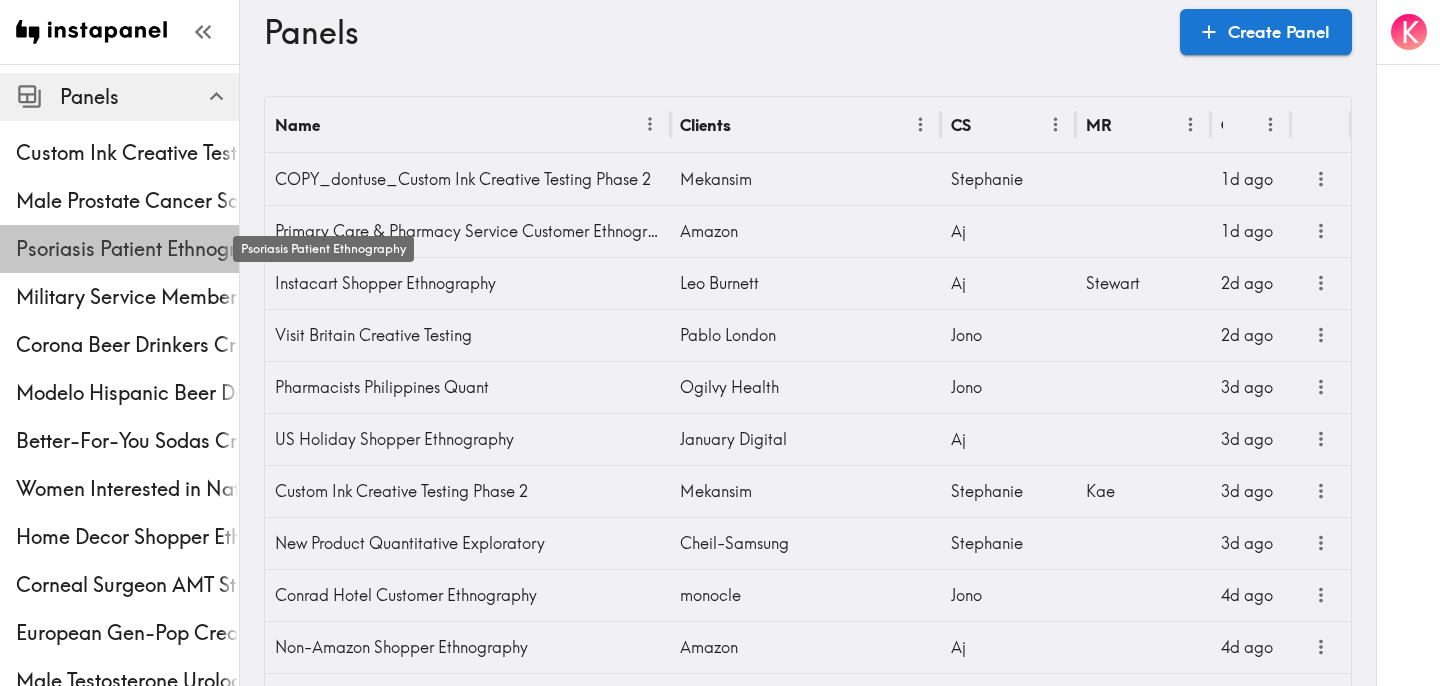click on "Psoriasis Patient Ethnography" at bounding box center (127, 249) 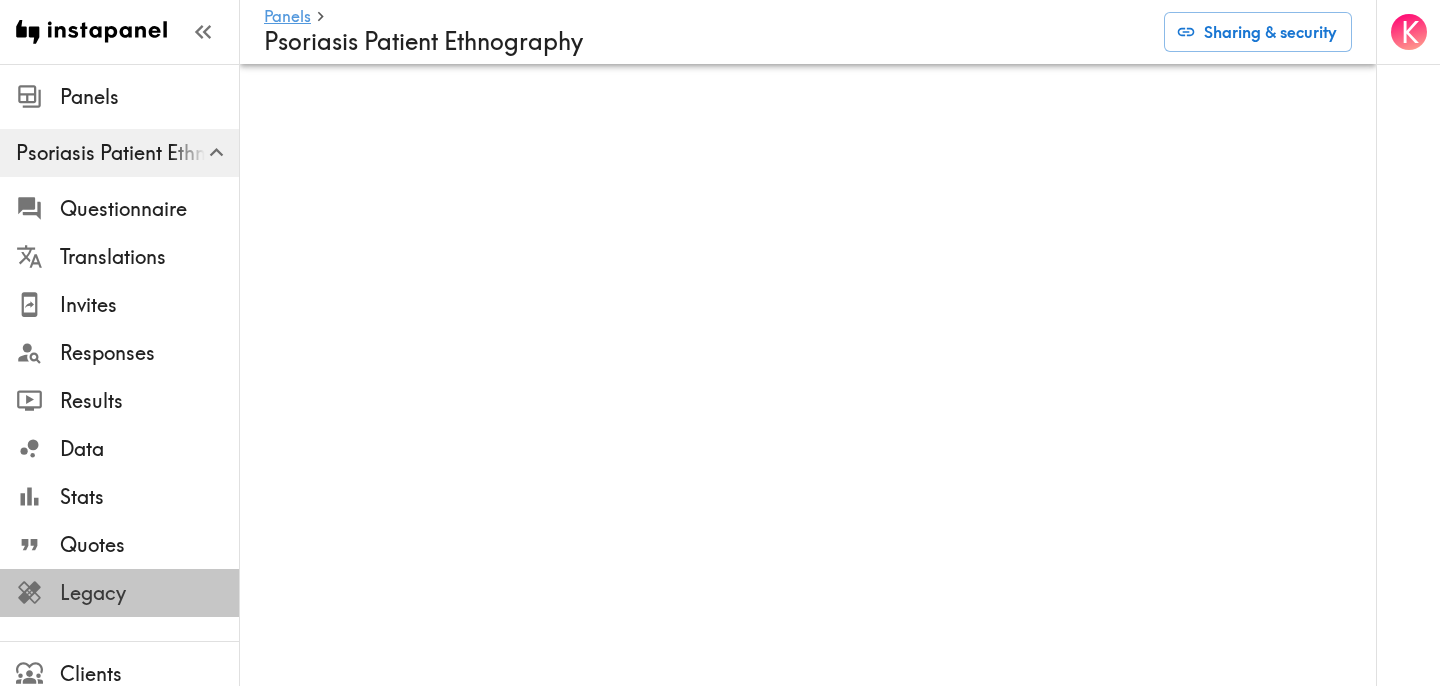 click on "Legacy" at bounding box center (149, 593) 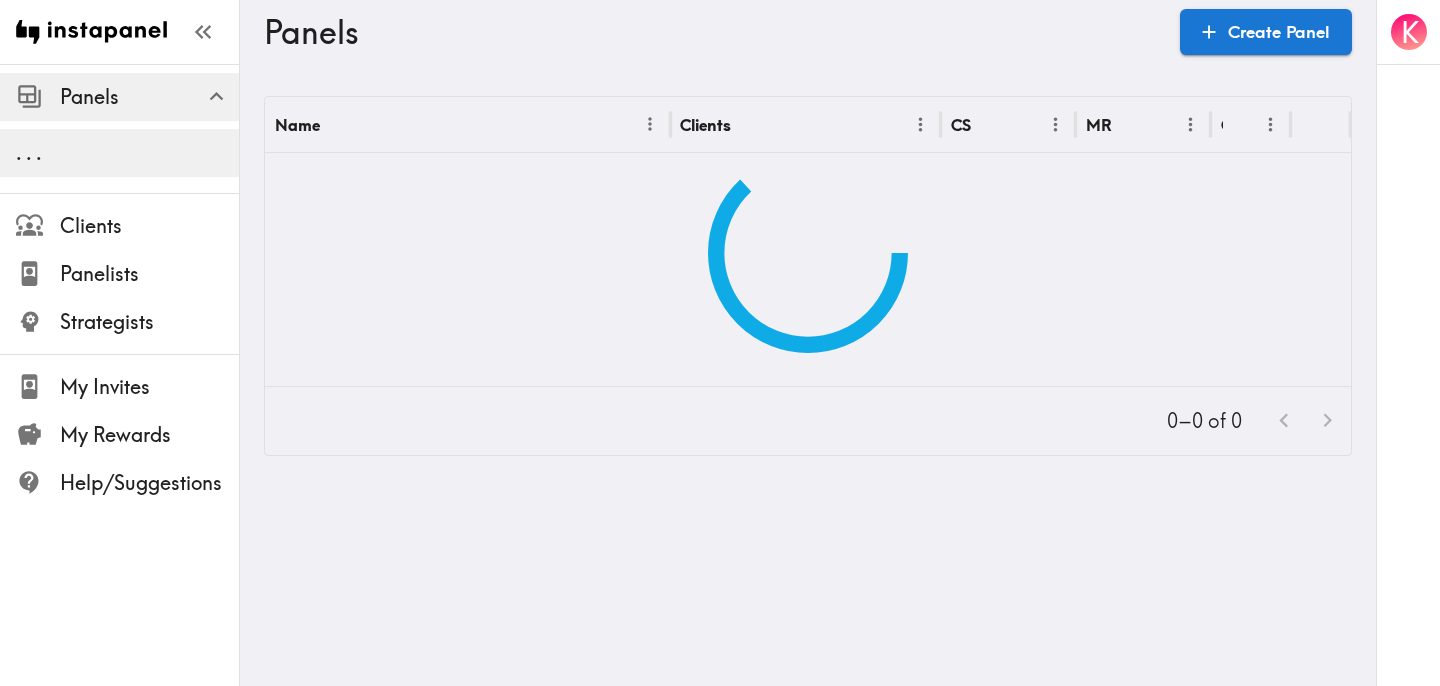 scroll, scrollTop: 0, scrollLeft: 0, axis: both 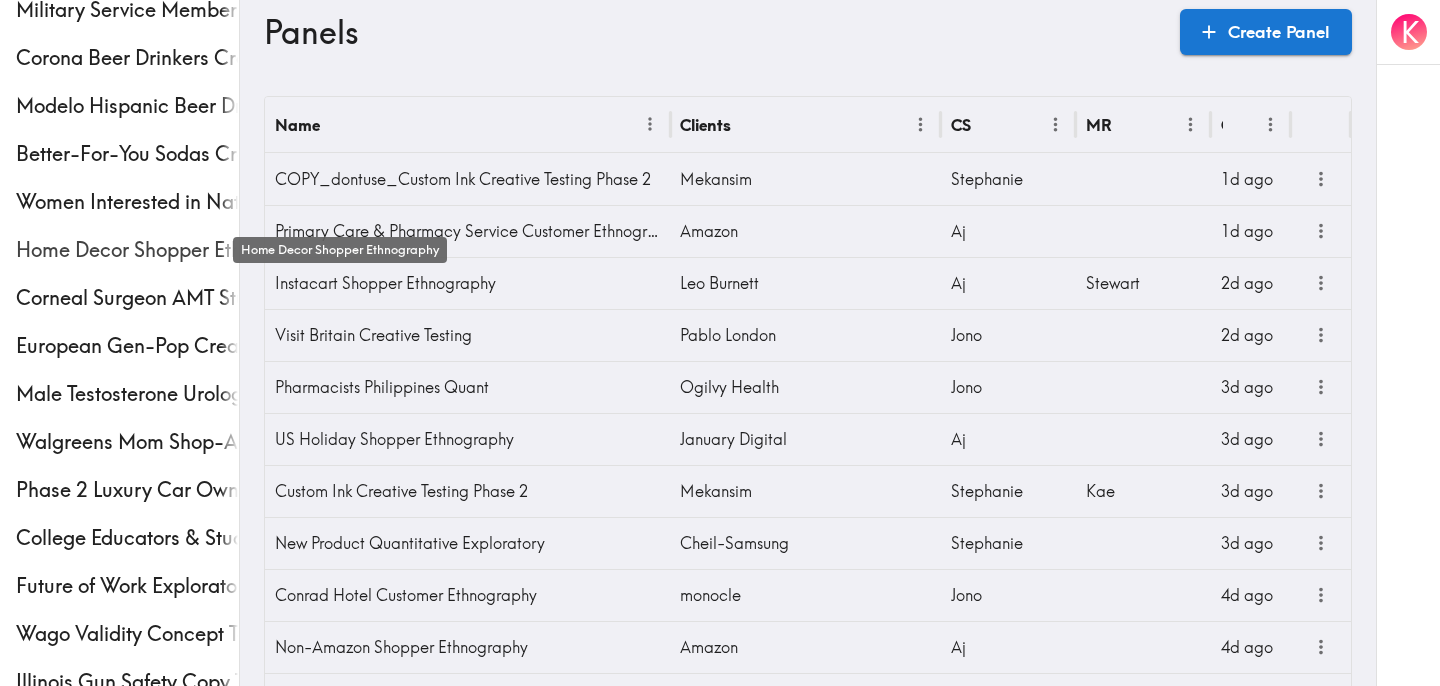 click on "Home Decor Shopper Ethnography" at bounding box center (127, 250) 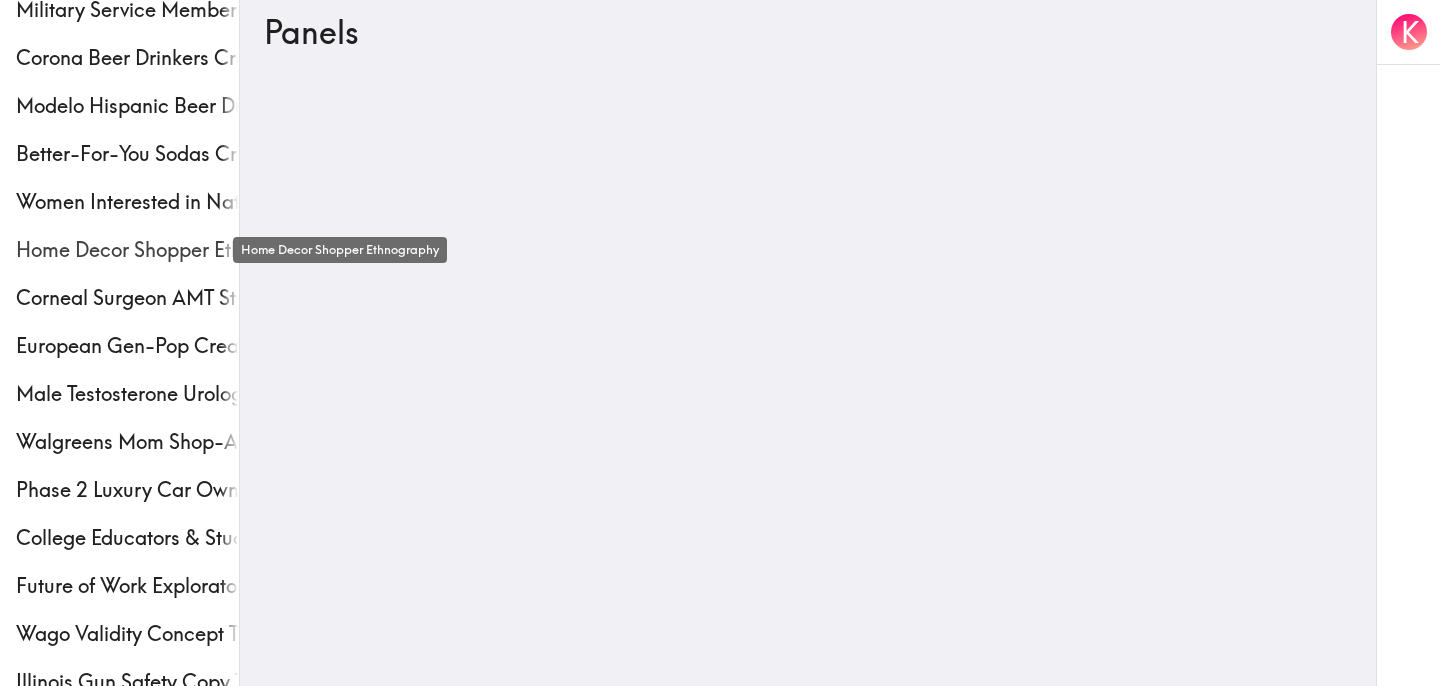 scroll, scrollTop: 0, scrollLeft: 0, axis: both 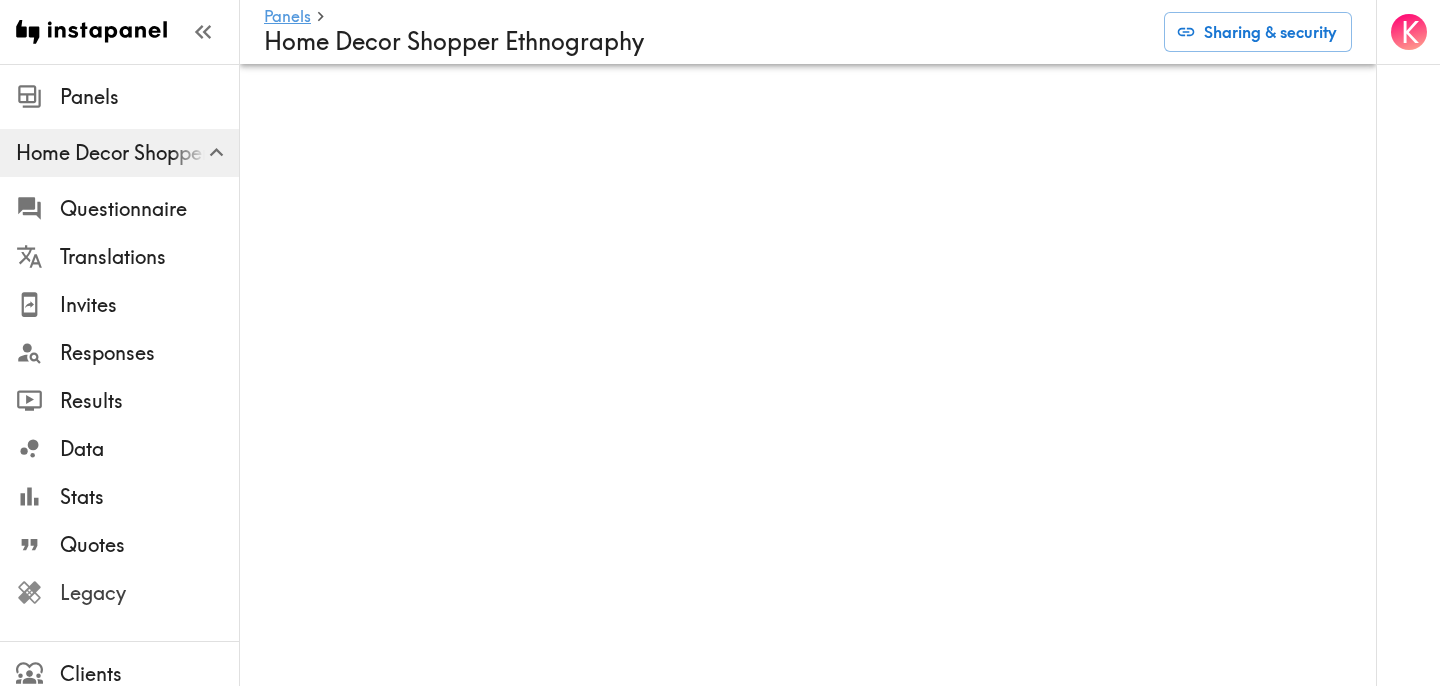 click on "Legacy" at bounding box center [149, 593] 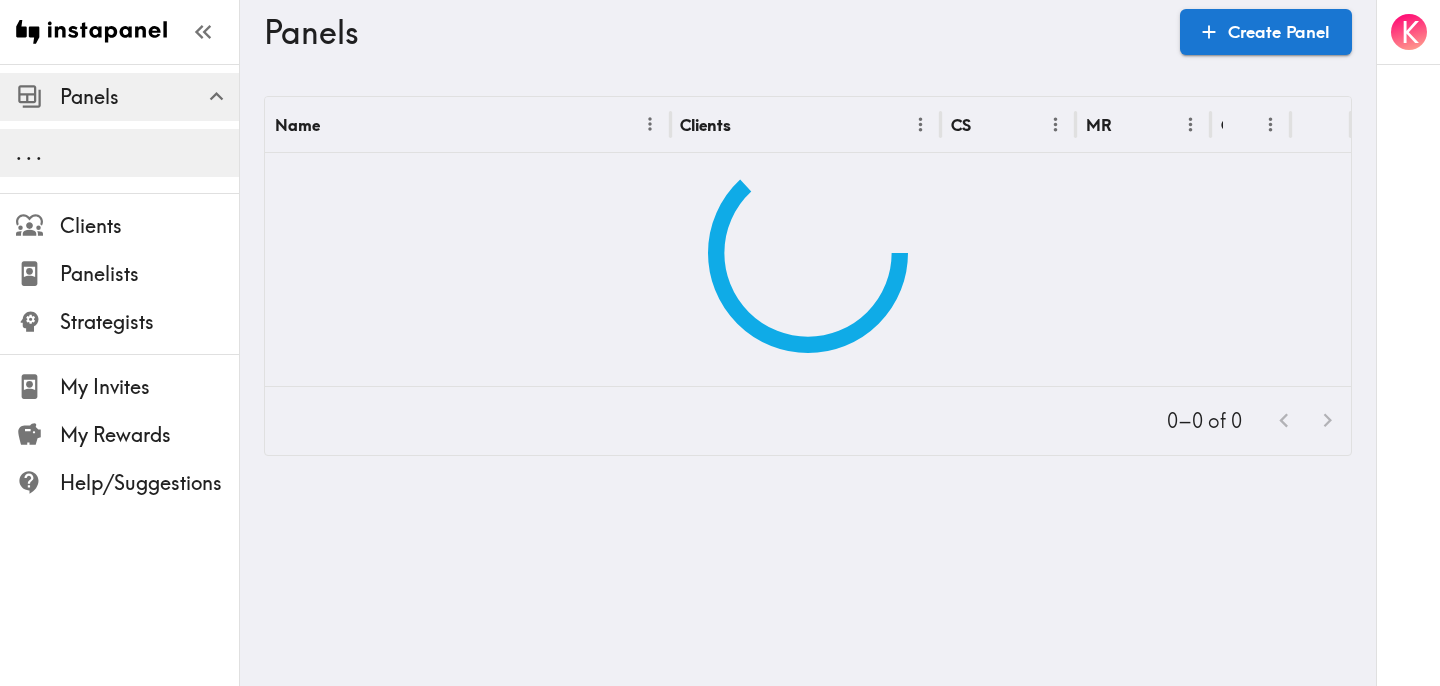 scroll, scrollTop: 0, scrollLeft: 0, axis: both 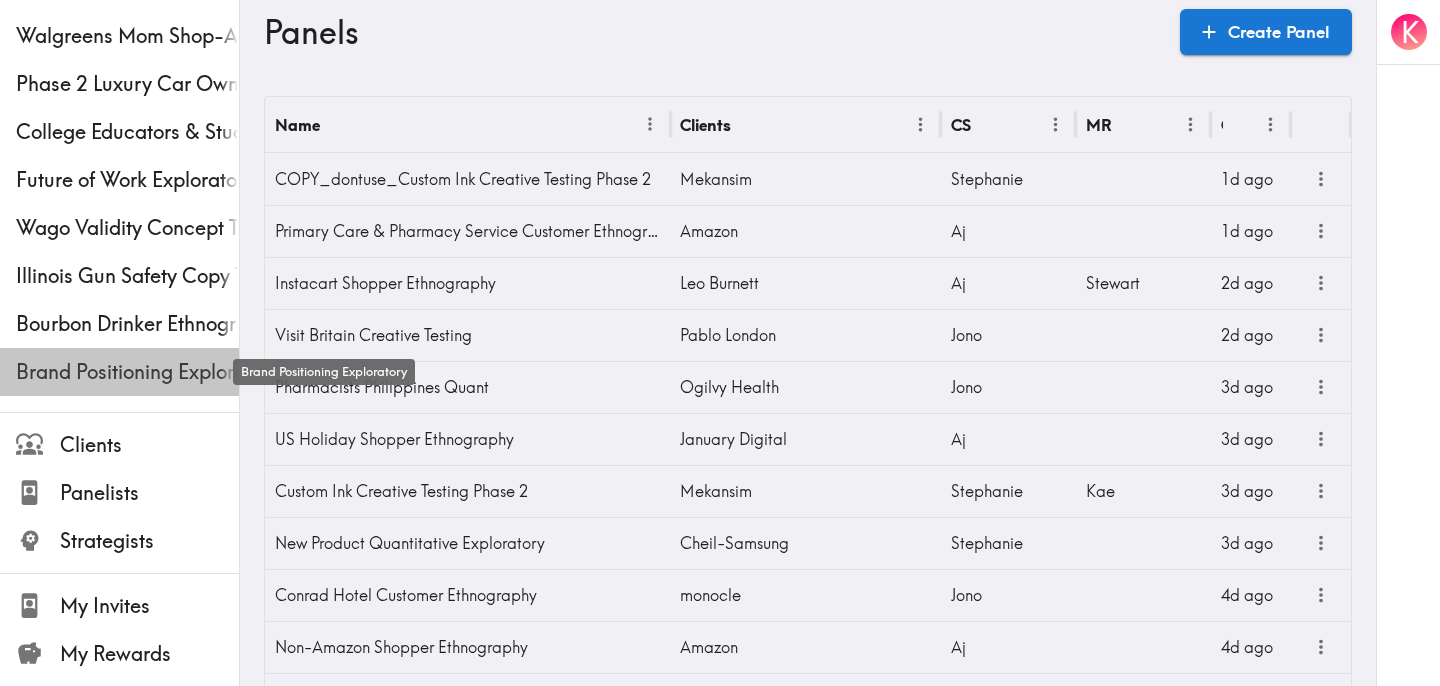 click on "Brand Positioning Exploratory" at bounding box center [127, 372] 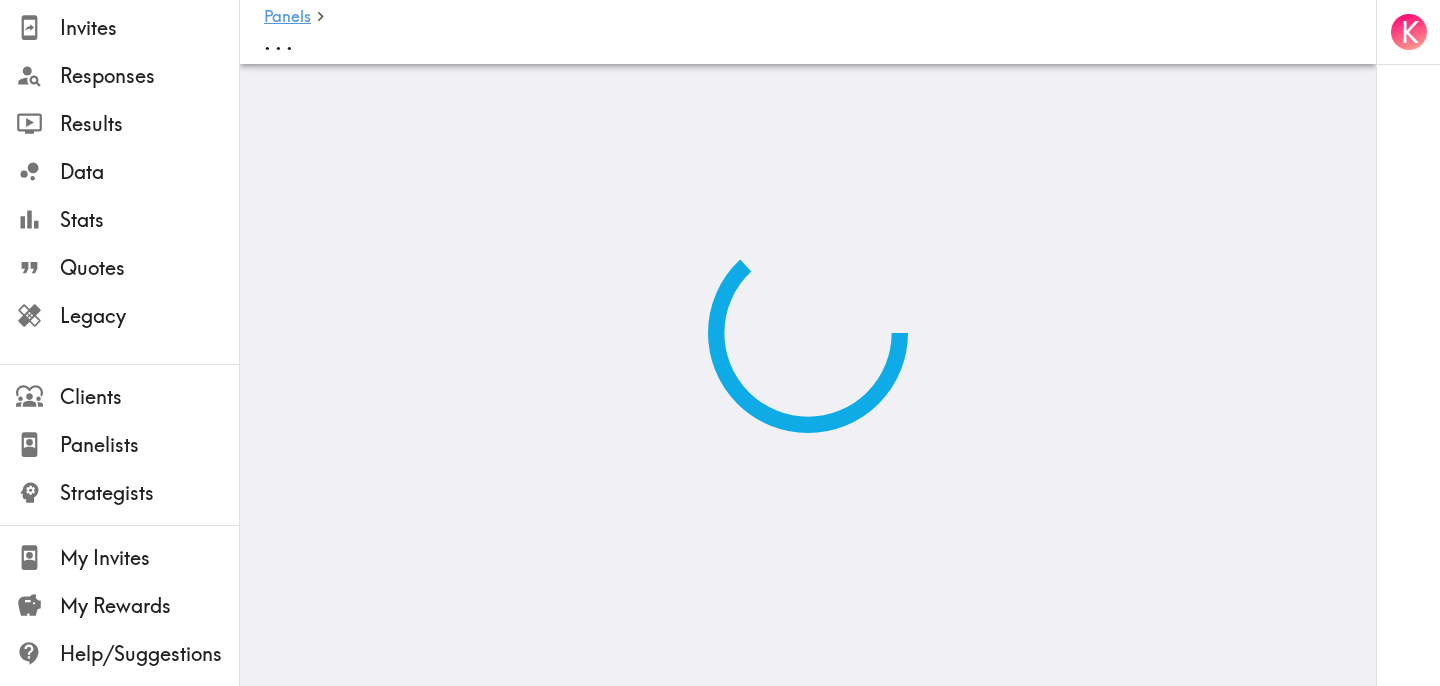 scroll, scrollTop: 0, scrollLeft: 0, axis: both 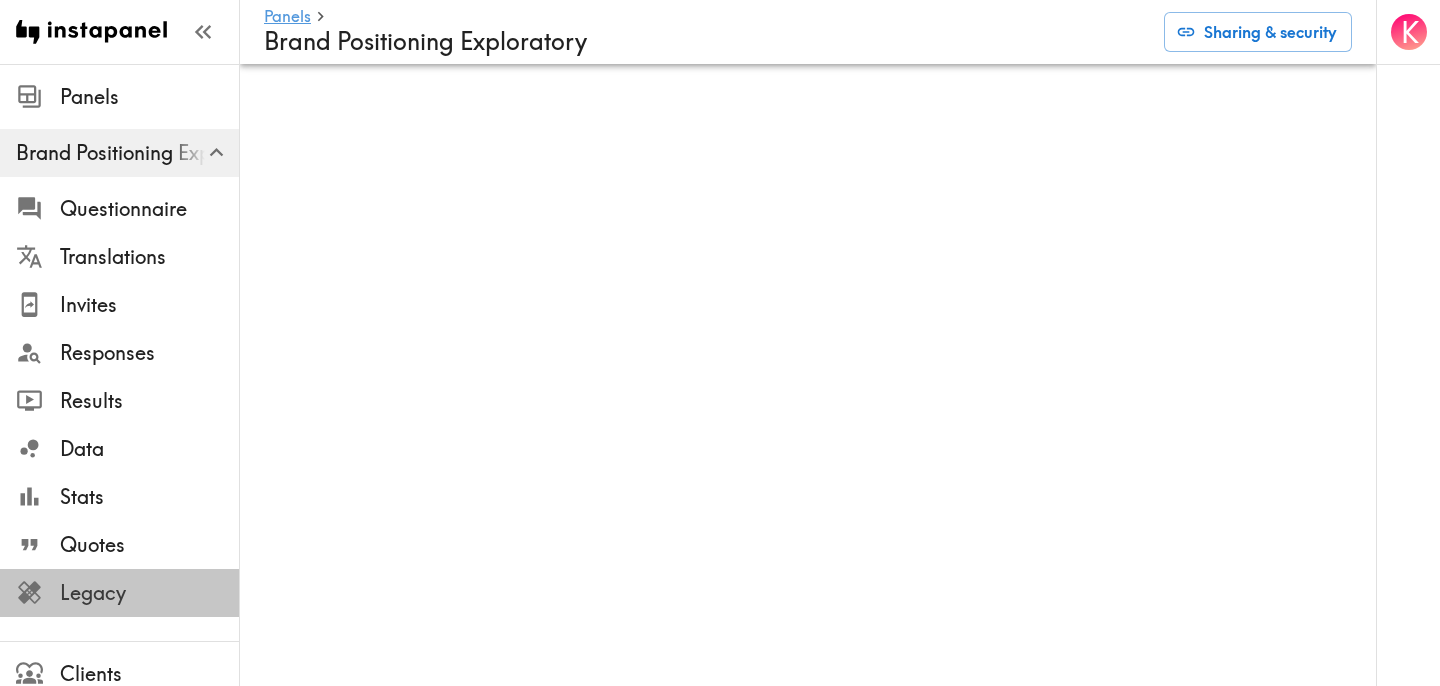 click on "Legacy" at bounding box center (149, 593) 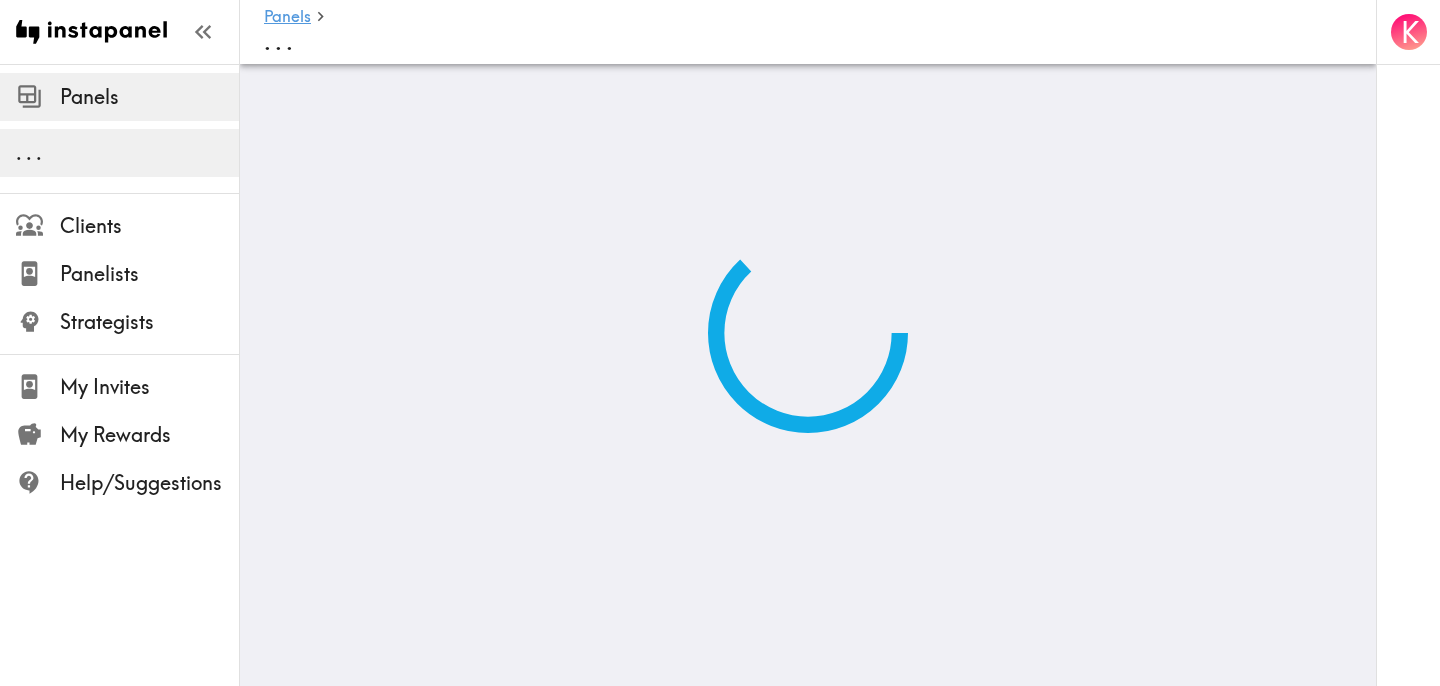 scroll, scrollTop: 0, scrollLeft: 0, axis: both 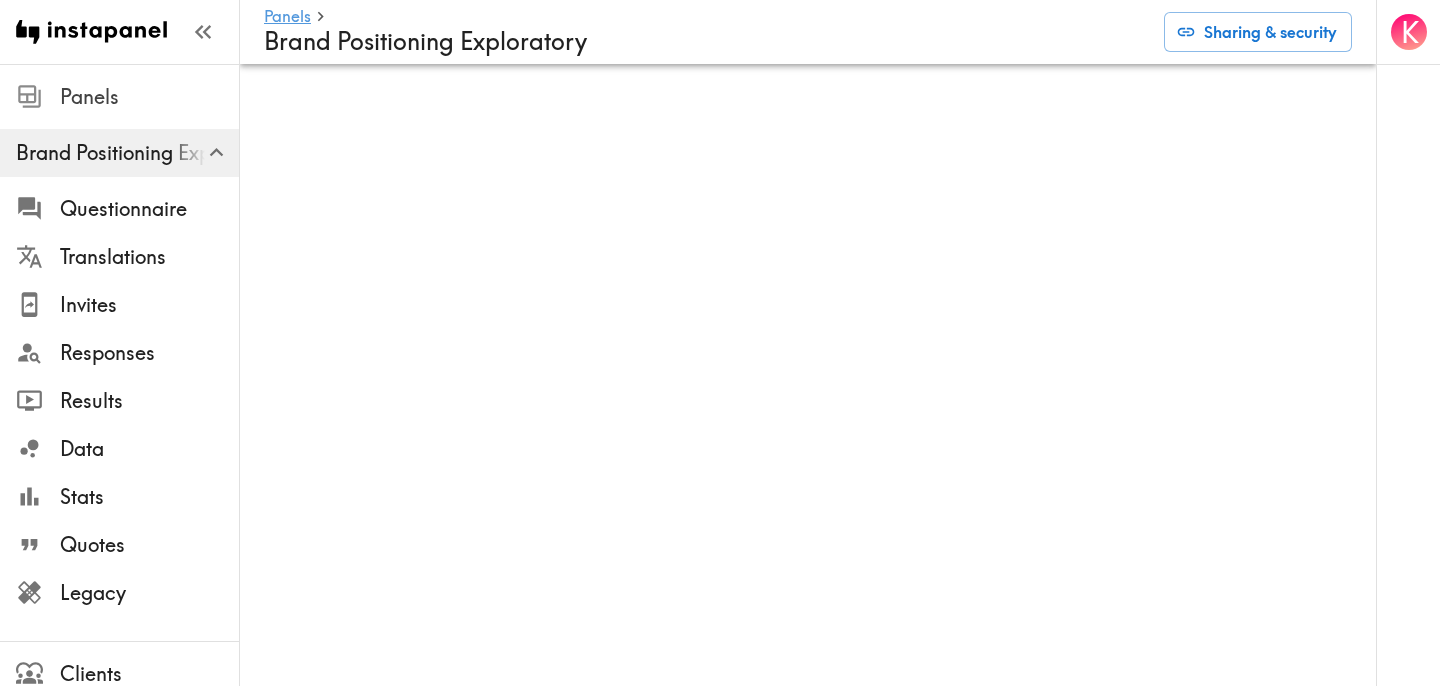 click on "Panels" at bounding box center (149, 97) 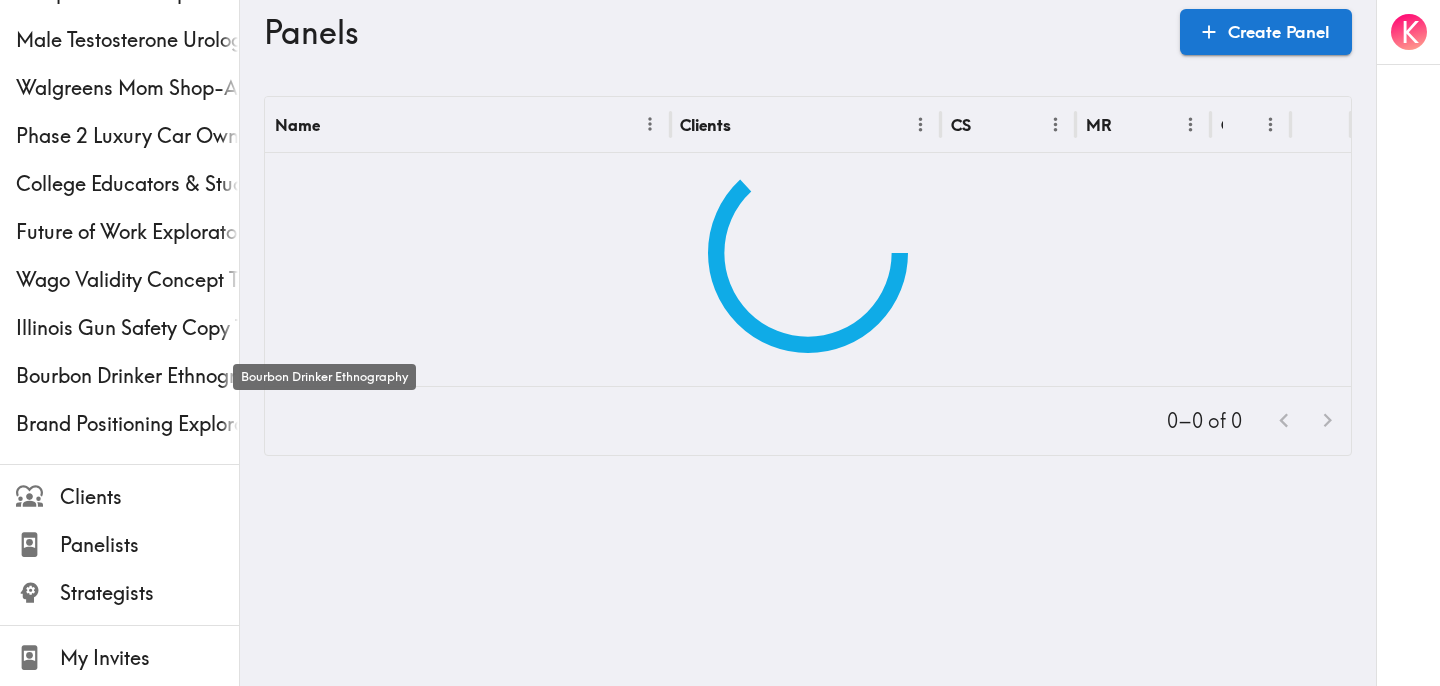 scroll, scrollTop: 648, scrollLeft: 0, axis: vertical 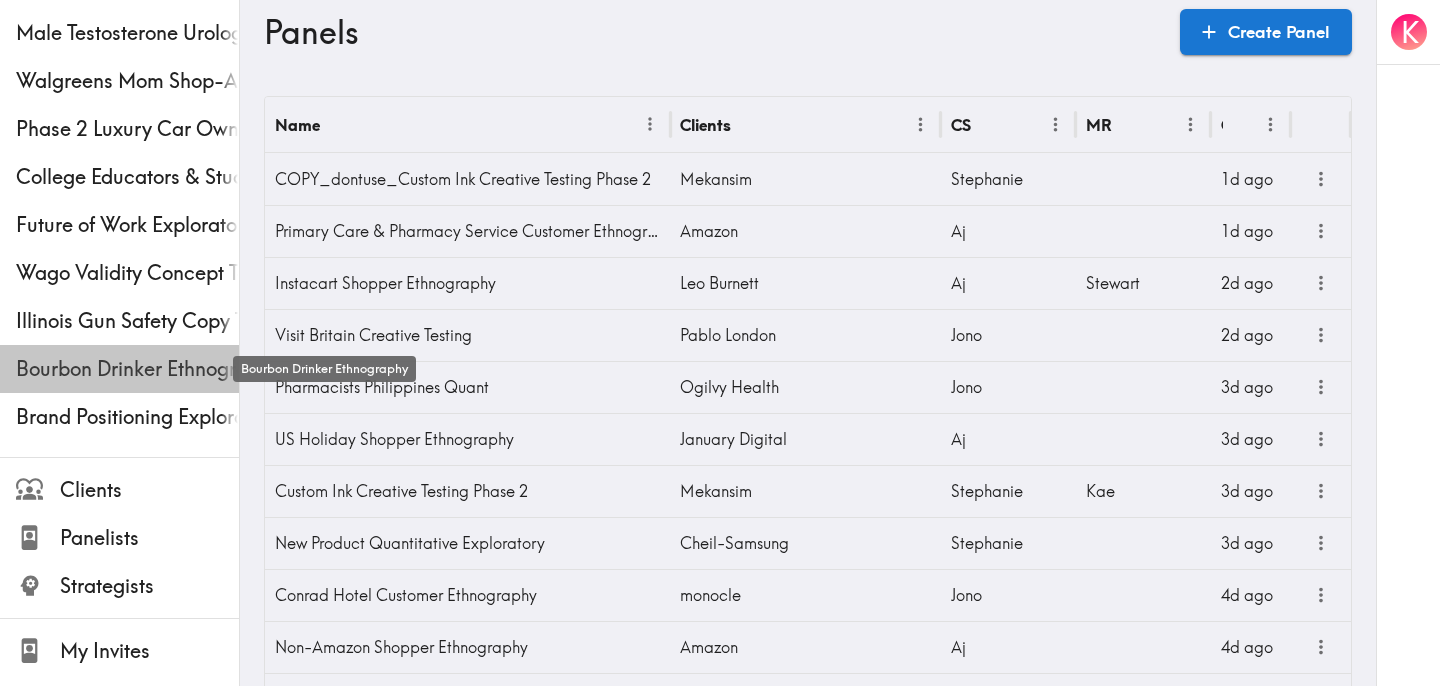 click on "Bourbon Drinker Ethnography" at bounding box center (127, 369) 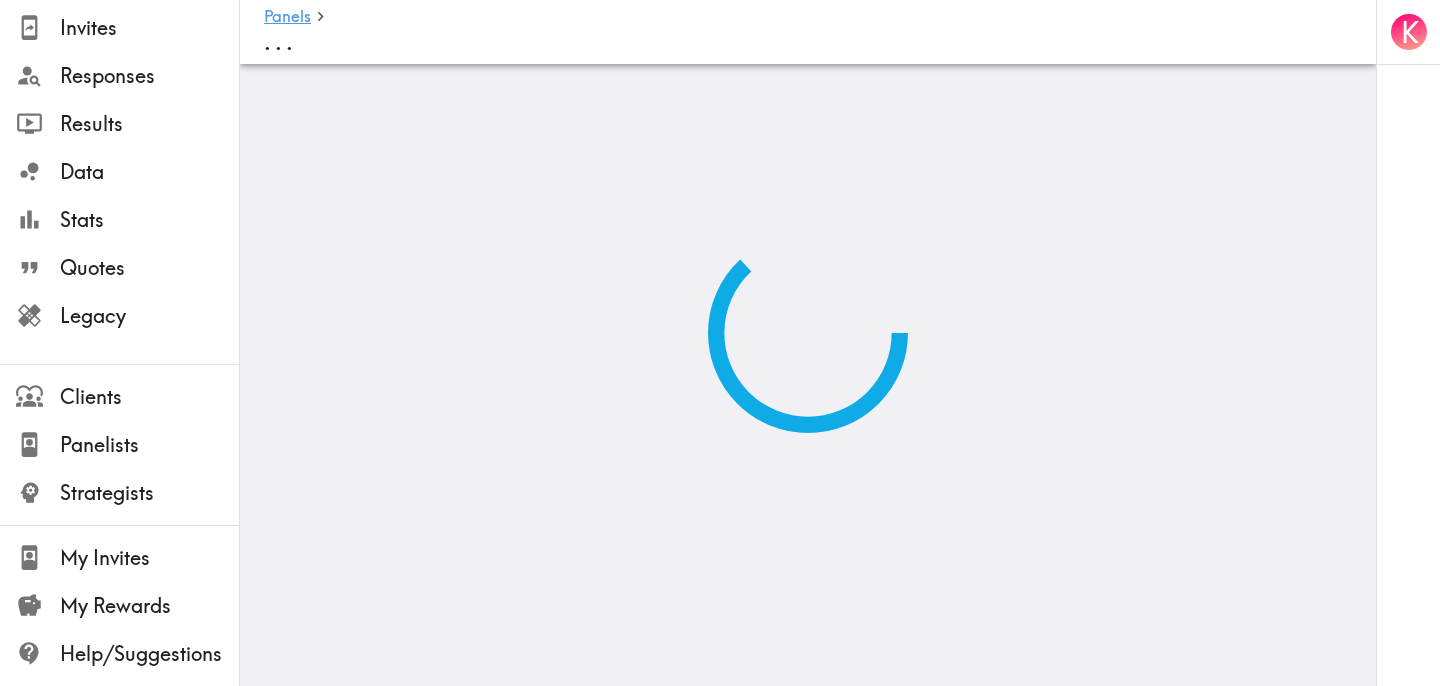 scroll, scrollTop: 0, scrollLeft: 0, axis: both 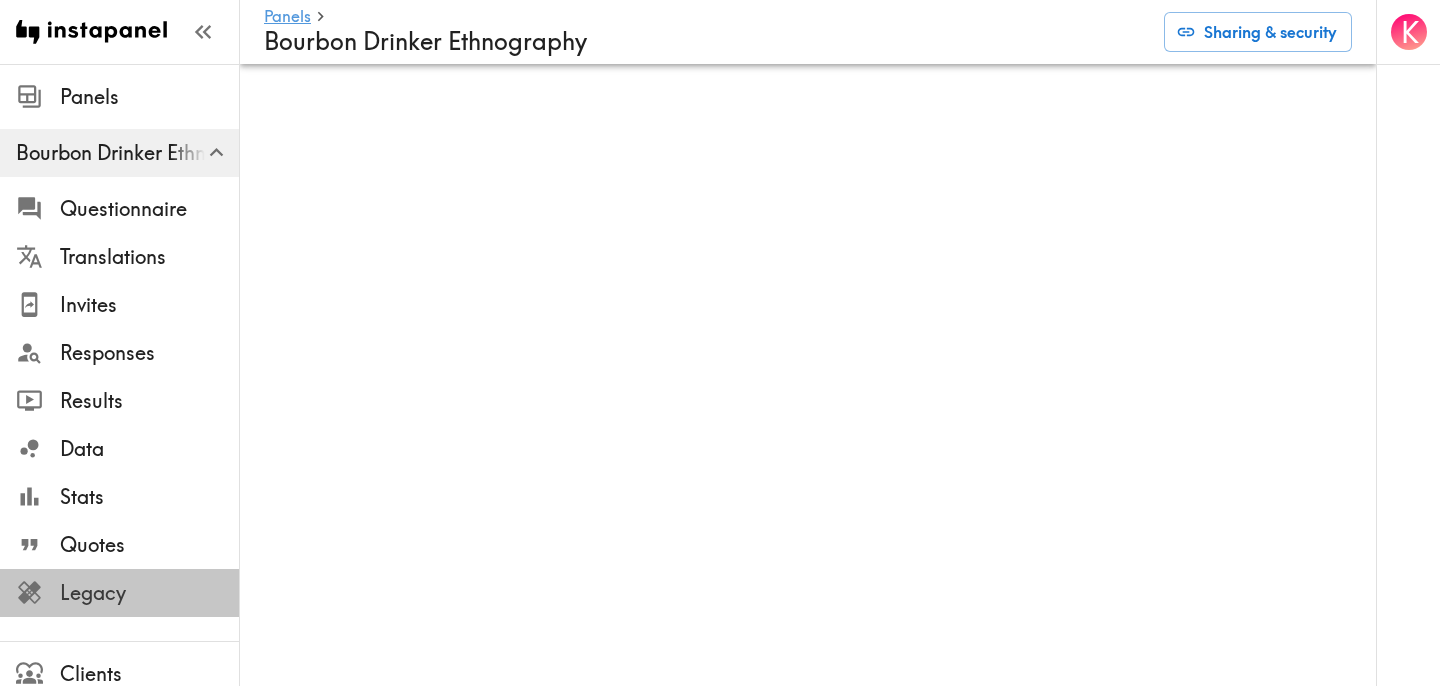 click on "Legacy" at bounding box center [119, 593] 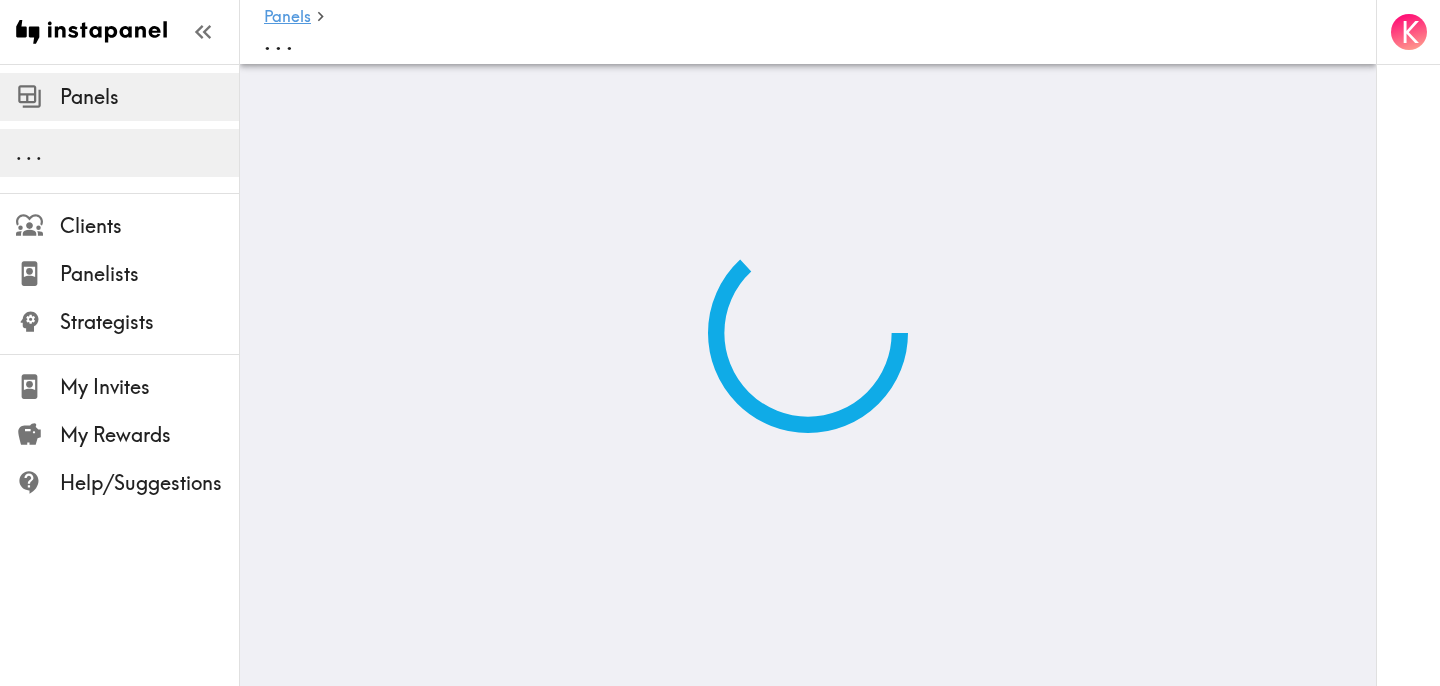 scroll, scrollTop: 0, scrollLeft: 0, axis: both 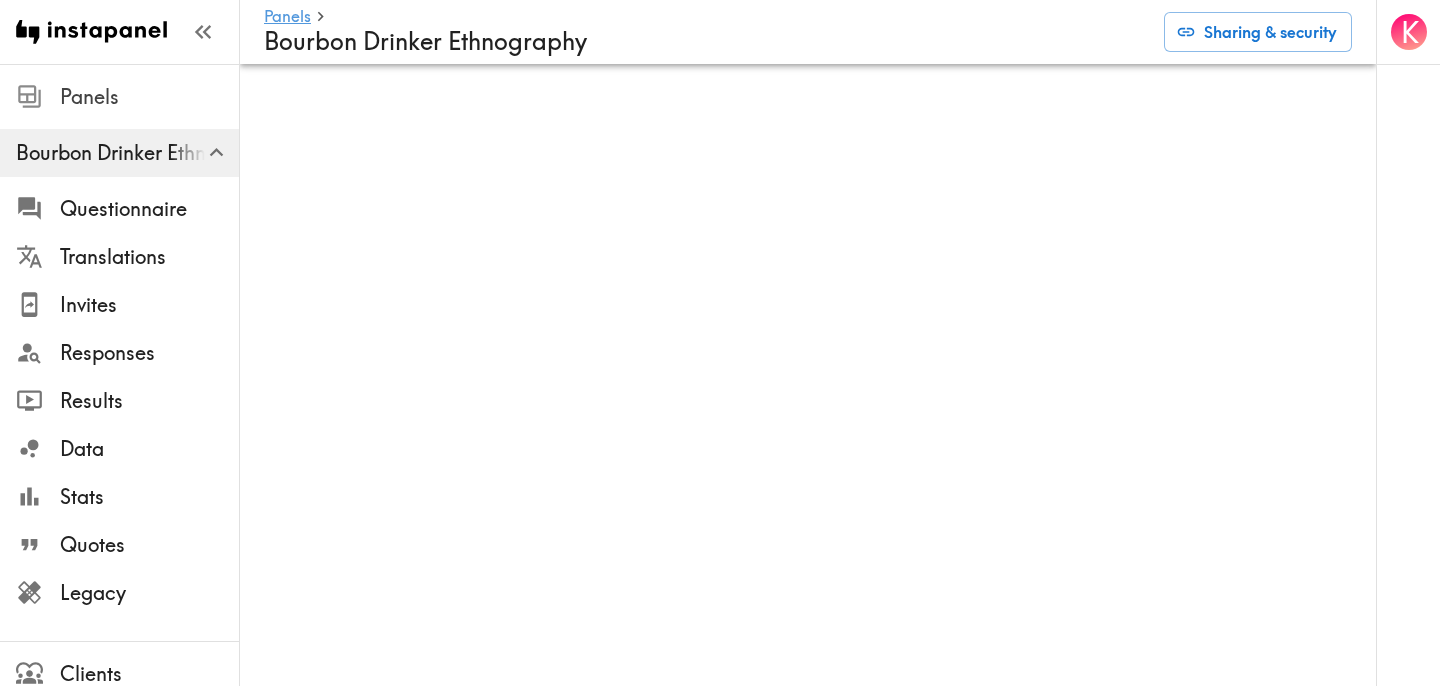 click on "Panels" at bounding box center (149, 97) 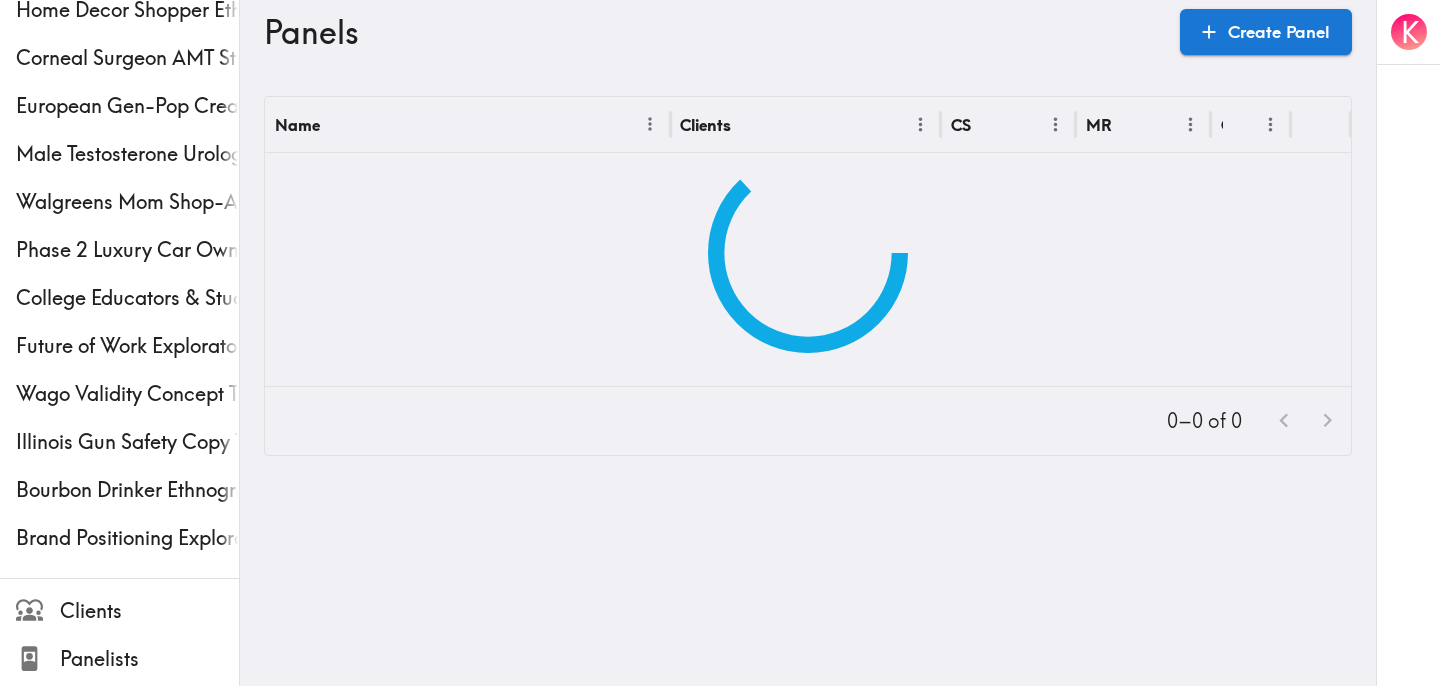 scroll, scrollTop: 529, scrollLeft: 0, axis: vertical 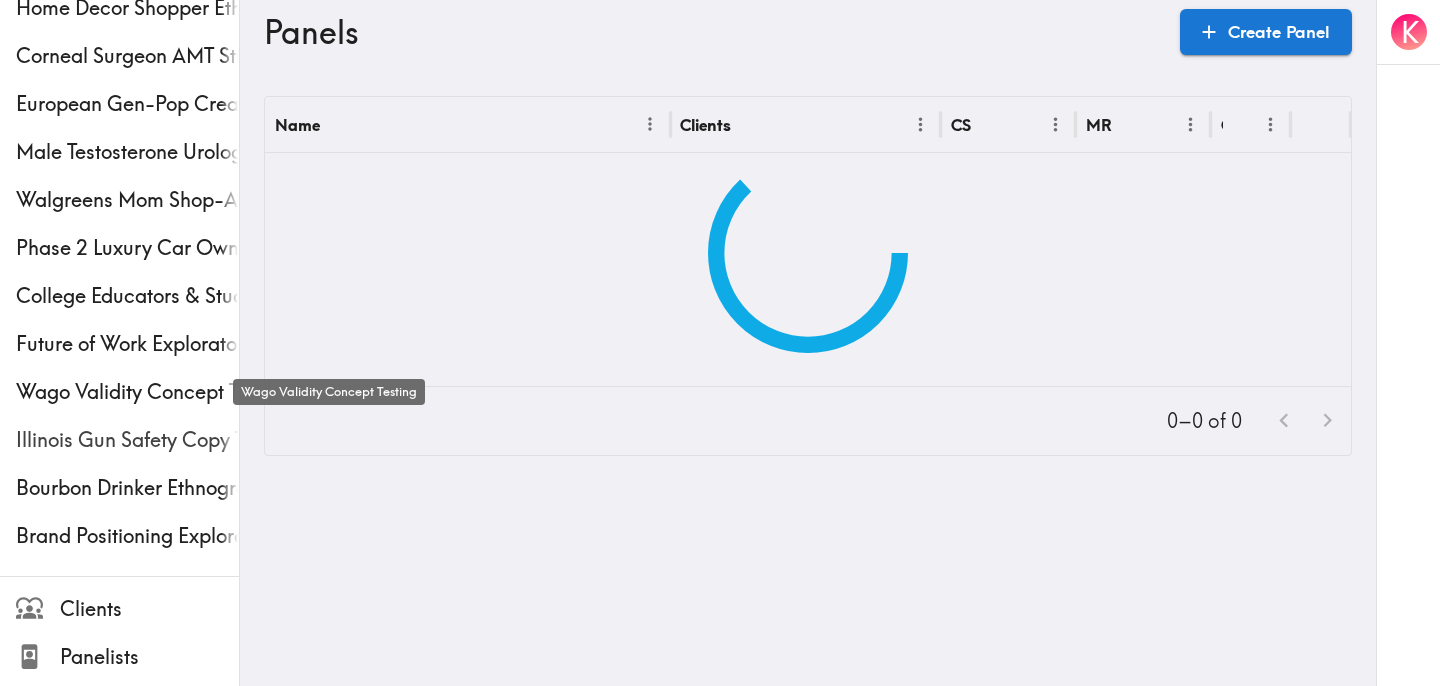 click on "Illinois Gun Safety Copy Testing" at bounding box center [127, 440] 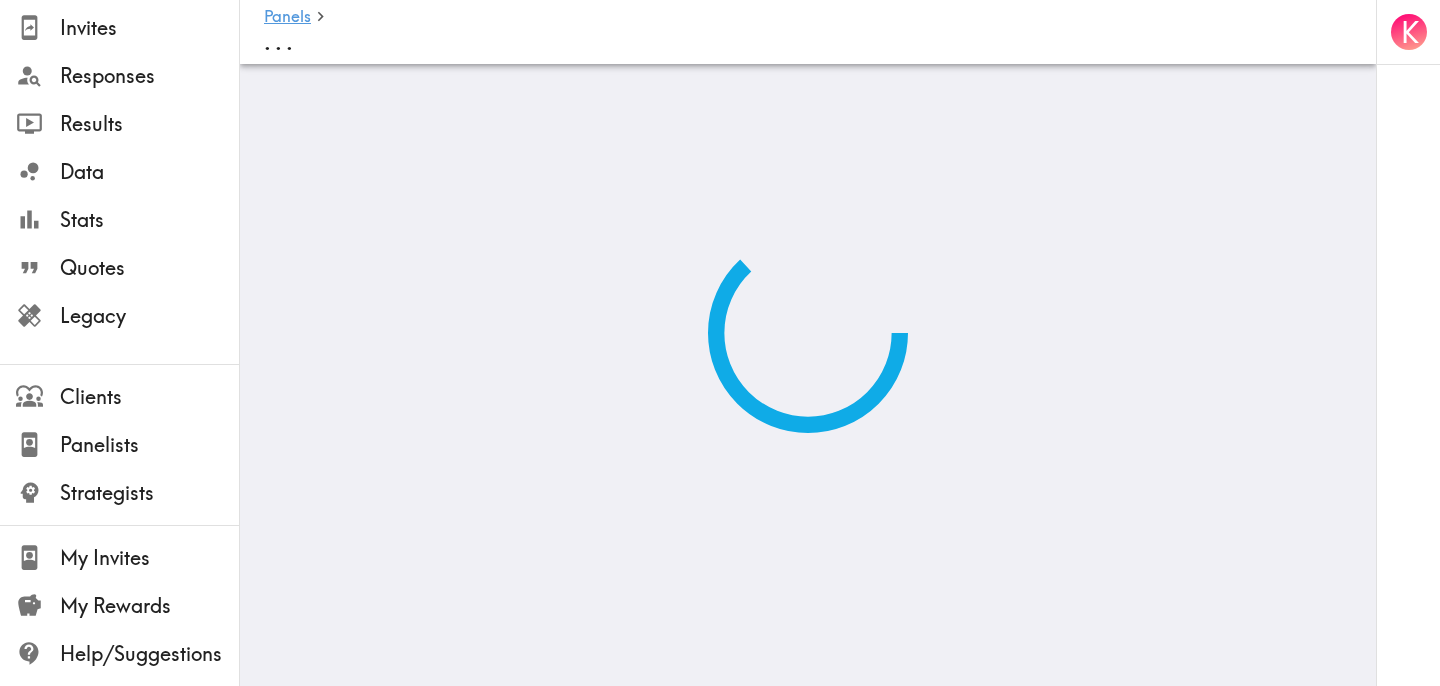 scroll, scrollTop: 0, scrollLeft: 0, axis: both 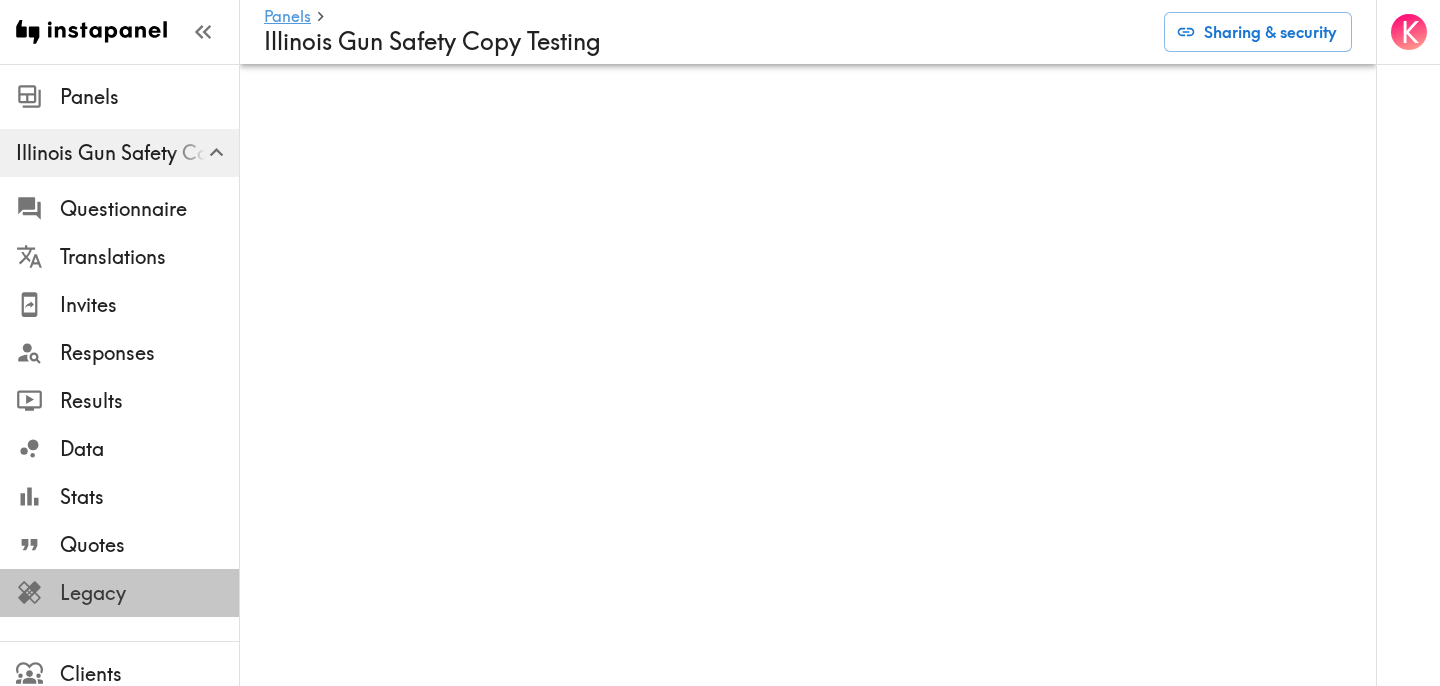click on "Legacy" at bounding box center [149, 593] 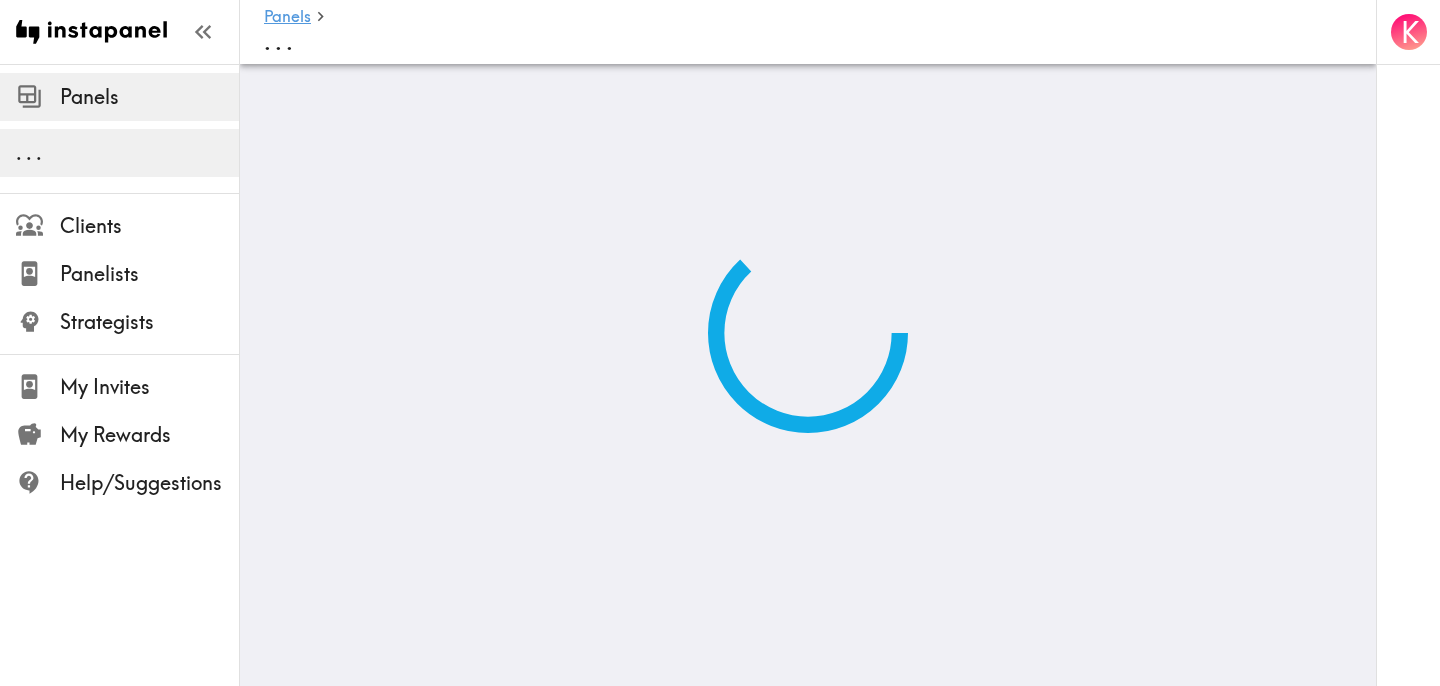 scroll, scrollTop: 0, scrollLeft: 0, axis: both 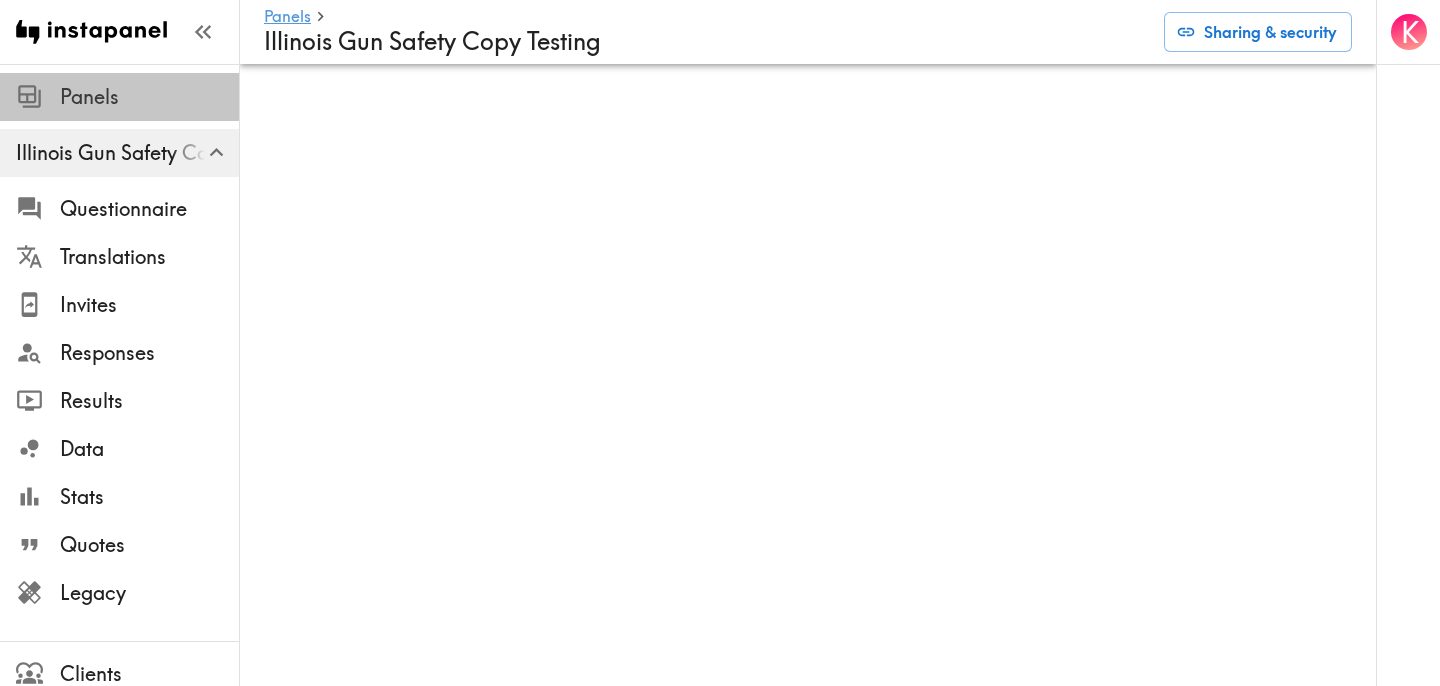 click on "Panels" at bounding box center [149, 97] 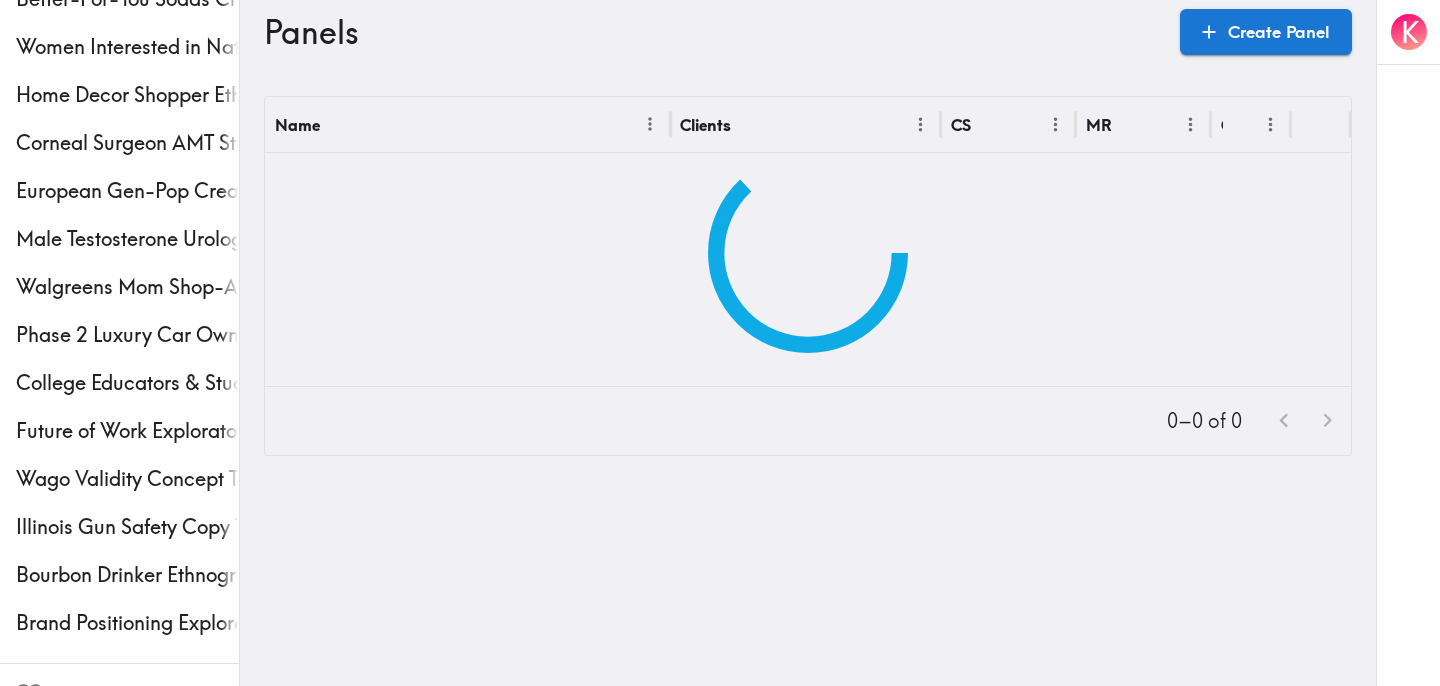 scroll, scrollTop: 449, scrollLeft: 0, axis: vertical 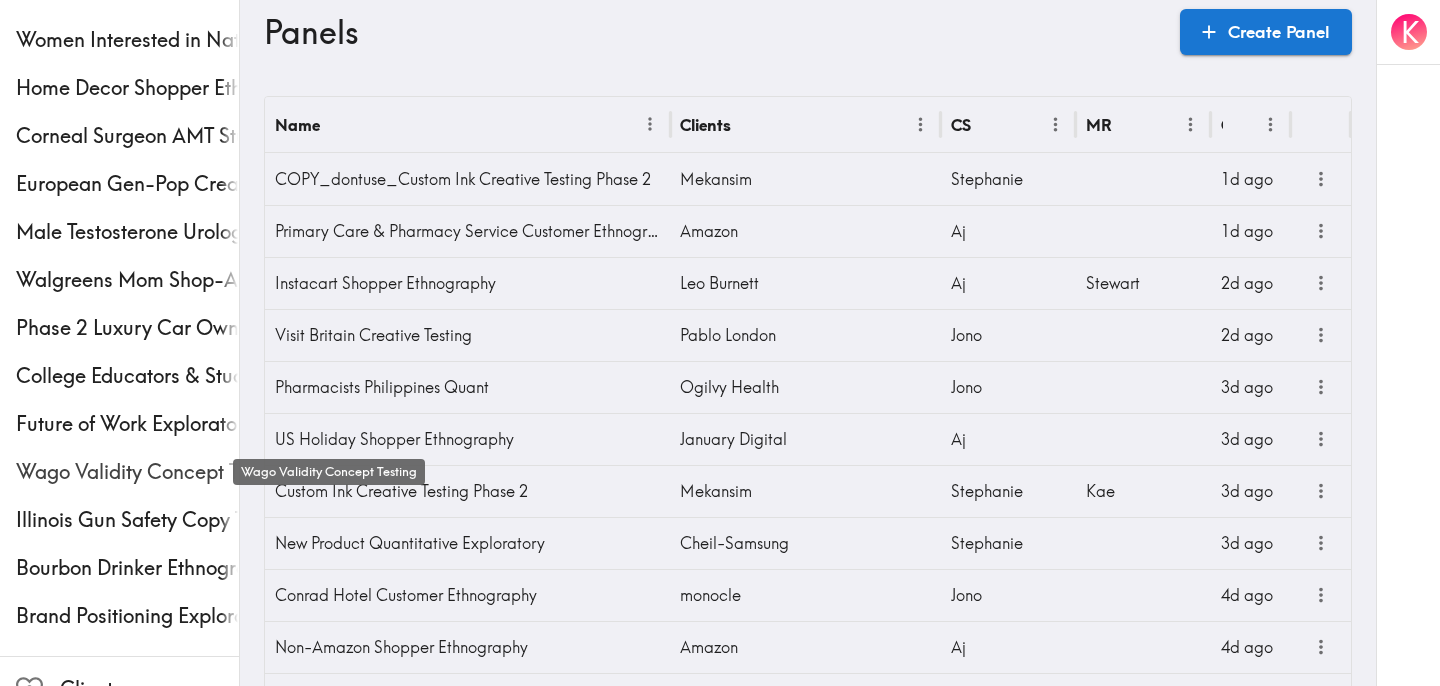 click on "Wago Validity Concept Testing" at bounding box center (127, 472) 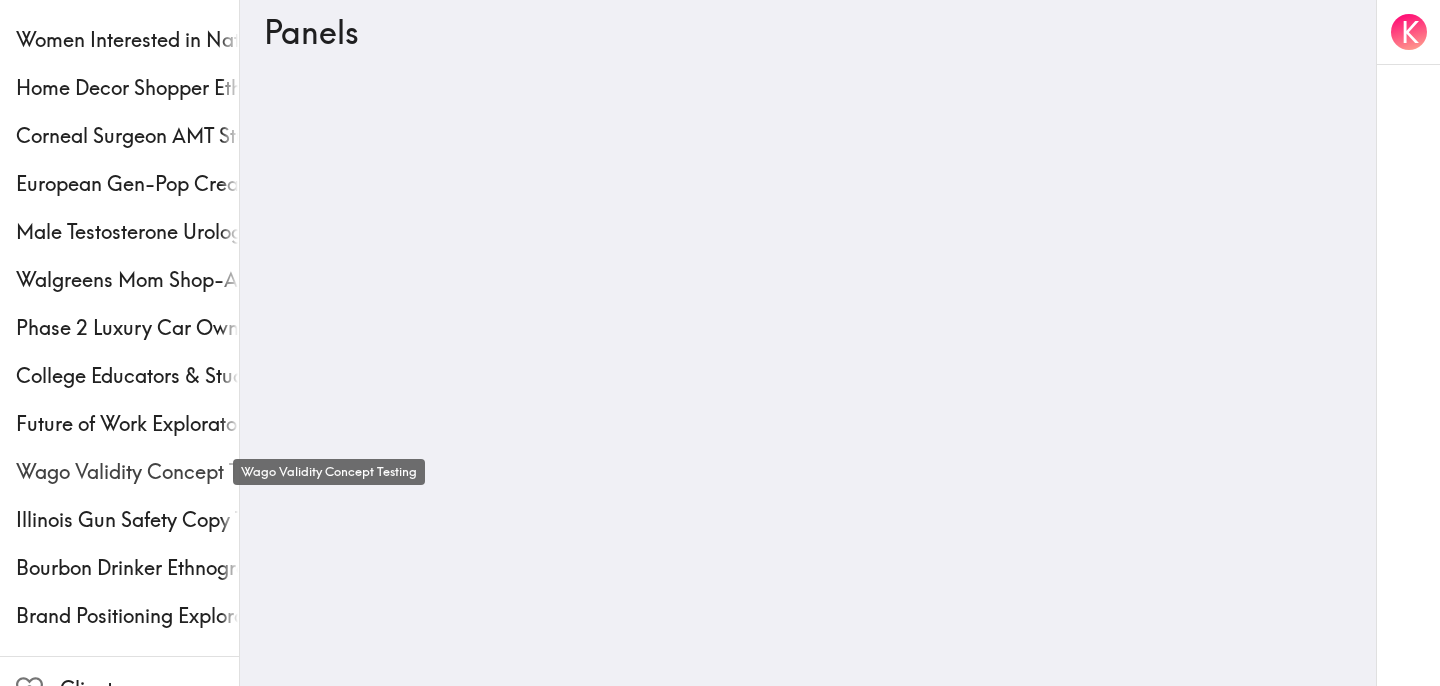 scroll, scrollTop: 0, scrollLeft: 0, axis: both 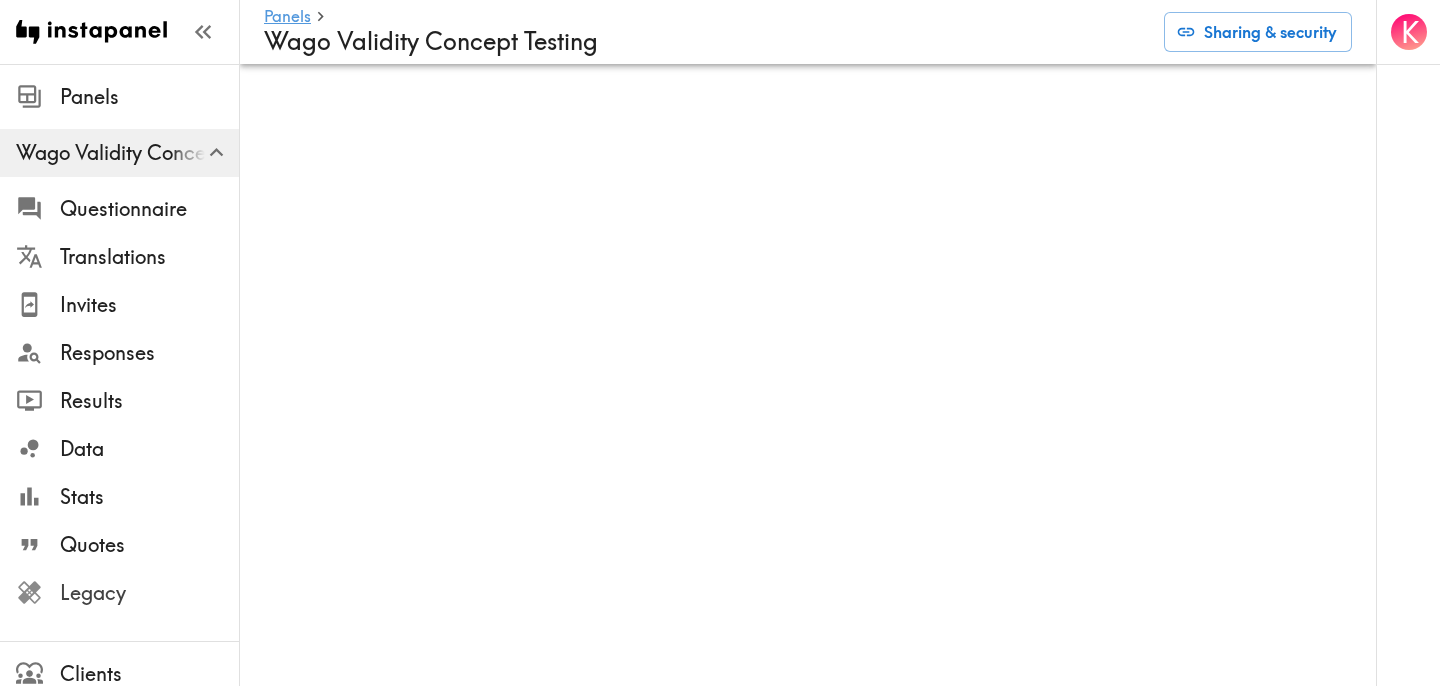 click on "Legacy" at bounding box center [149, 593] 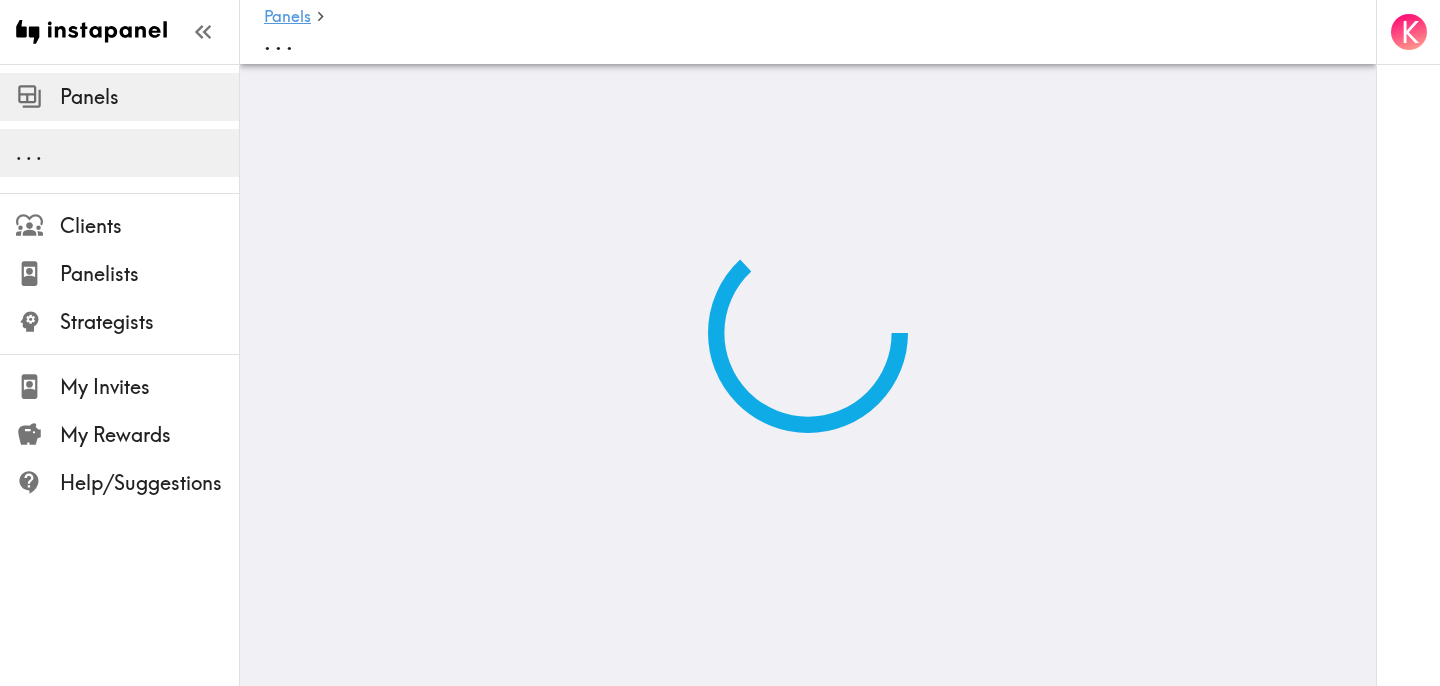 scroll, scrollTop: 0, scrollLeft: 0, axis: both 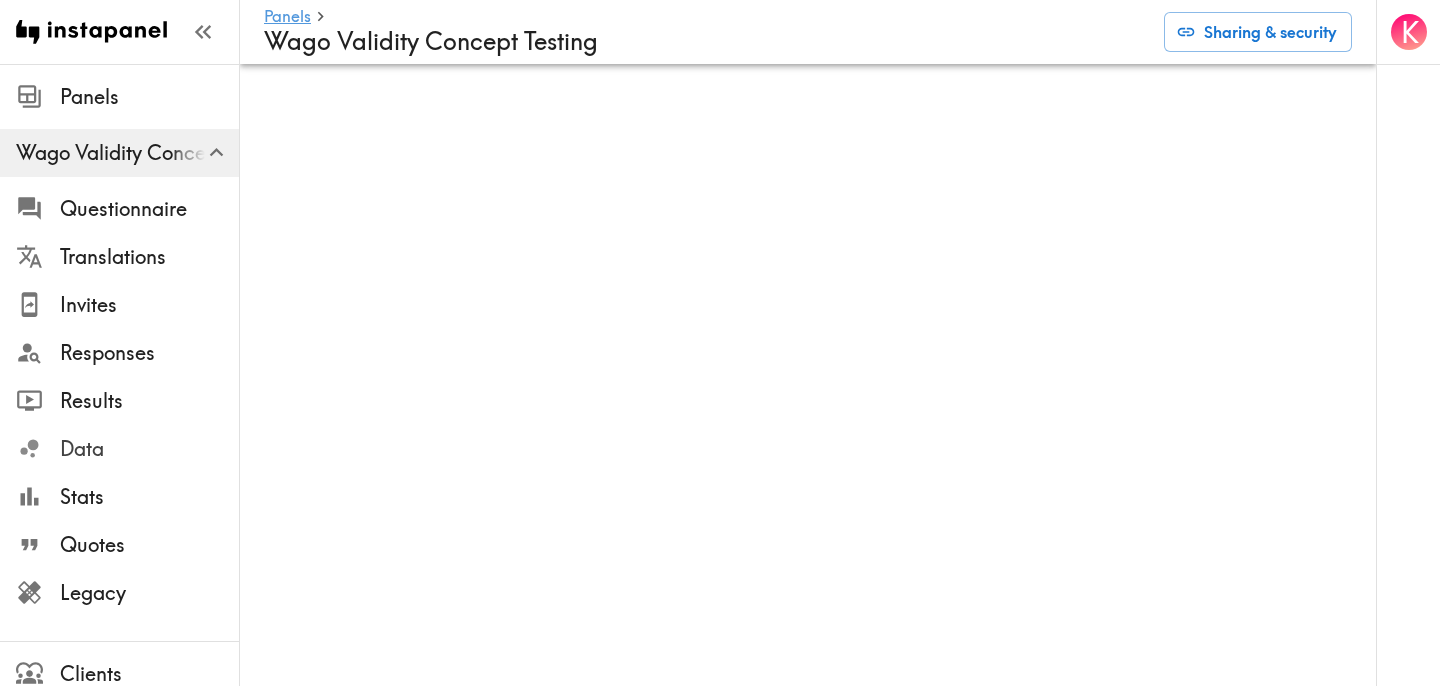 click on "Data" at bounding box center (149, 449) 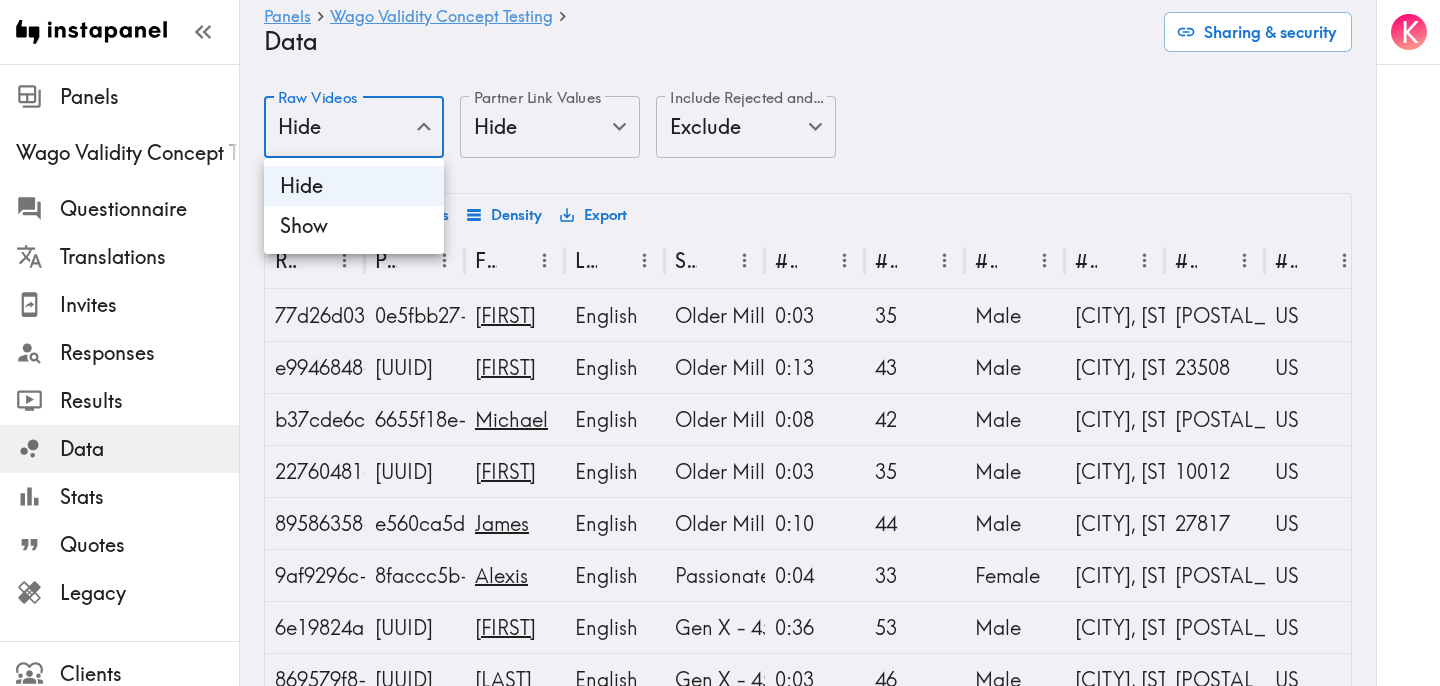 click on "Instapanel - Panels - Wago Validity Concept Testing - Data Panels Wago Validity Concept Testing Questionnaire Translations Invites Responses Results Data Stats Quotes Legacy Clients Panelists Strategists My Invites My Rewards Help/Suggestions K Panels Wago Validity Concept Testing Data Sharing & security Raw Videos Hide false Raw Videos Partner Link Values Hide false Partner Link Values Include Rejected and Deleted Responses Exclude false Include Rejected and Deleted Responses Columns 0 Filters Density Export Response ID Panelist ID [FIRST] Language Segment #1 There is a new instapanel! #2 What is your age? #3 What is your gender? #4 COUNTRY & POSTCODE/ZIP (Location) #4 Postcode/ZIP #4 Country #5 US-ONLY - What is your ethnicity? #6 What is your annual household income? [UUID] [UUID] [FIRST] English Older Millennials - 35-44 years old, Functional Fixers 0:03 35 Male [CITY], [STATE] [POSTAL_CODE], USA [POSTAL_CODE] US White/Caucasian 50000 Wah English 0:13 43 US" at bounding box center [720, 5471] 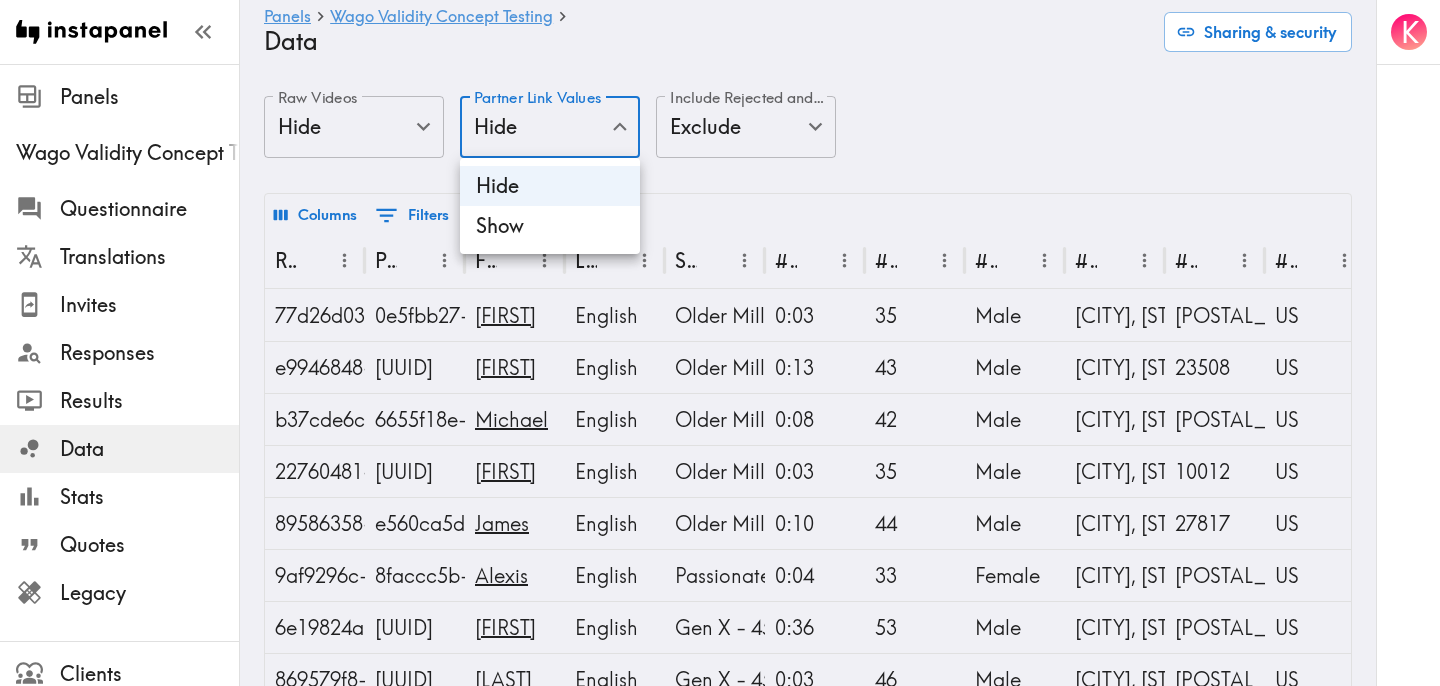 click on "Instapanel -  Panels  -  Wago Validity Concept Testing  -  Data Panels Wago Validity Concept Testing Questionnaire Translations Invites Responses Results Data Stats Quotes Legacy Clients Panelists Strategists My Invites My Rewards Help/Suggestions K Panels   Wago Validity Concept Testing   Data Sharing & security Raw Videos Hide false Raw Videos Partner Link Values Hide false Partner Link Values Include Rejected and Deleted Responses Exclude false Include Rejected and Deleted Responses Columns 0 Filters Density Export Response ID Panelist ID First Name Language Segment #1 There is a new instapanel! #2 What is your age? #3 What is your gender? #4 COUNTRY & POSTCODE/ZIP (Location) #4 Postcode/ZIP #4 Country #5 US-ONLY - What is your ethnicity? #6 What is your annual household income? 77d26d03-b4ac-4f84-8cfa-1f34ac0ecf76 0e5fbb27-6a06-4bd2-96e4-9050e8acc034 Victor English Older Millennials - 35-44 years old, Functional Fixers 0:03 35 Male Erie, PA 16502, USA 16502 US White/Caucasian 50000 Wah English 0:13 43 US" at bounding box center (720, 5471) 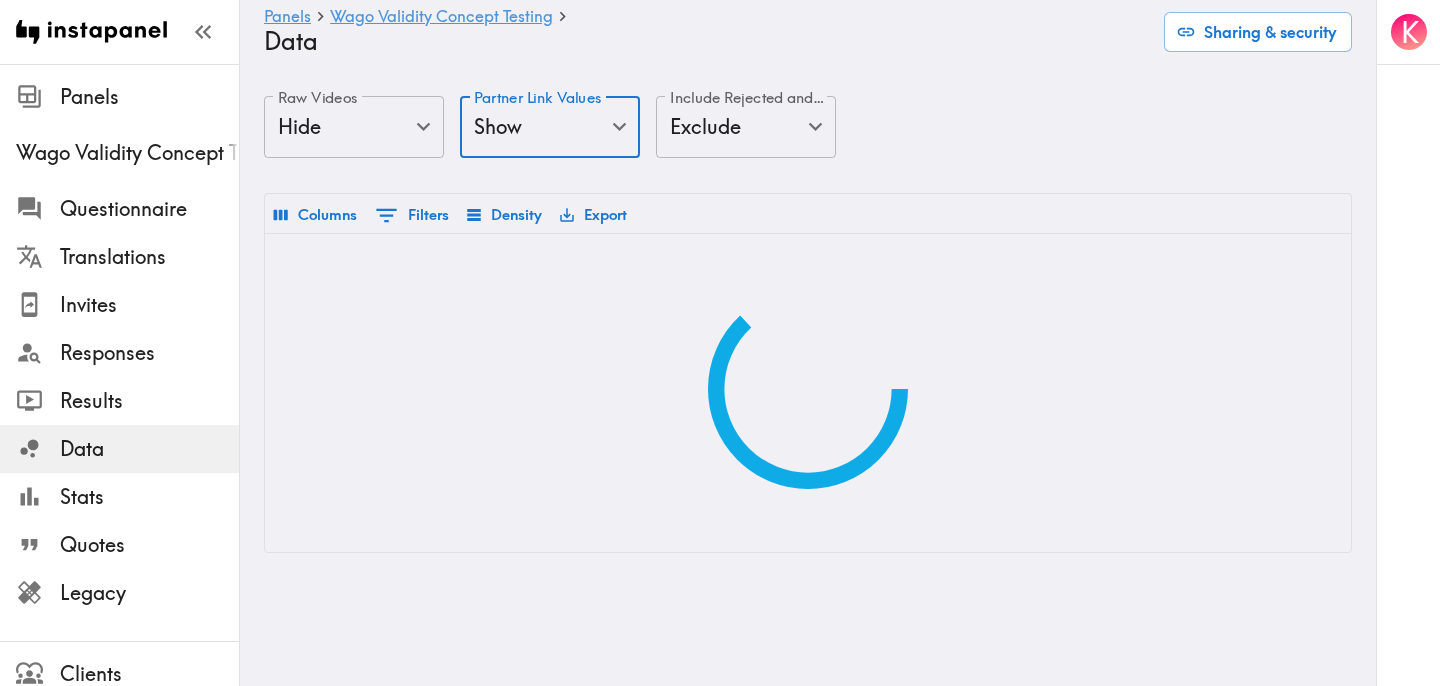 click on "Raw Videos Hide false Raw Videos Partner Link Values Show true Partner Link Values Include Rejected and Deleted Responses Exclude false Include Rejected and Deleted Responses" at bounding box center [808, 144] 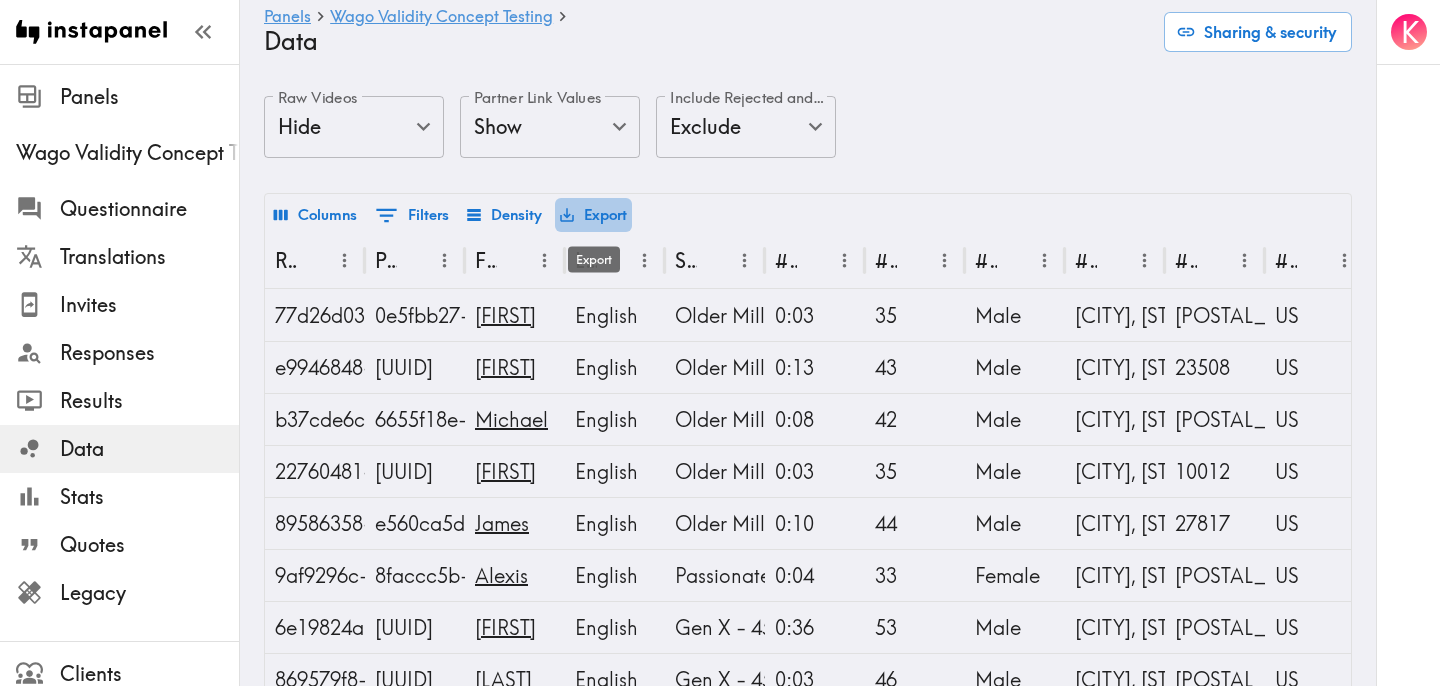 click on "Export" at bounding box center (593, 215) 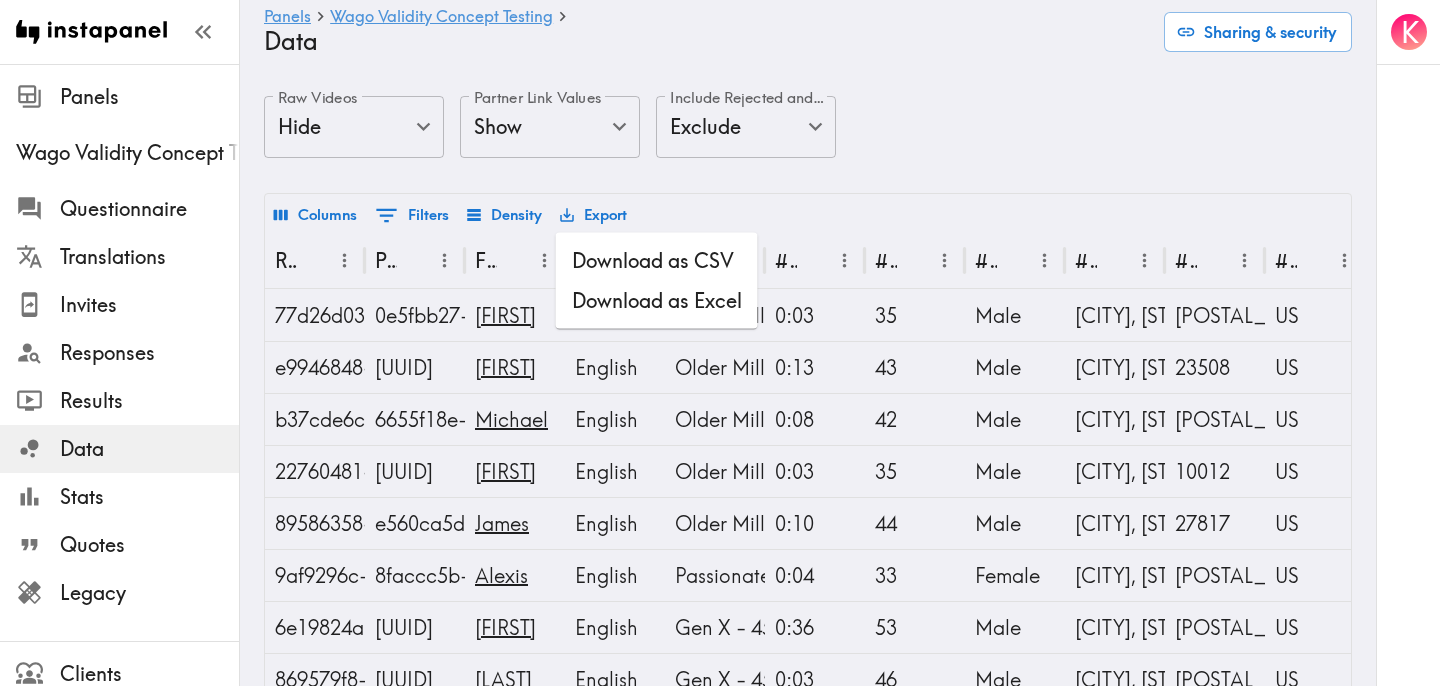 click on "Download as CSV" at bounding box center [657, 261] 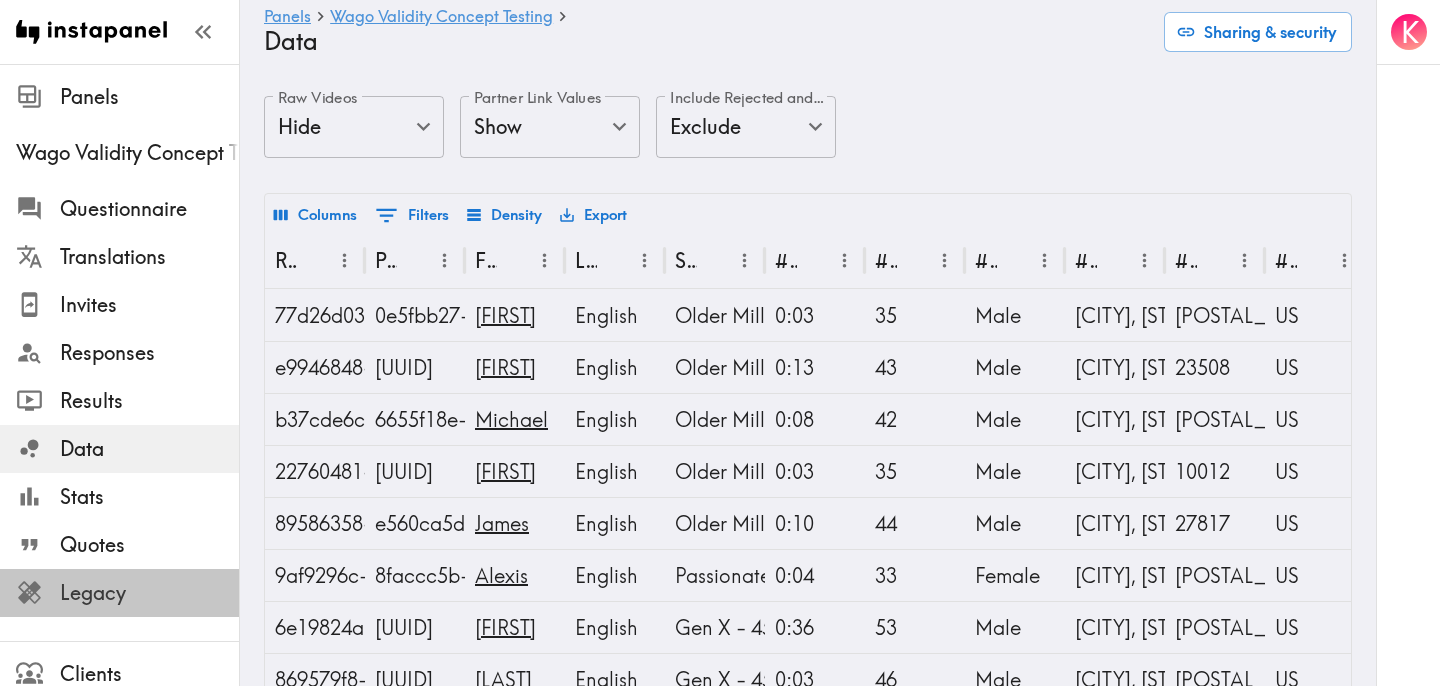 click on "Legacy" at bounding box center [149, 593] 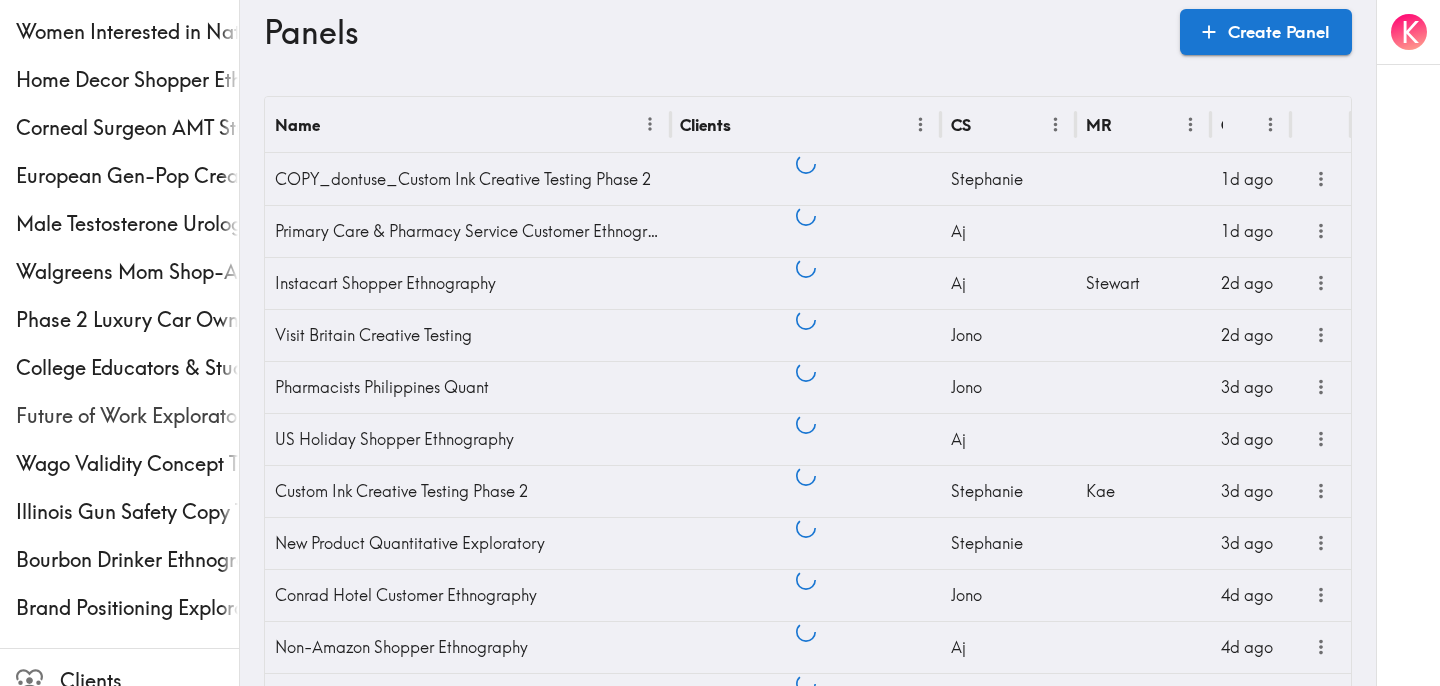 scroll, scrollTop: 458, scrollLeft: 0, axis: vertical 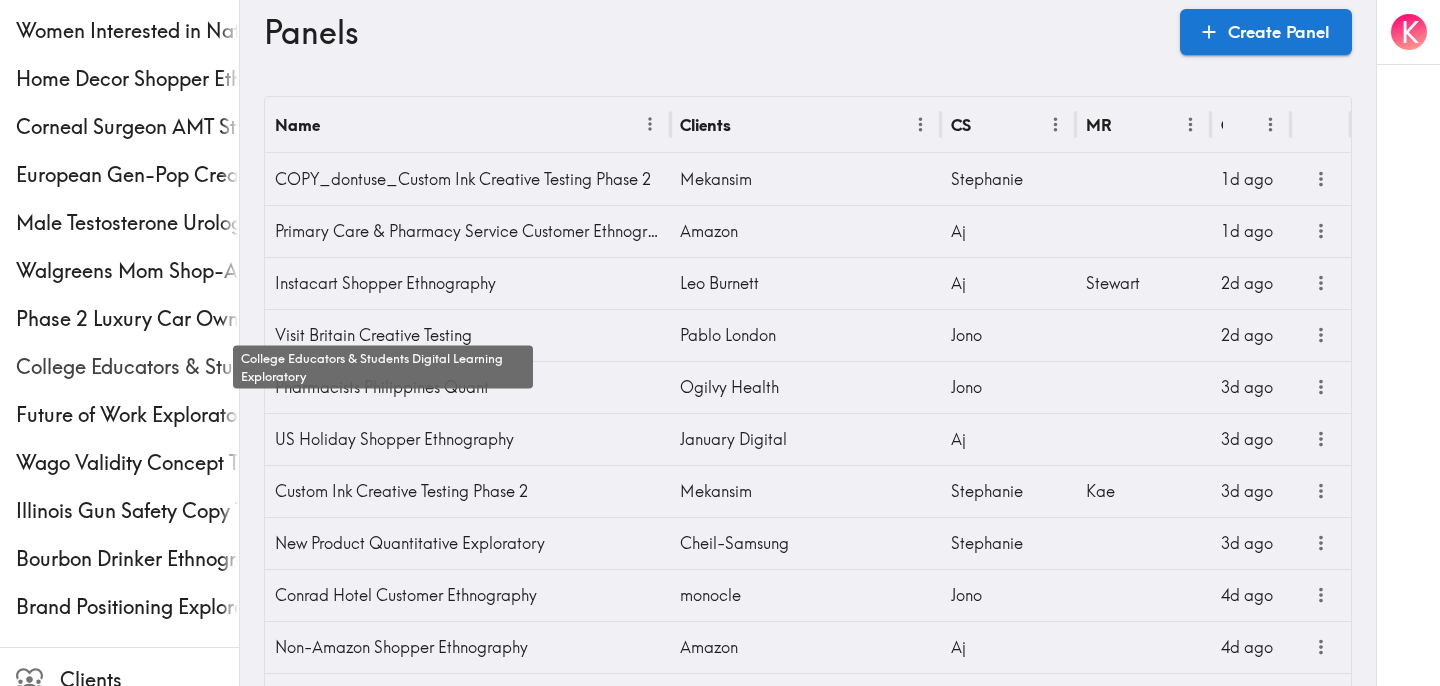 click on "College Educators & Students Digital Learning Exploratory" at bounding box center [127, 367] 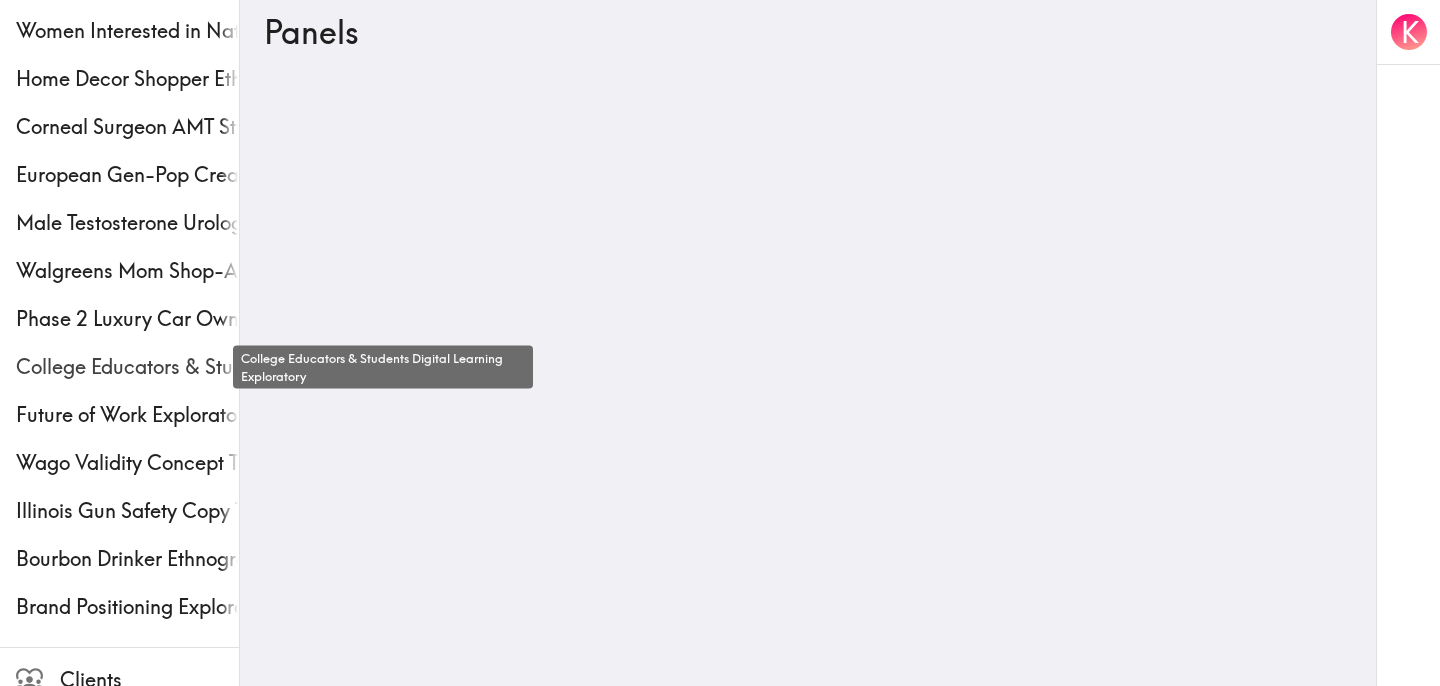 scroll, scrollTop: 0, scrollLeft: 0, axis: both 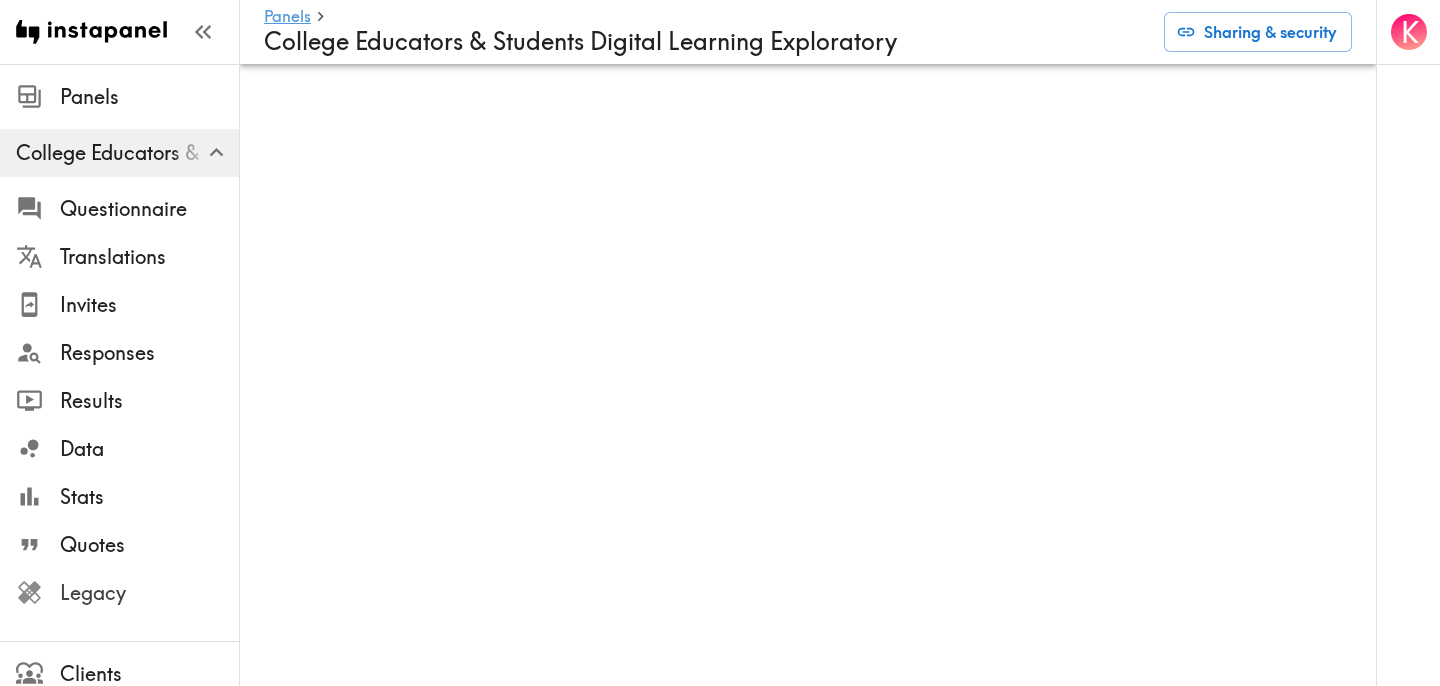 click on "Legacy" at bounding box center [149, 593] 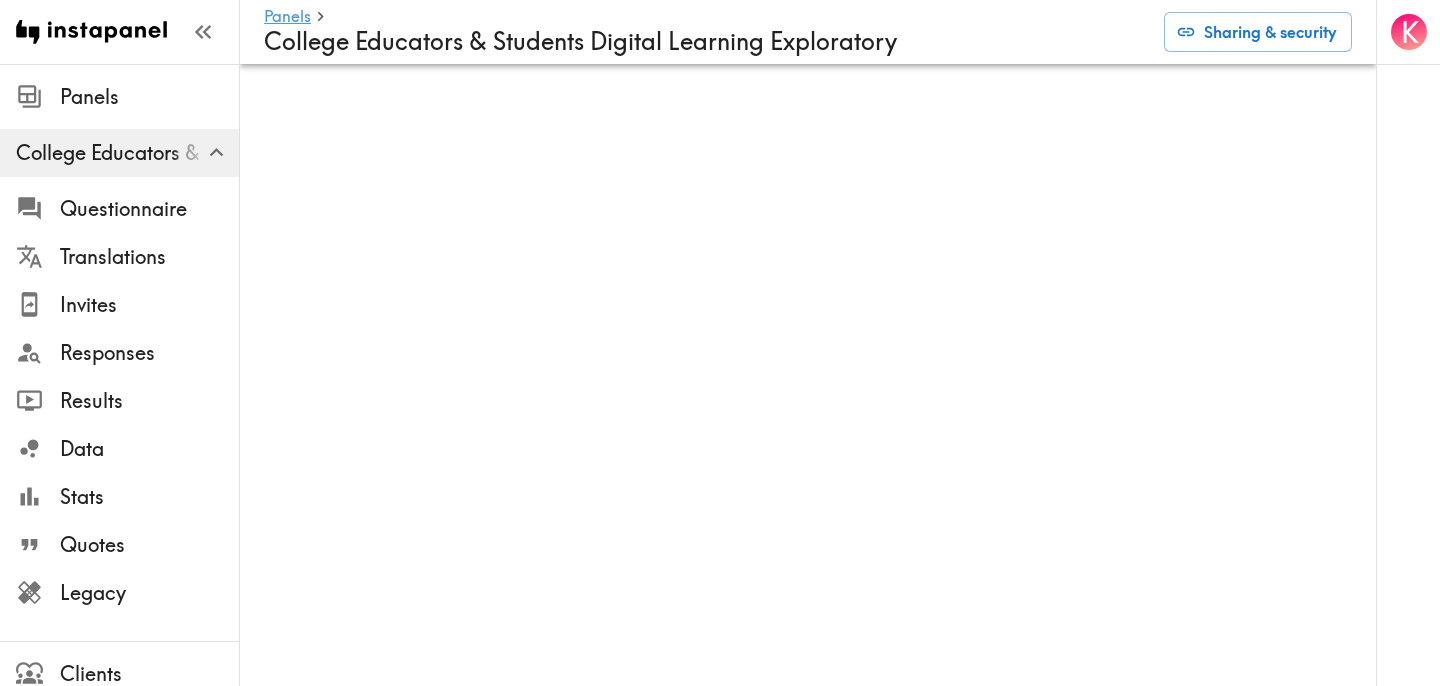 scroll, scrollTop: 0, scrollLeft: 0, axis: both 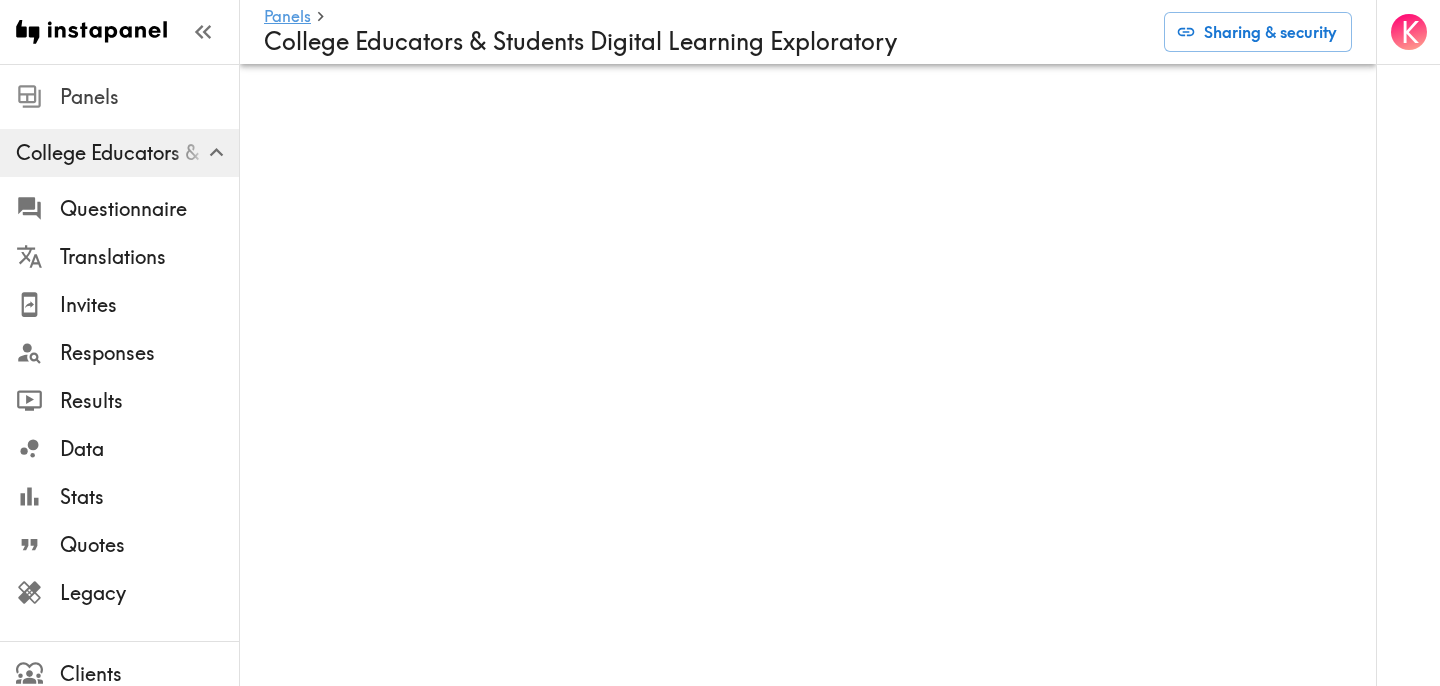 click on "Panels" at bounding box center [149, 97] 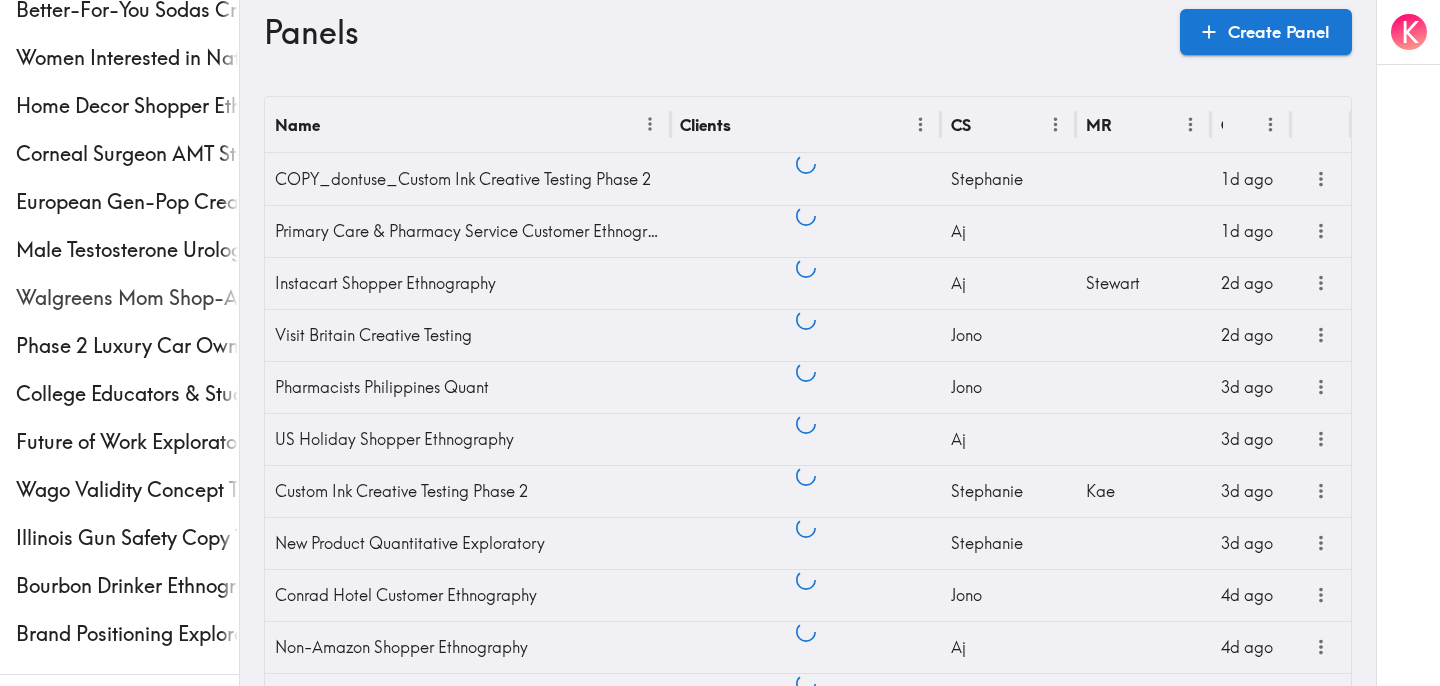 scroll, scrollTop: 383, scrollLeft: 0, axis: vertical 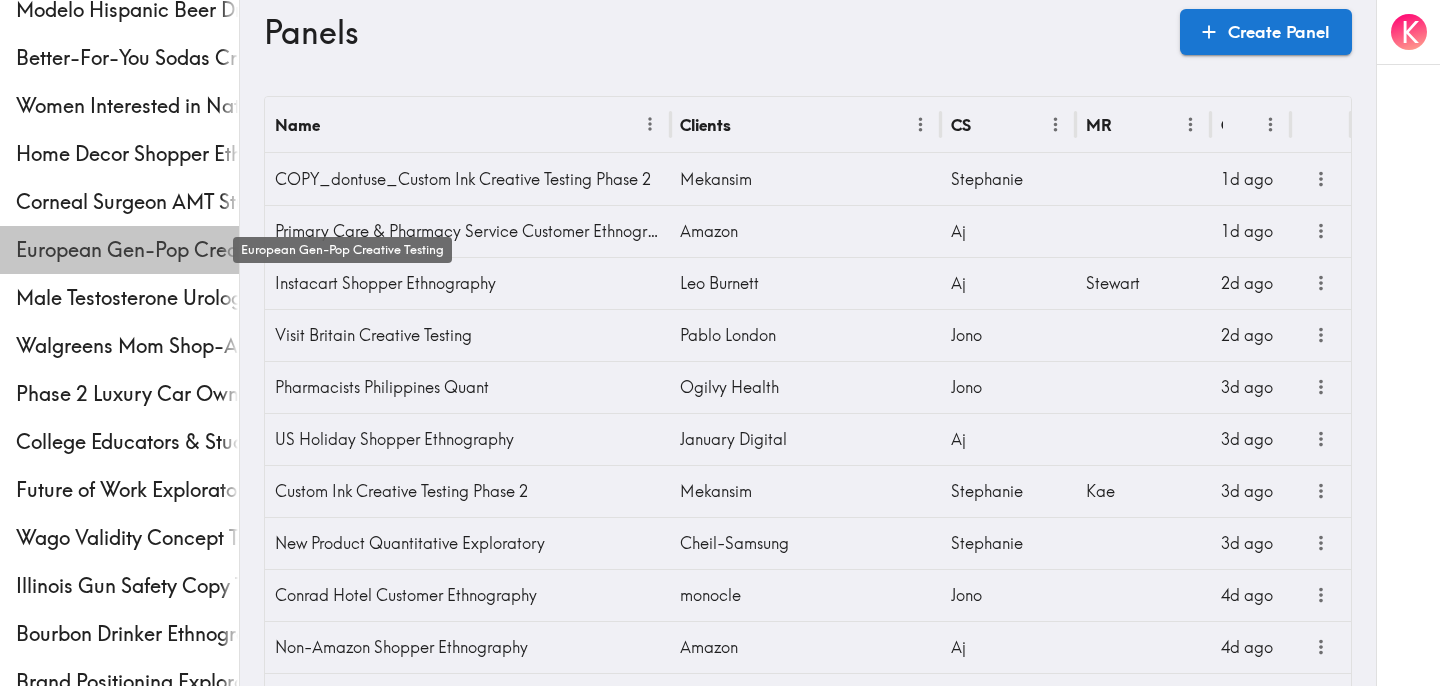 click on "European Gen-Pop Creative Testing" at bounding box center [127, 250] 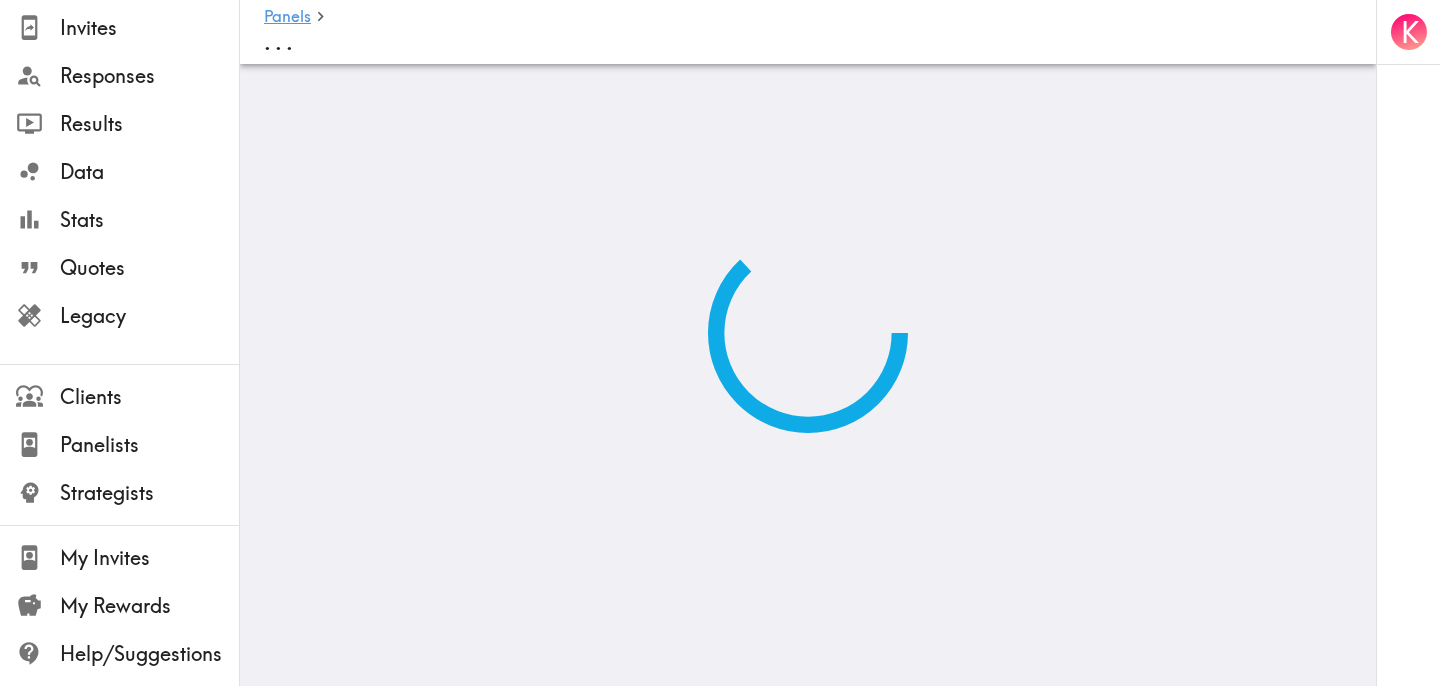 scroll, scrollTop: 0, scrollLeft: 0, axis: both 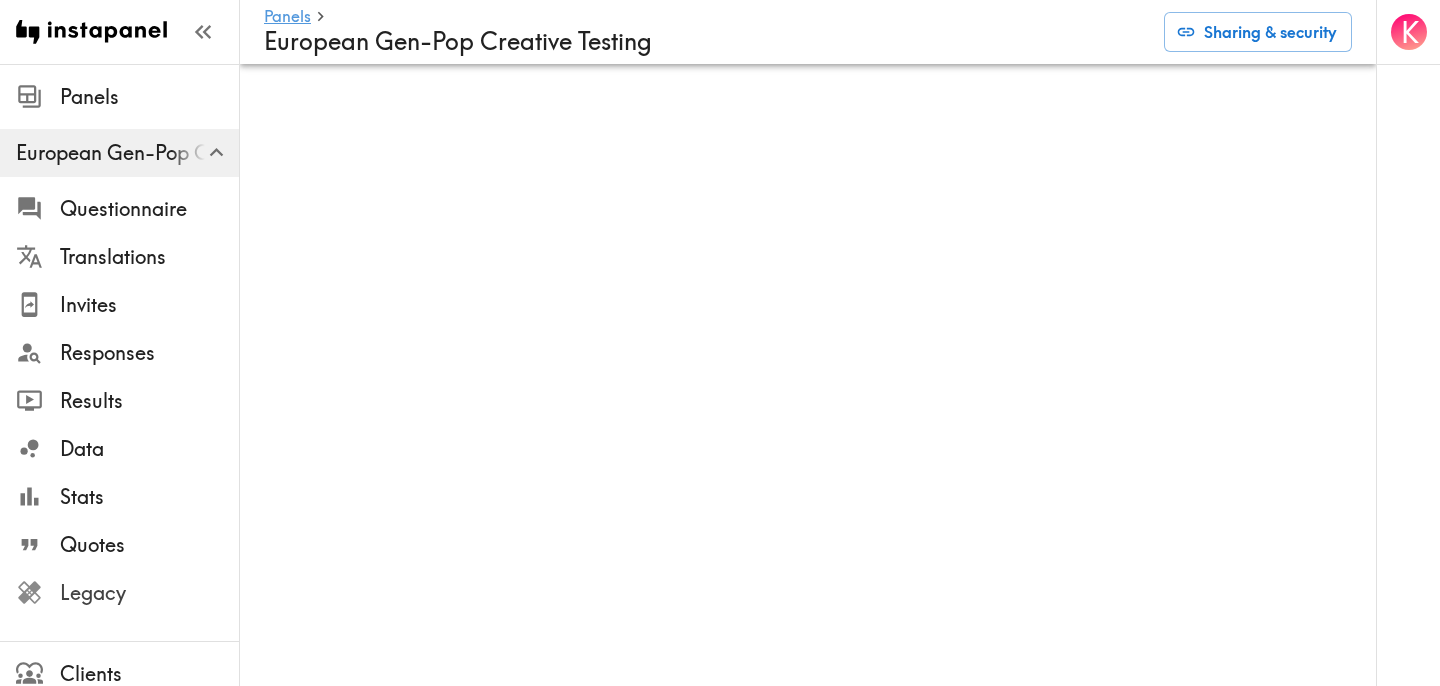 click on "Legacy" at bounding box center (149, 593) 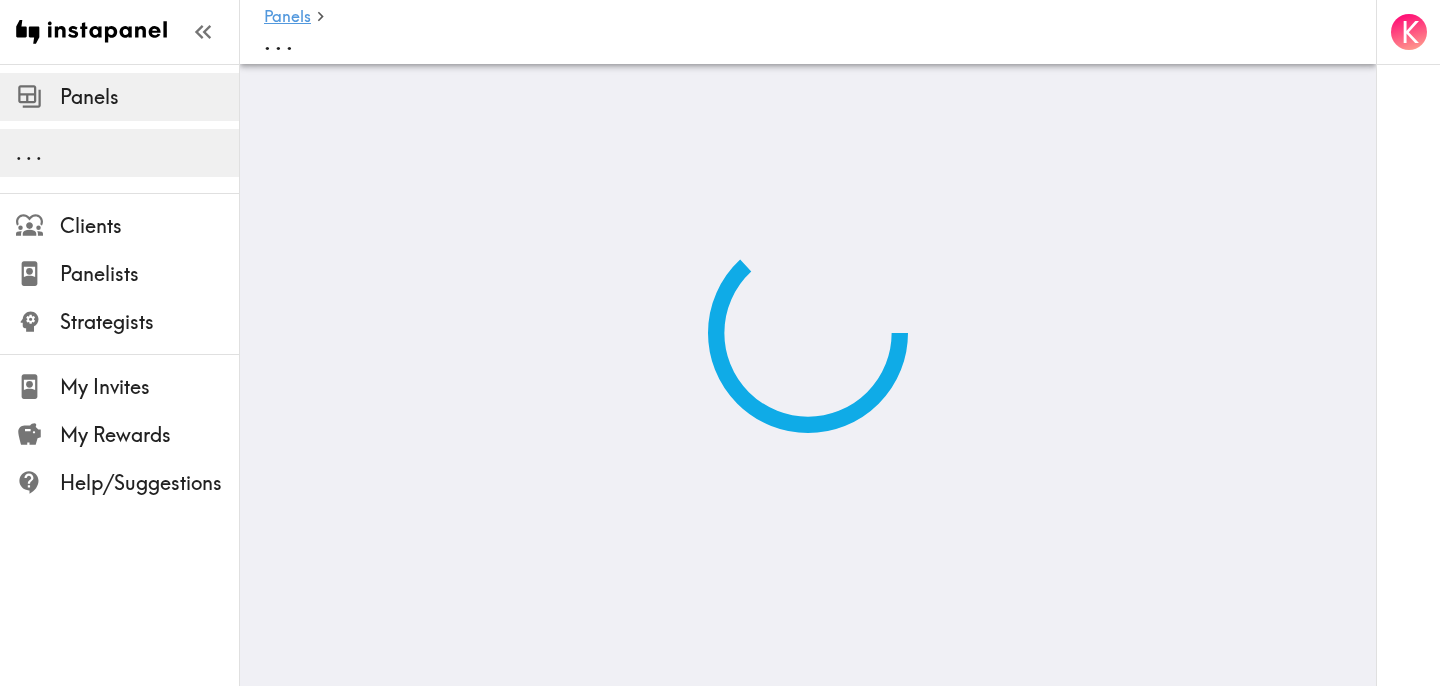 scroll, scrollTop: 0, scrollLeft: 0, axis: both 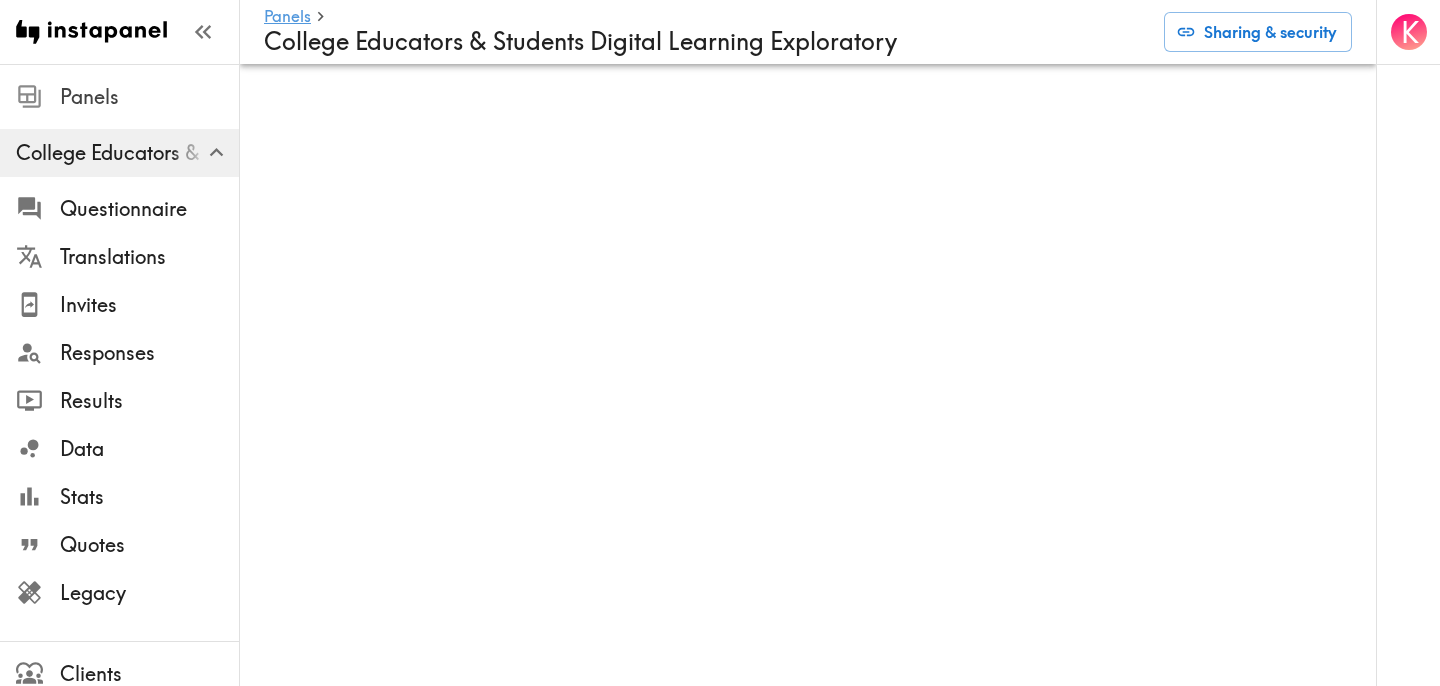click on "Panels" at bounding box center [149, 97] 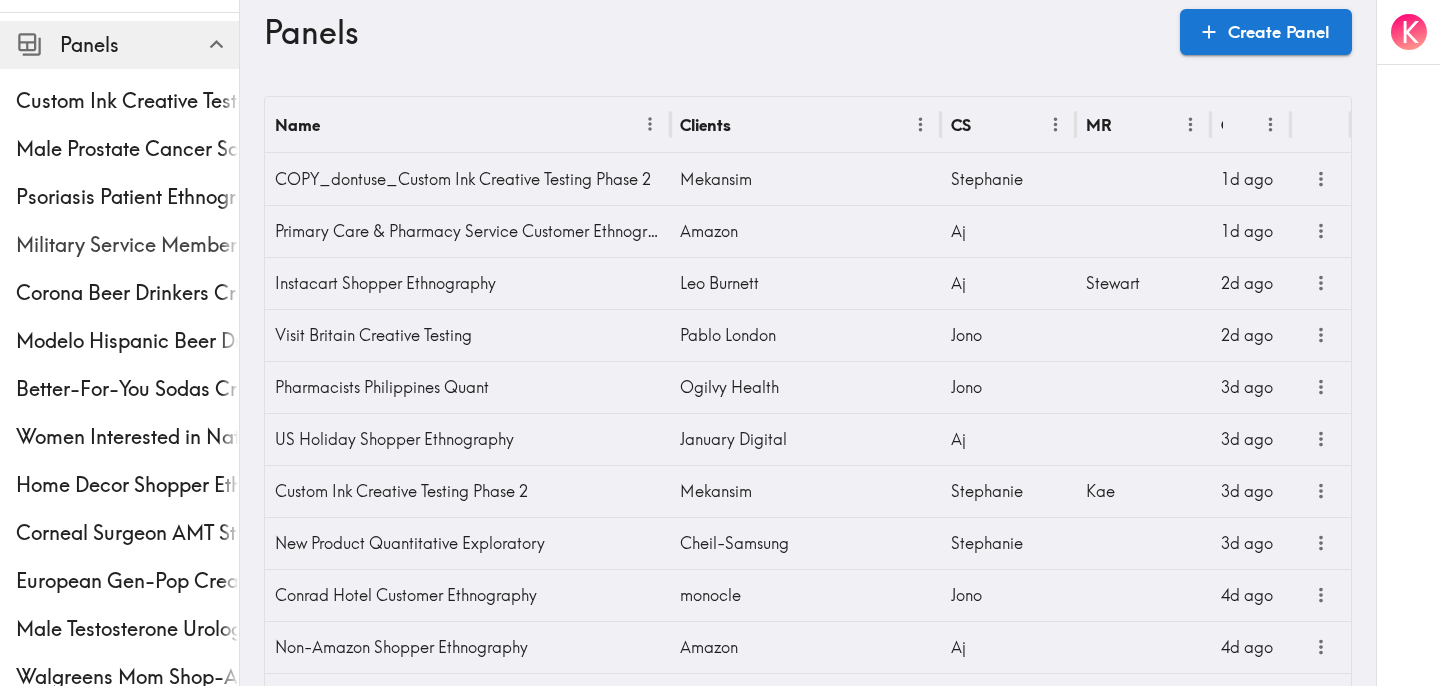 scroll, scrollTop: 44, scrollLeft: 0, axis: vertical 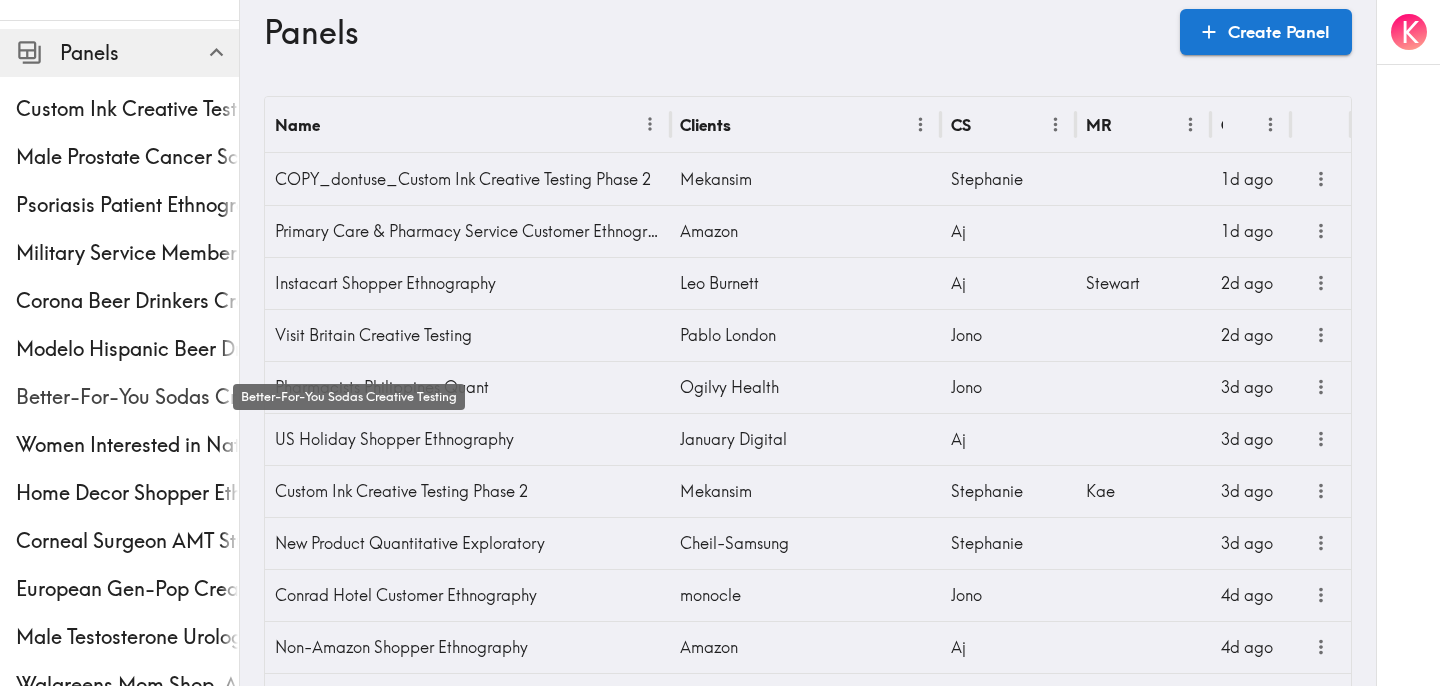 click on "Better-For-You Sodas Creative Testing" at bounding box center [127, 397] 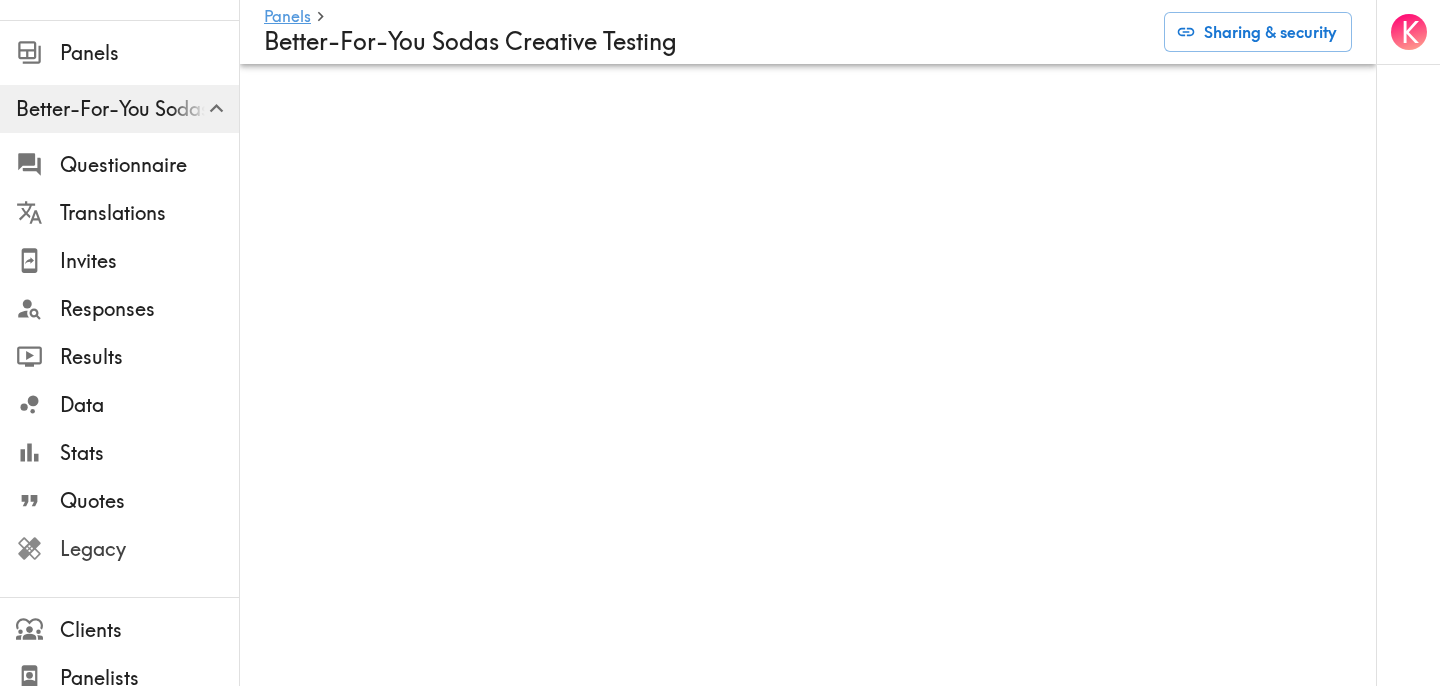click on "Legacy" at bounding box center (149, 549) 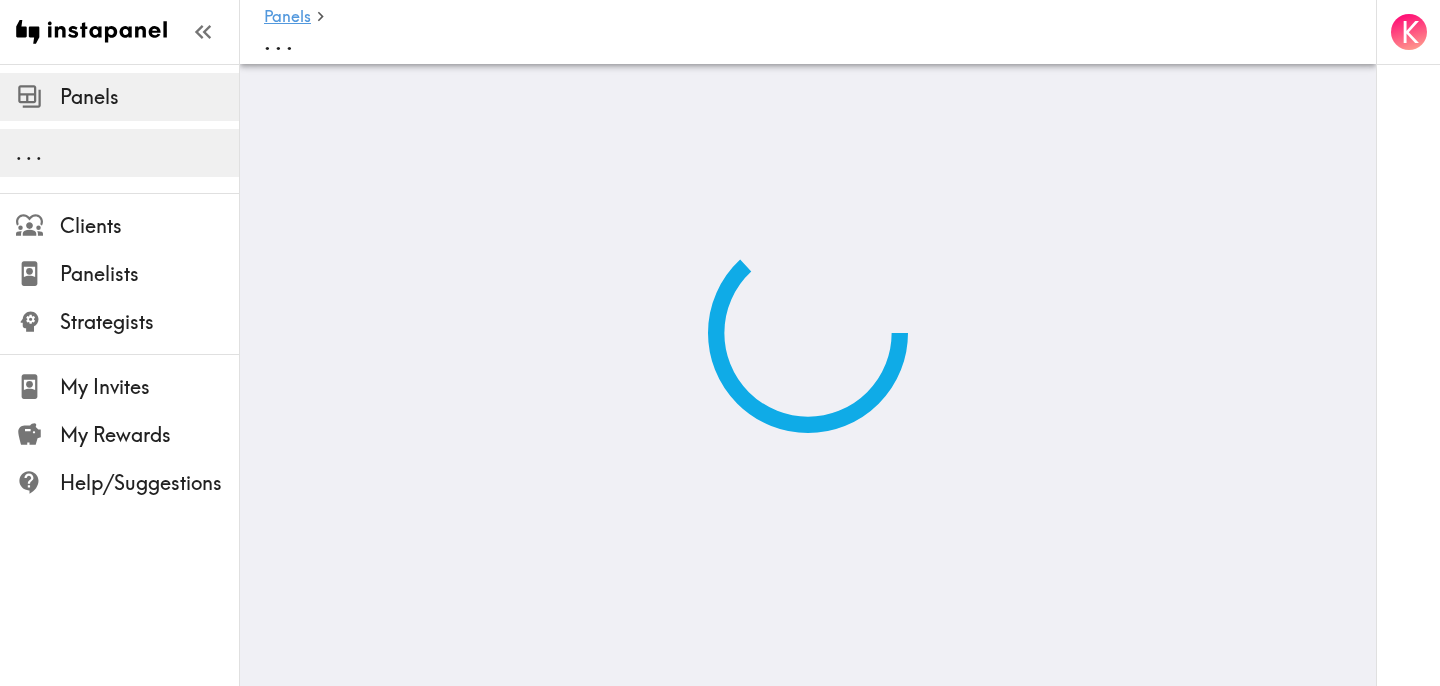 scroll, scrollTop: 0, scrollLeft: 0, axis: both 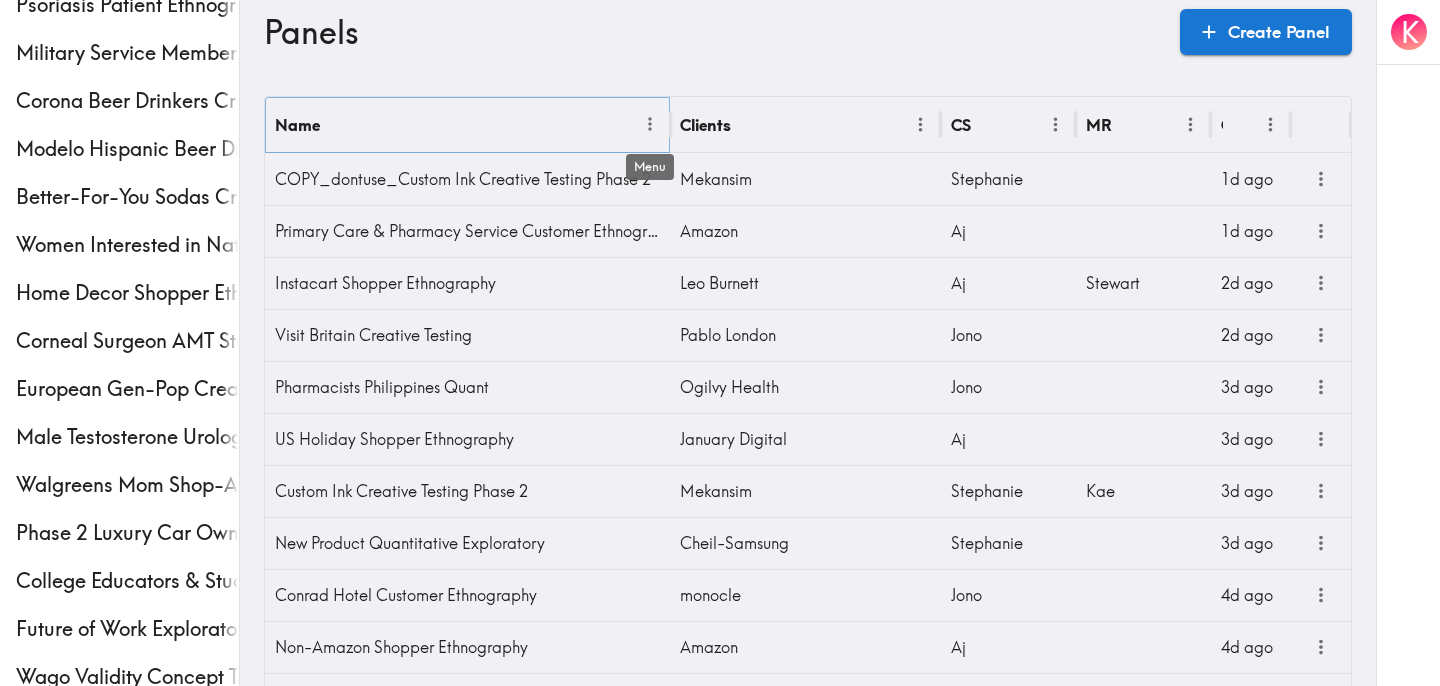 click 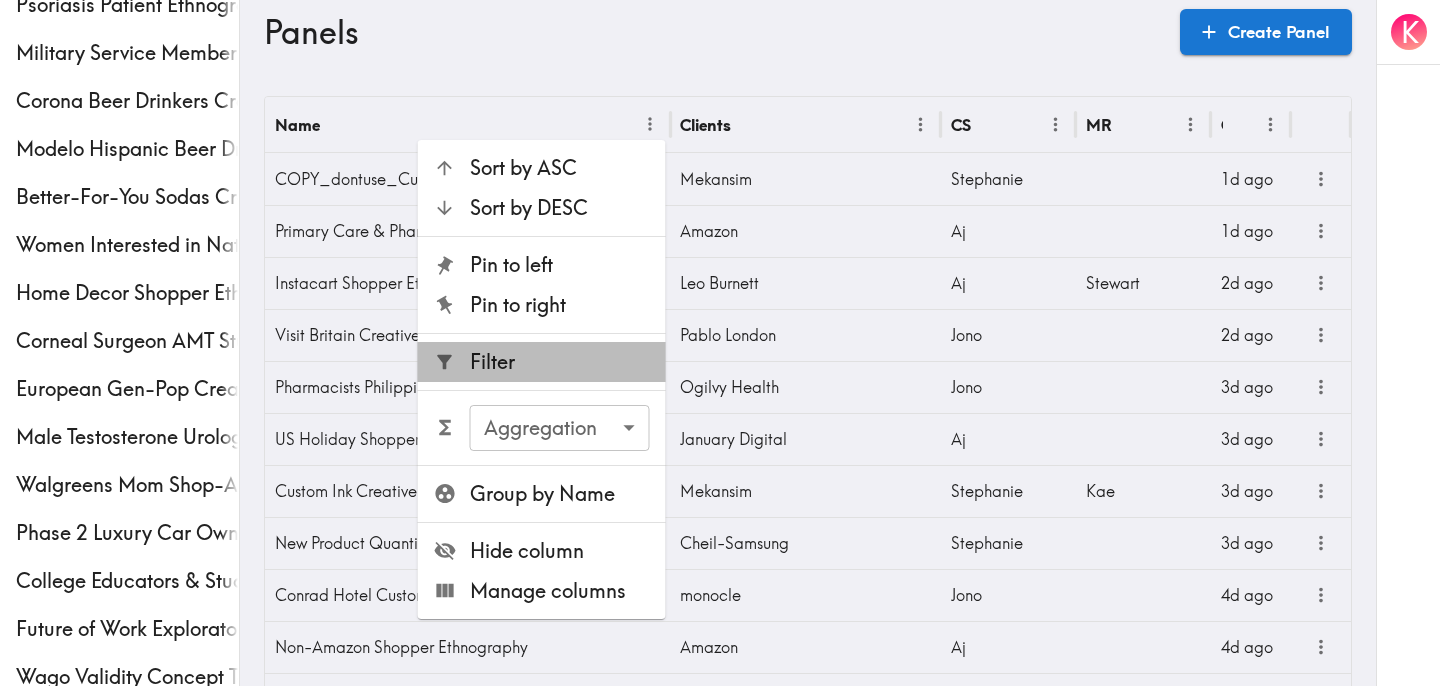 click on "Filter" at bounding box center [560, 362] 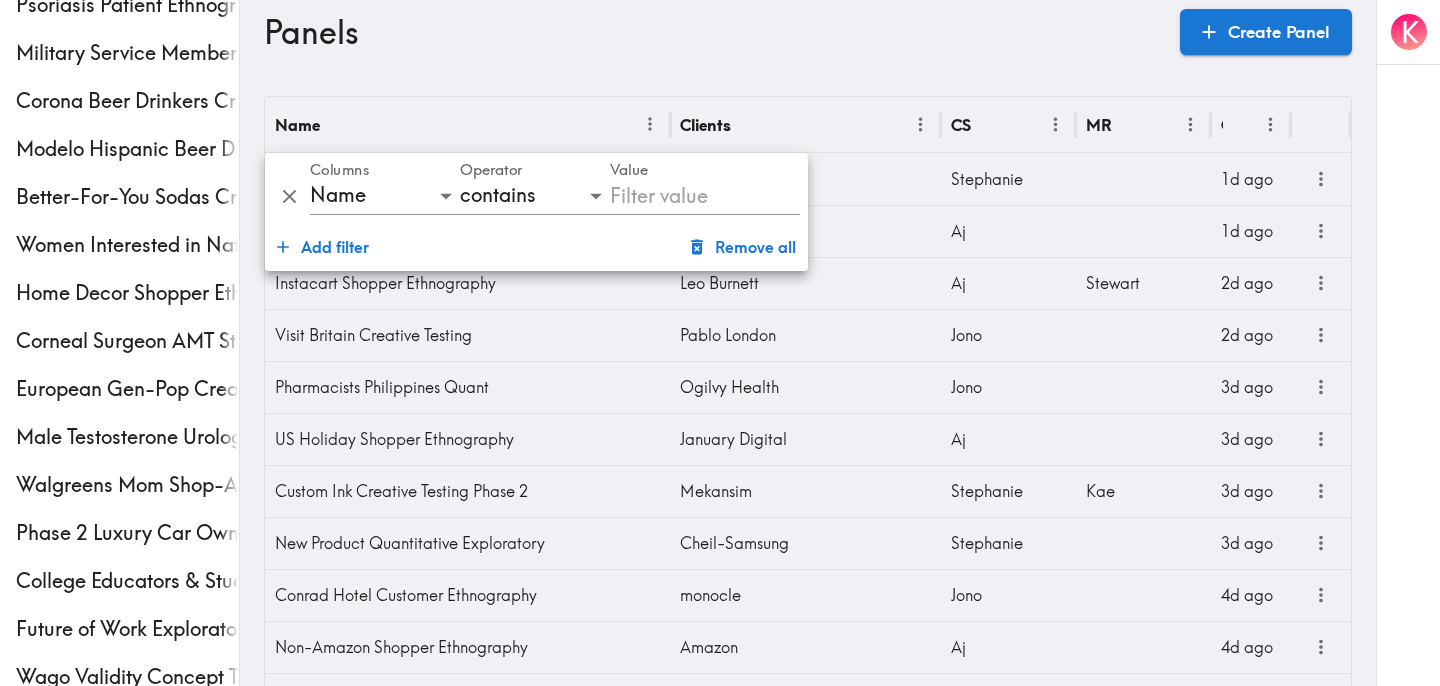 click on "Panels" at bounding box center (714, 32) 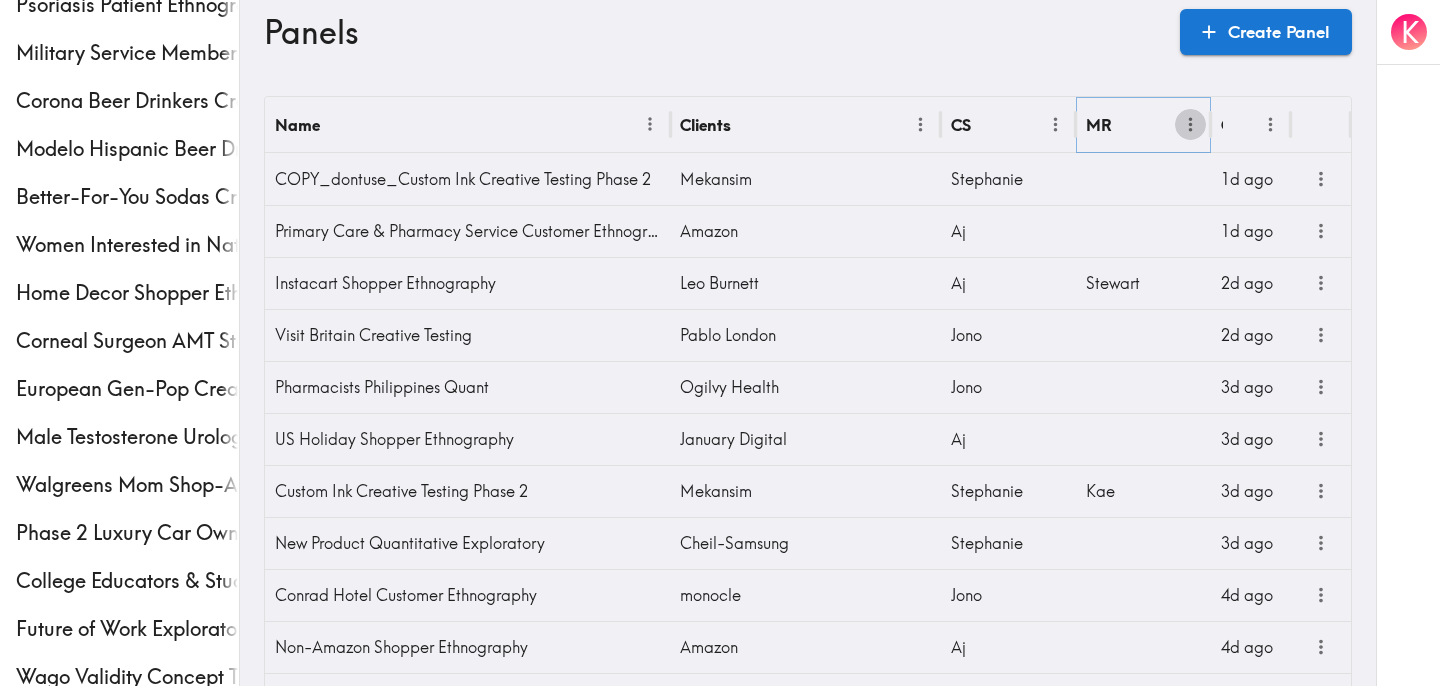 click 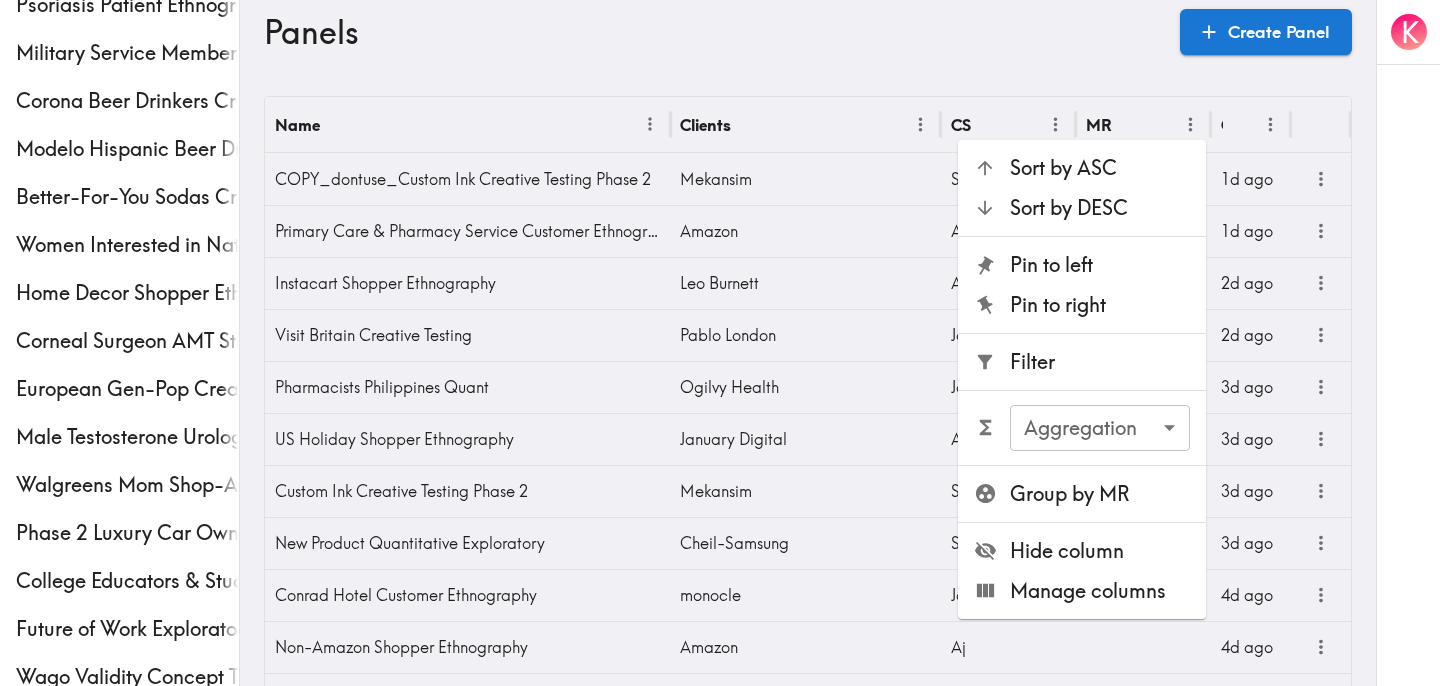 click on "Instapanel -  Panels Panels Custom Ink Creative Testing Phase 2 Male Prostate Cancer Screening Ethnography Psoriasis Patient Ethnography Military Service Member Ethnography Corona Beer Drinkers Creative Testing Modelo Hispanic Beer Drinkers Ethnography Better-For-You Sodas Creative Testing Women Interested in Natural Wellness Creative Testing Home Decor Shopper Ethnography Corneal Surgeon AMT Study European Gen-Pop Creative Testing Male Testosterone Urologist & PCP Study Walgreens Mom Shop-Along Phase 2 Luxury Car Owner Ethnography College Educators & Students Digital Learning Exploratory Future of Work Exploratory Wago Validity Concept Testing Illinois Gun Safety Copy Testing Bourbon Drinker Ethnography Brand Positioning Exploratory Clients Panelists Strategists My Invites My Rewards Help/Suggestions K Panels Create Panel Name Clients CS MR Created COPY_dontuse_Custom Ink Creative Testing Phase 2 Mekansim Stephanie 1d ago Primary Care & Pharmacy Service Customer Ethnography Amazon Aj 1d ago Leo Burnett Aj Aj" at bounding box center (720, 13159) 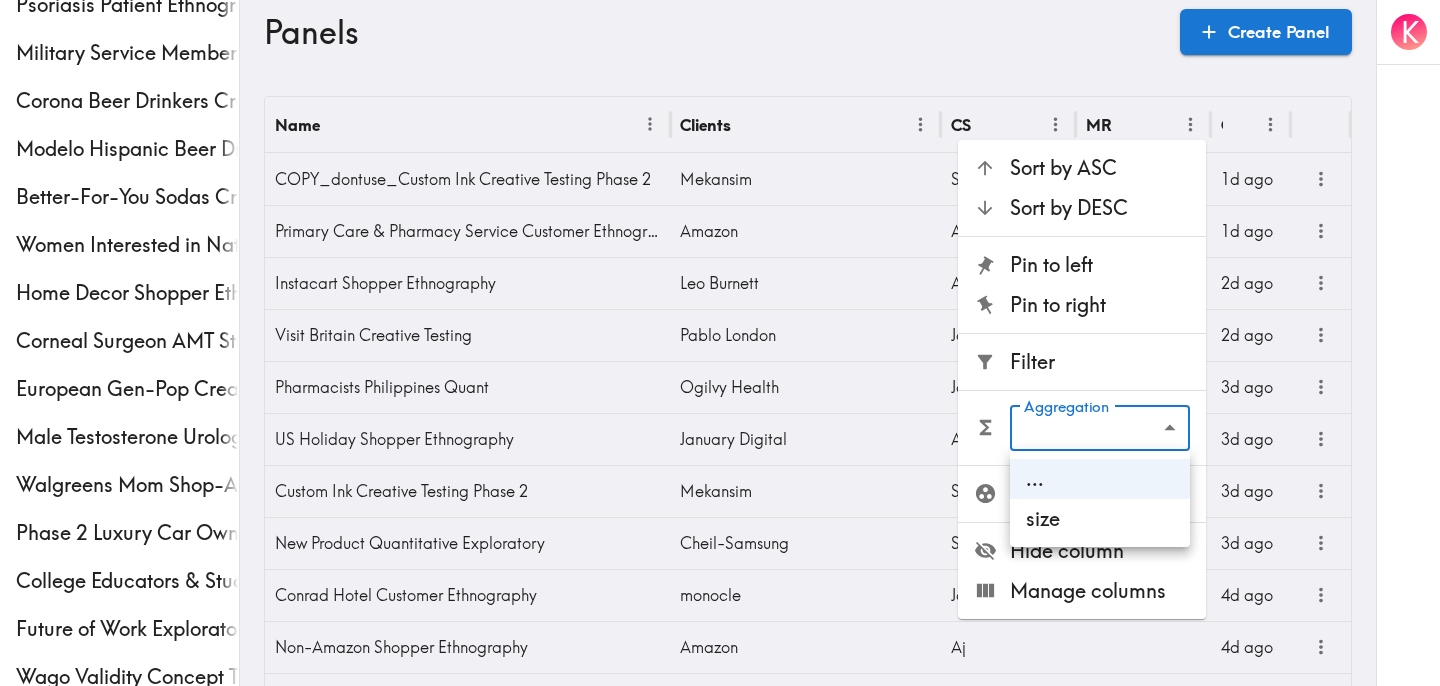 click at bounding box center (720, 343) 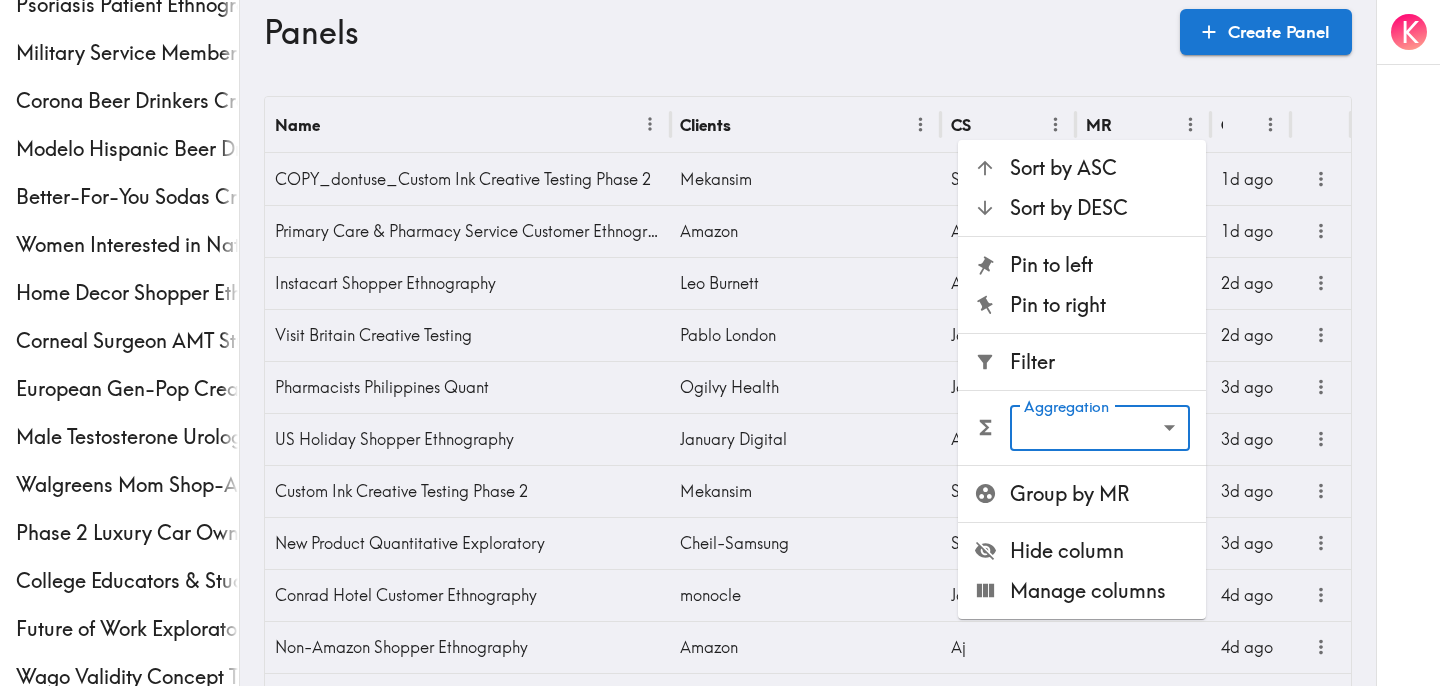 click on "Filter" at bounding box center [1100, 362] 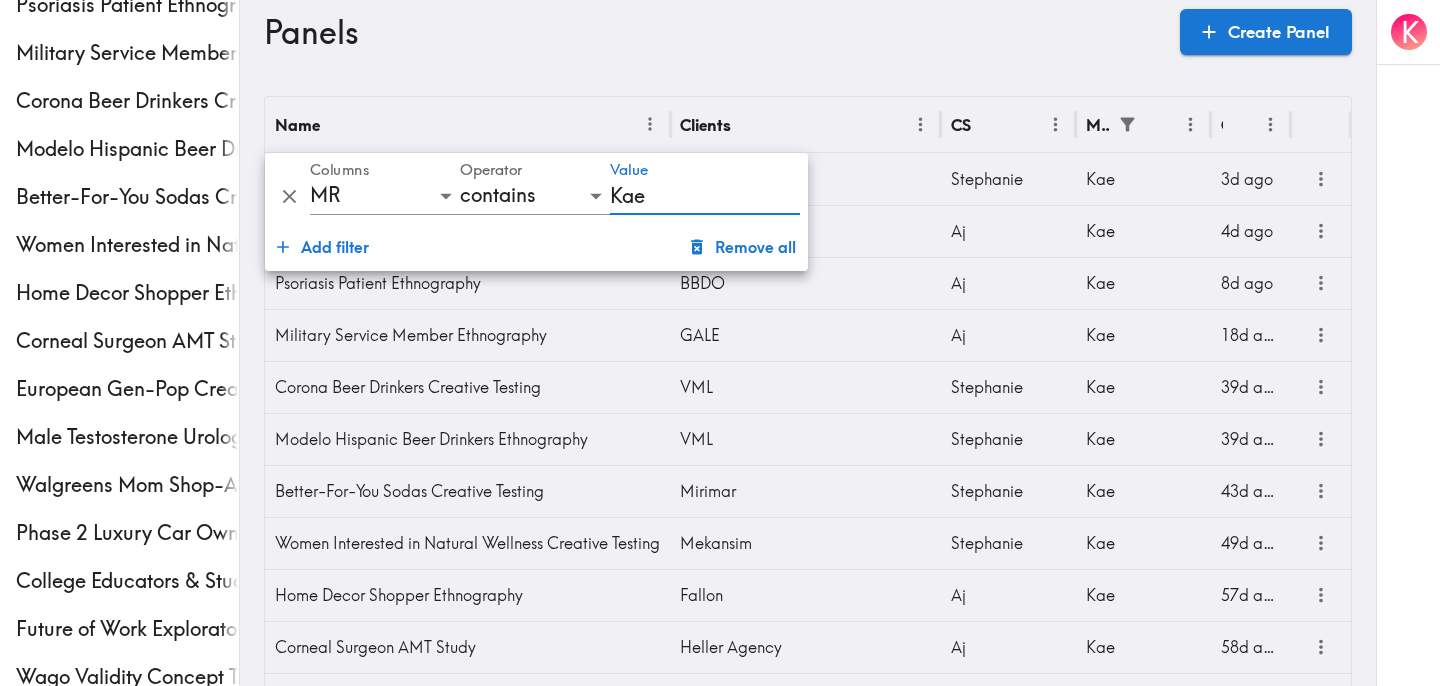 type on "Kae" 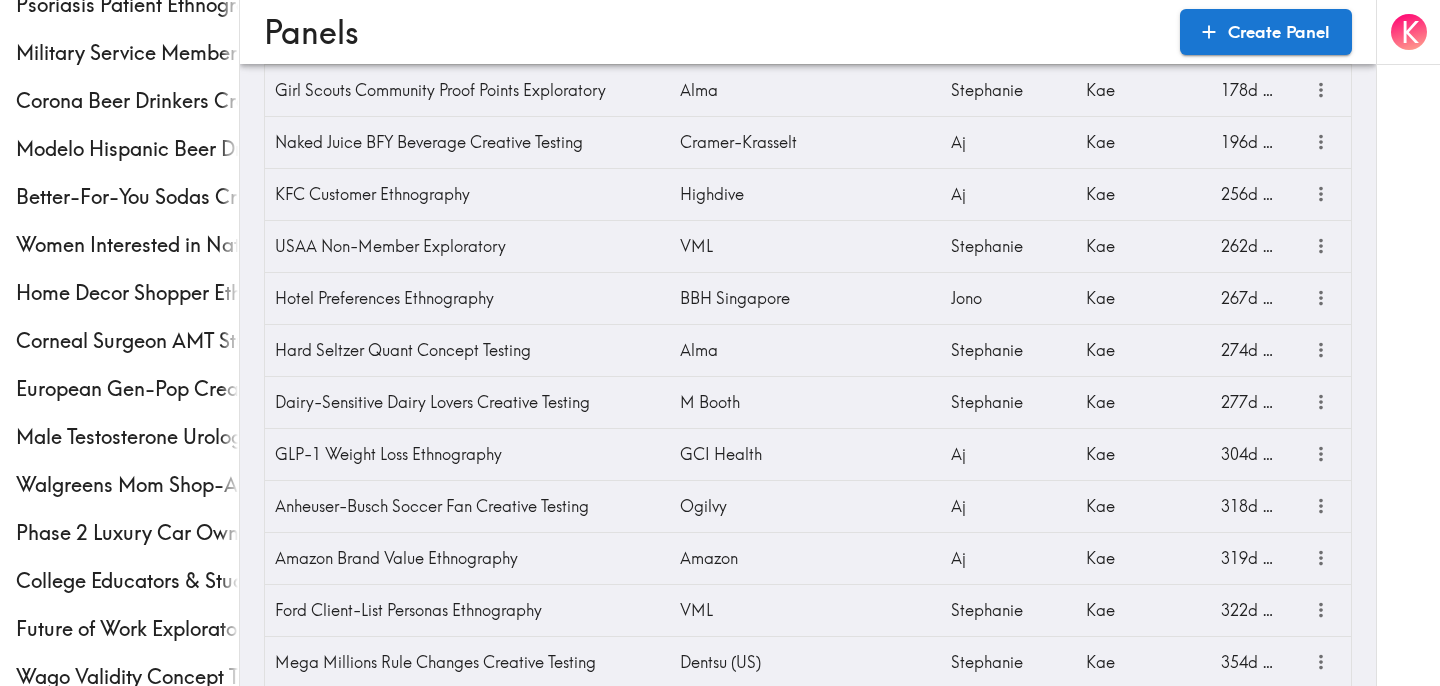 scroll, scrollTop: 1279, scrollLeft: 0, axis: vertical 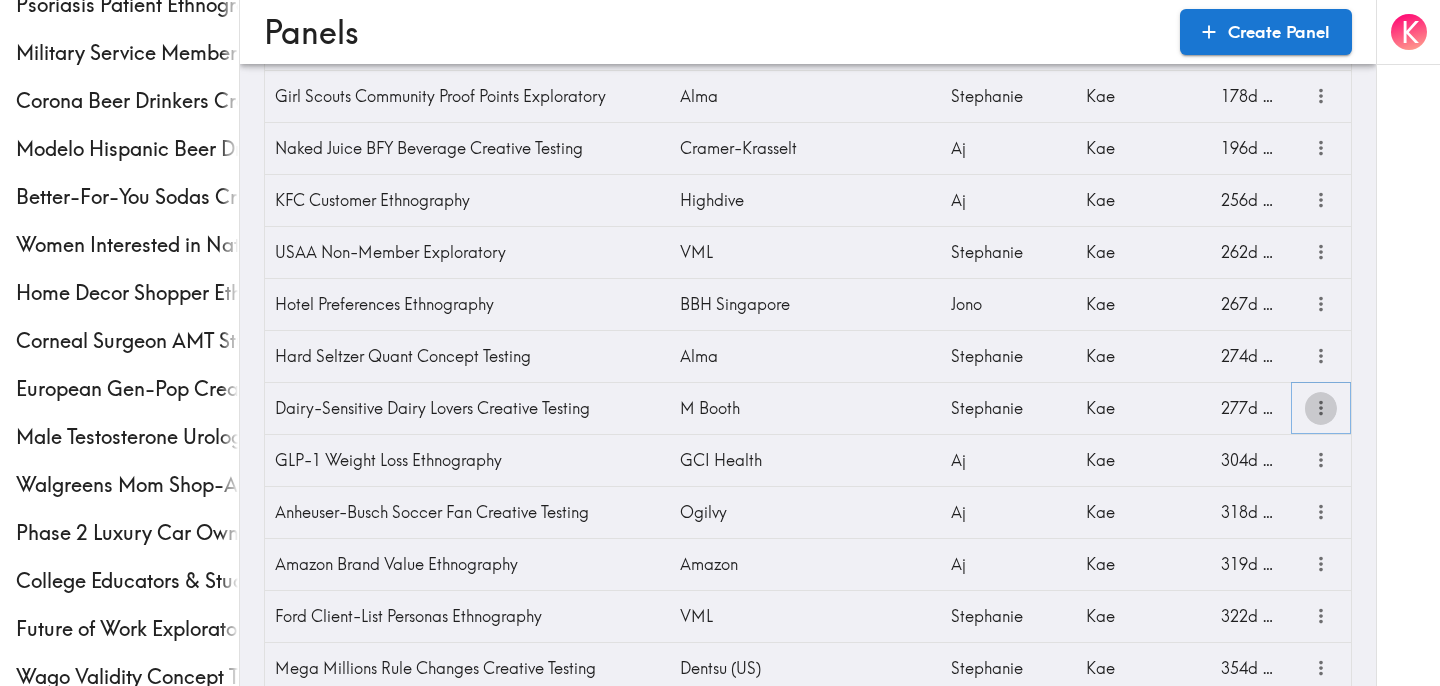 click 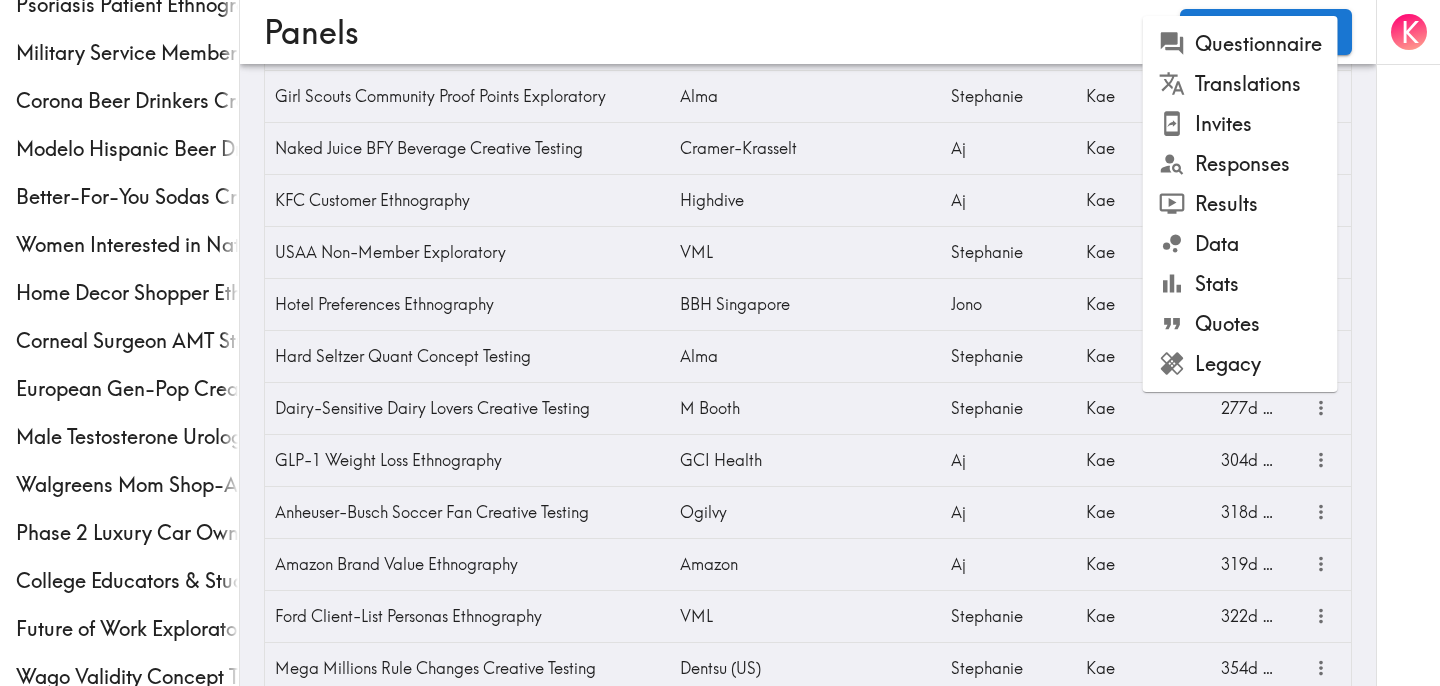 click on "Legacy" at bounding box center (1240, 364) 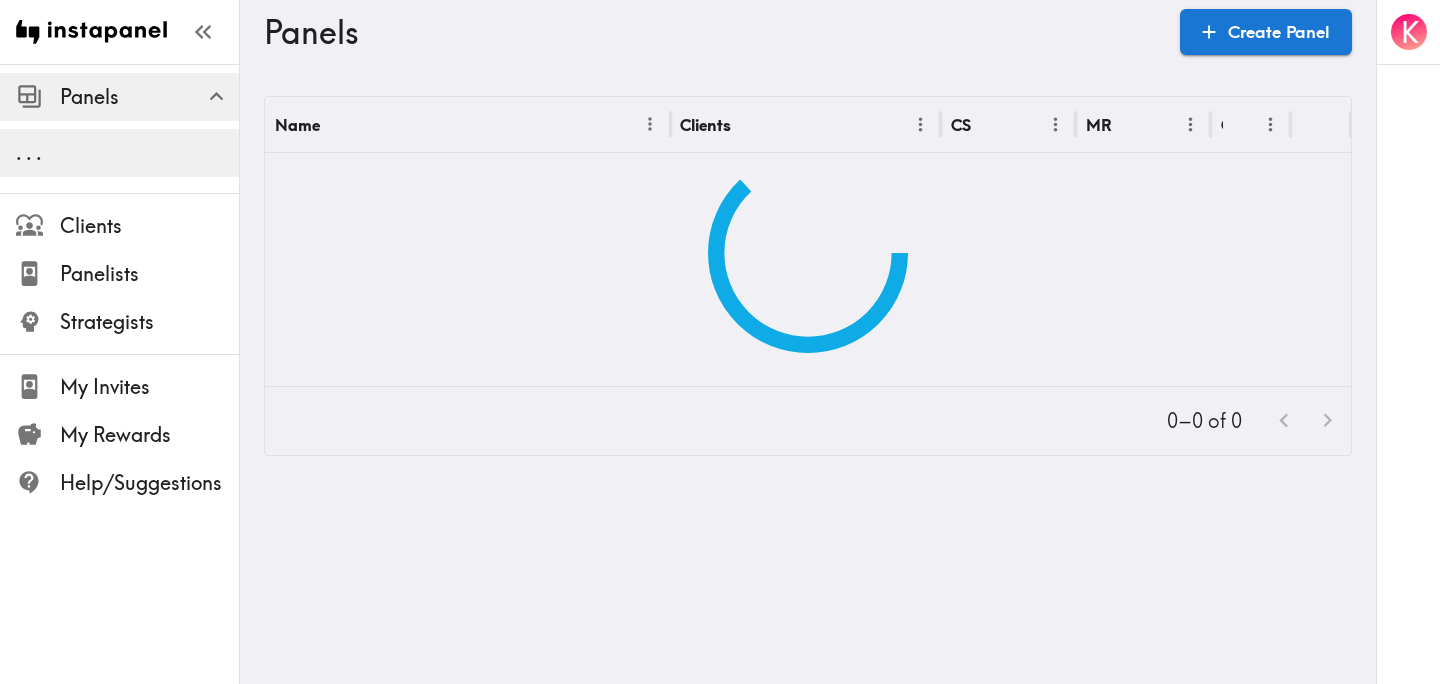 scroll, scrollTop: 0, scrollLeft: 0, axis: both 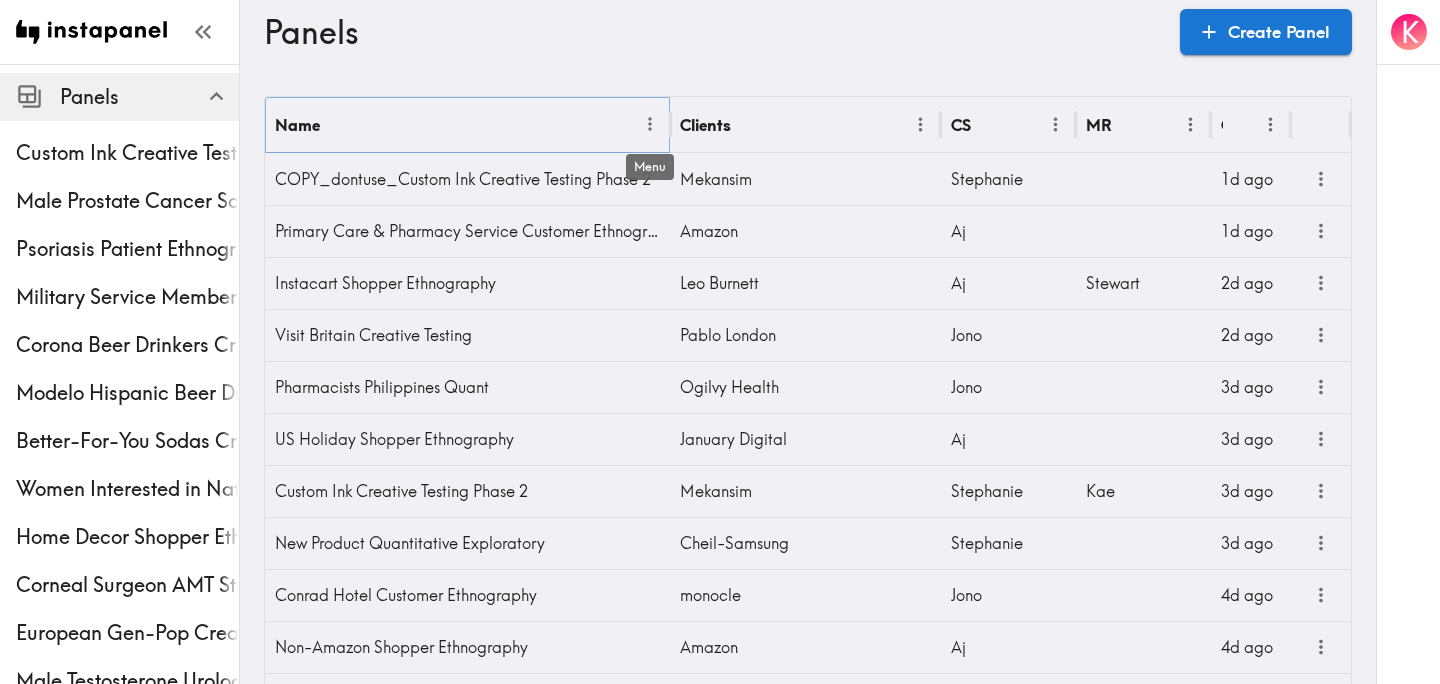 click 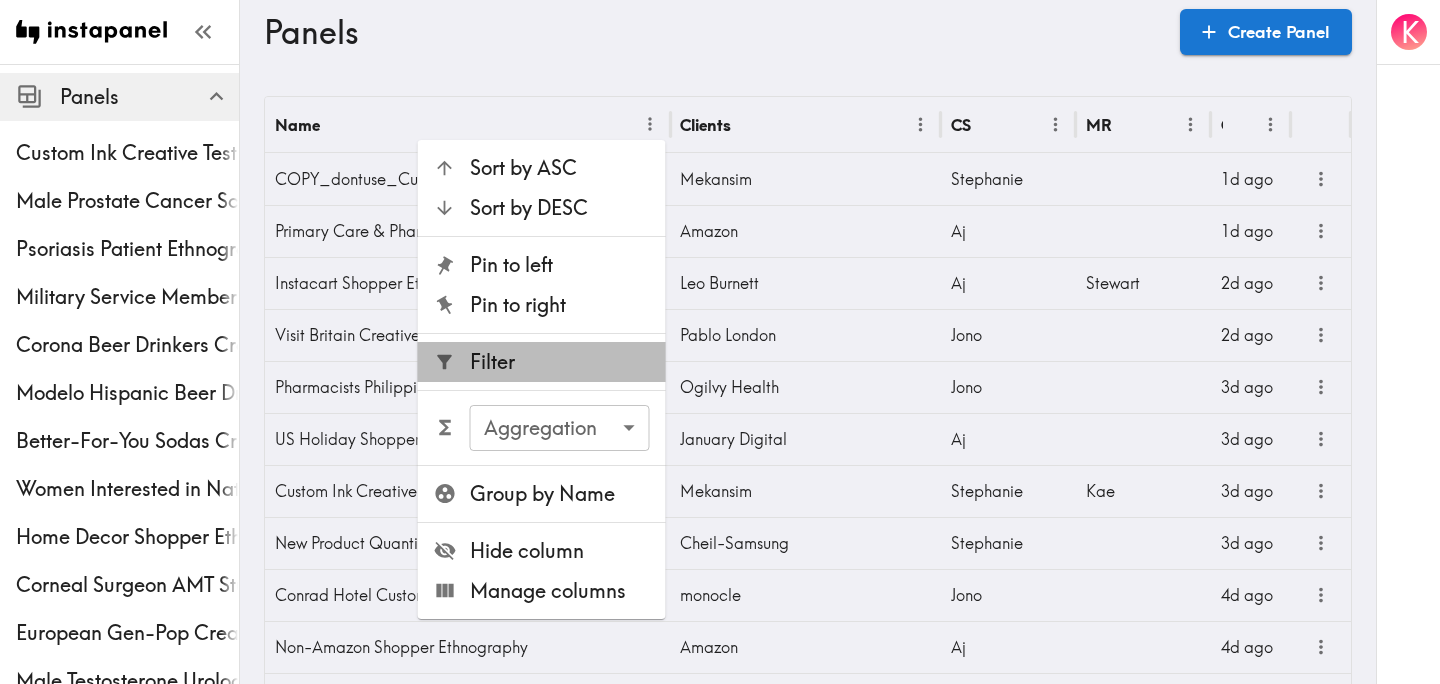 click on "Filter" at bounding box center [560, 362] 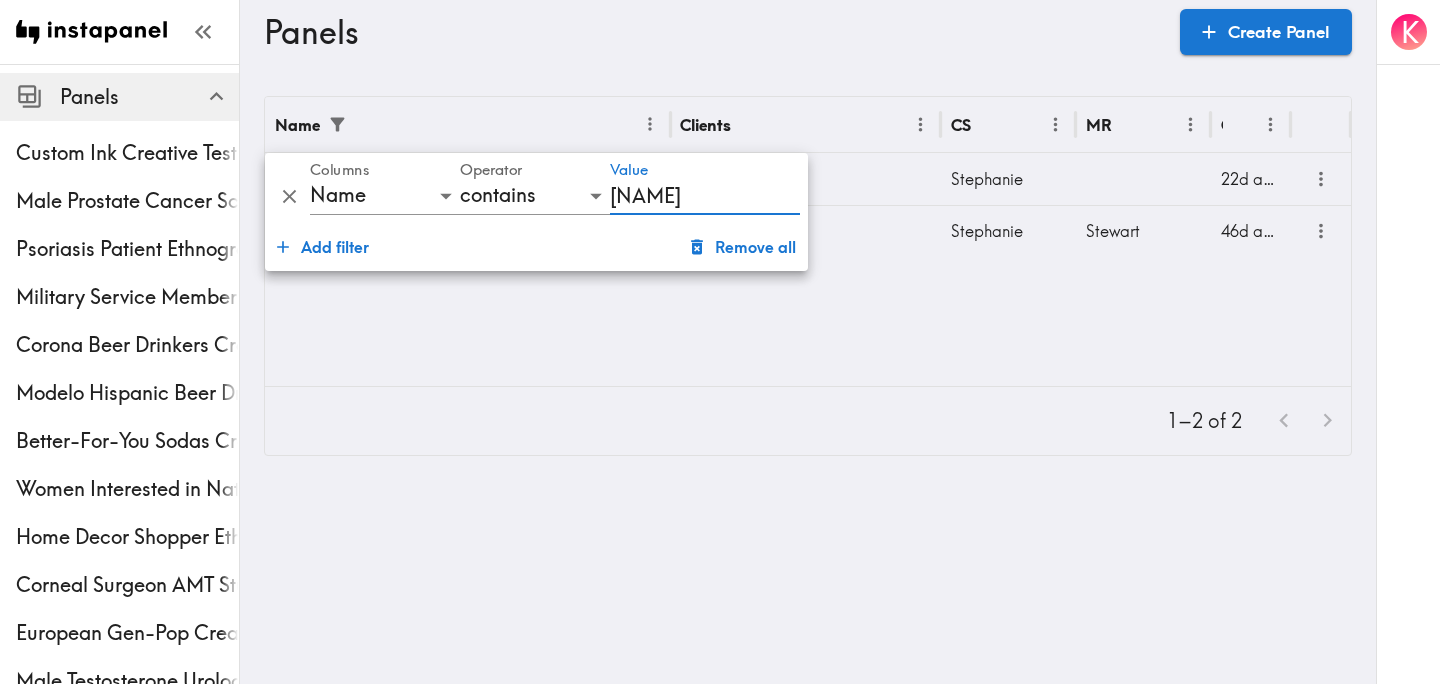 type on "[NAME]" 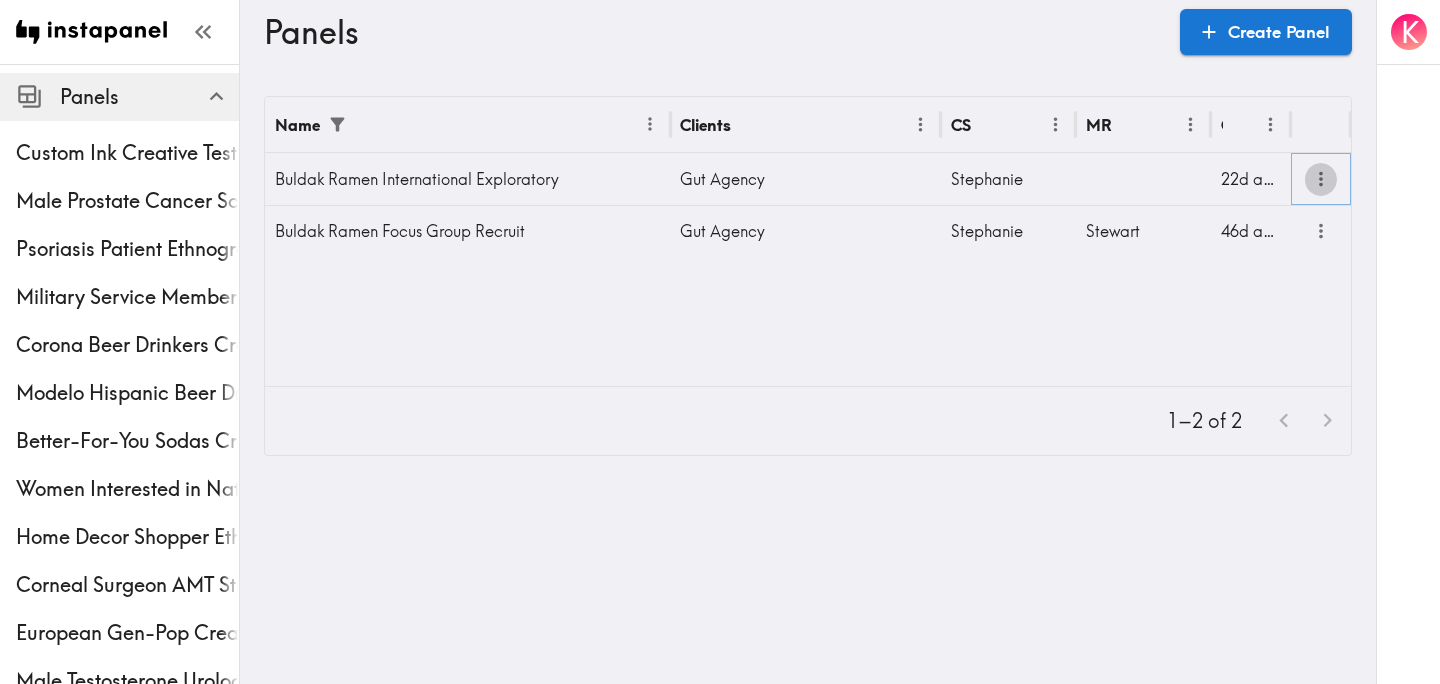 click 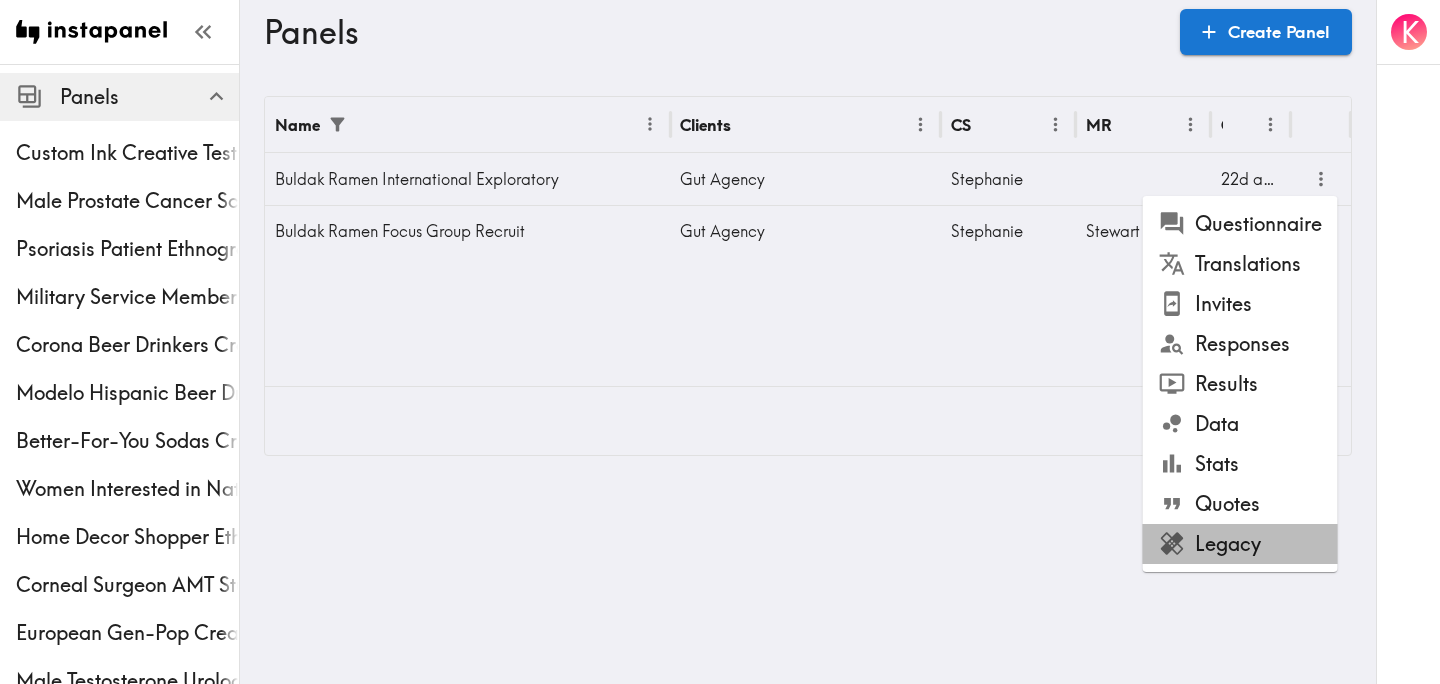 click on "Legacy" at bounding box center (1240, 544) 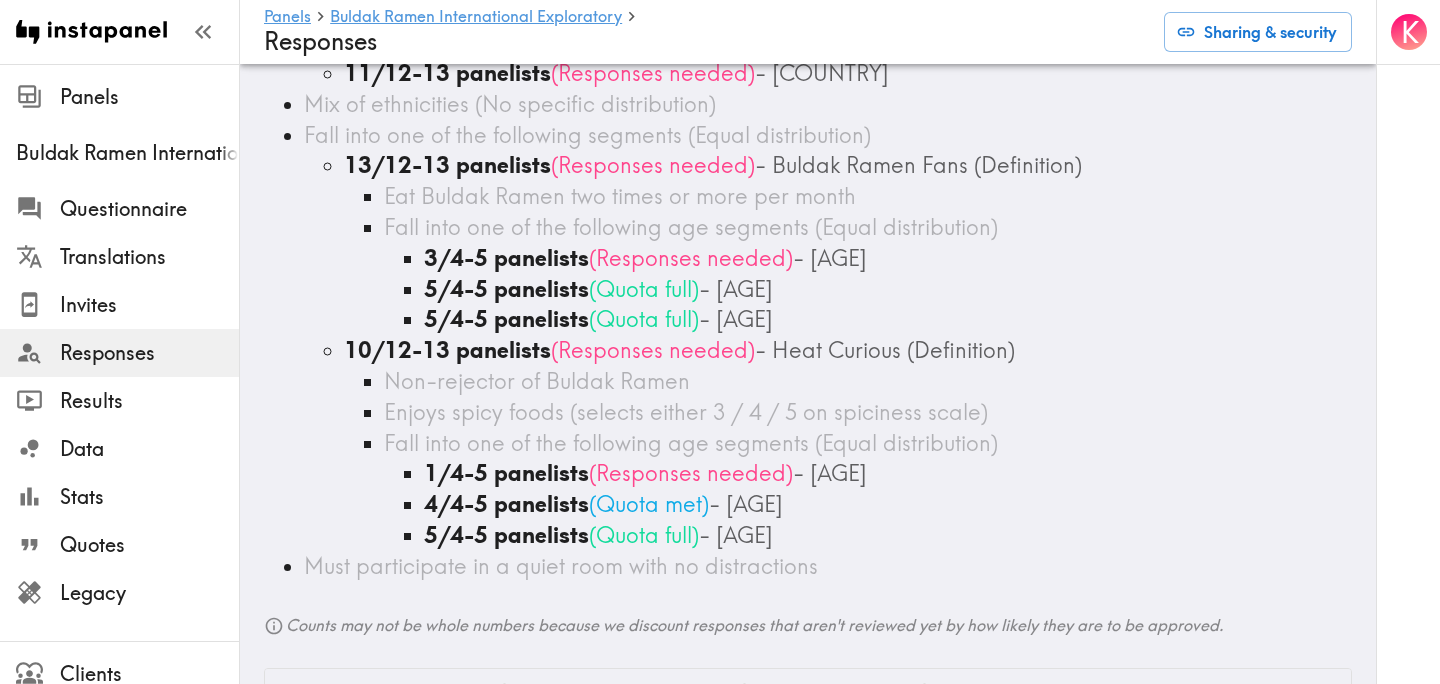 scroll, scrollTop: 209, scrollLeft: 0, axis: vertical 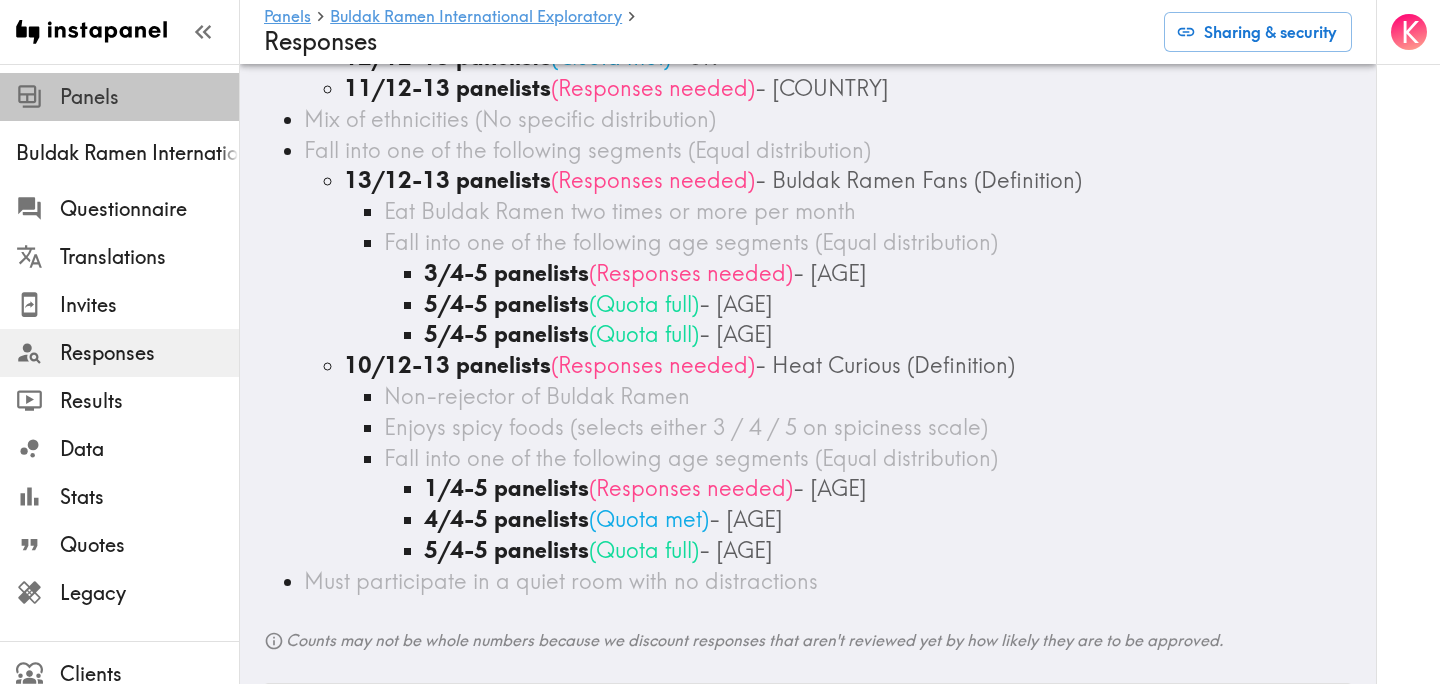 click on "Panels" at bounding box center [149, 97] 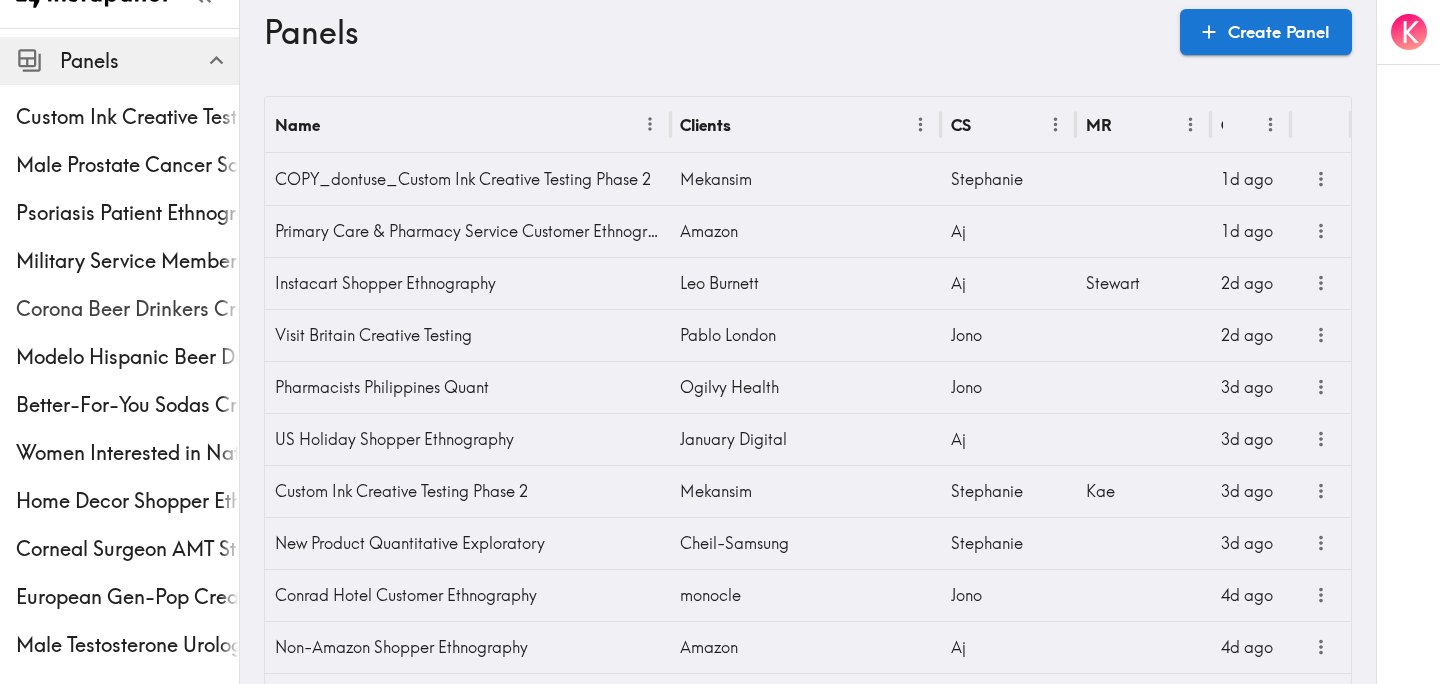 scroll, scrollTop: 17, scrollLeft: 0, axis: vertical 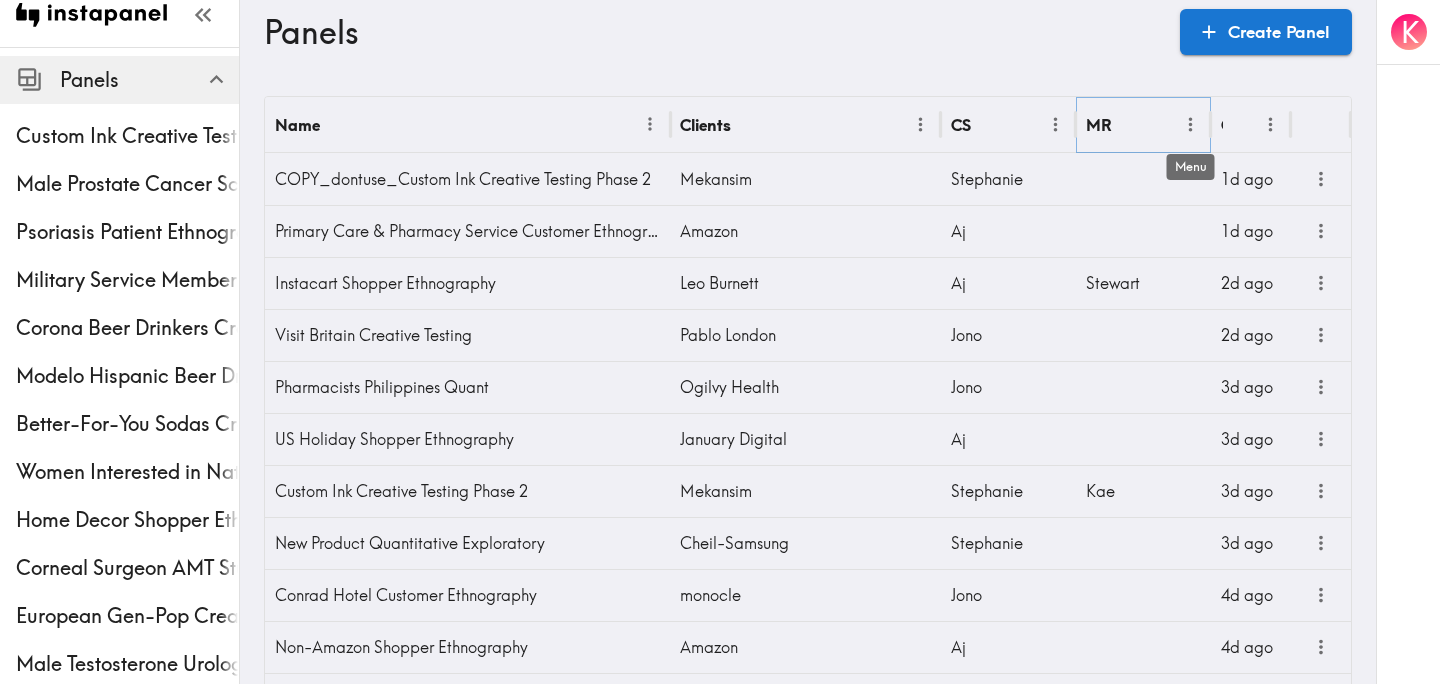 click 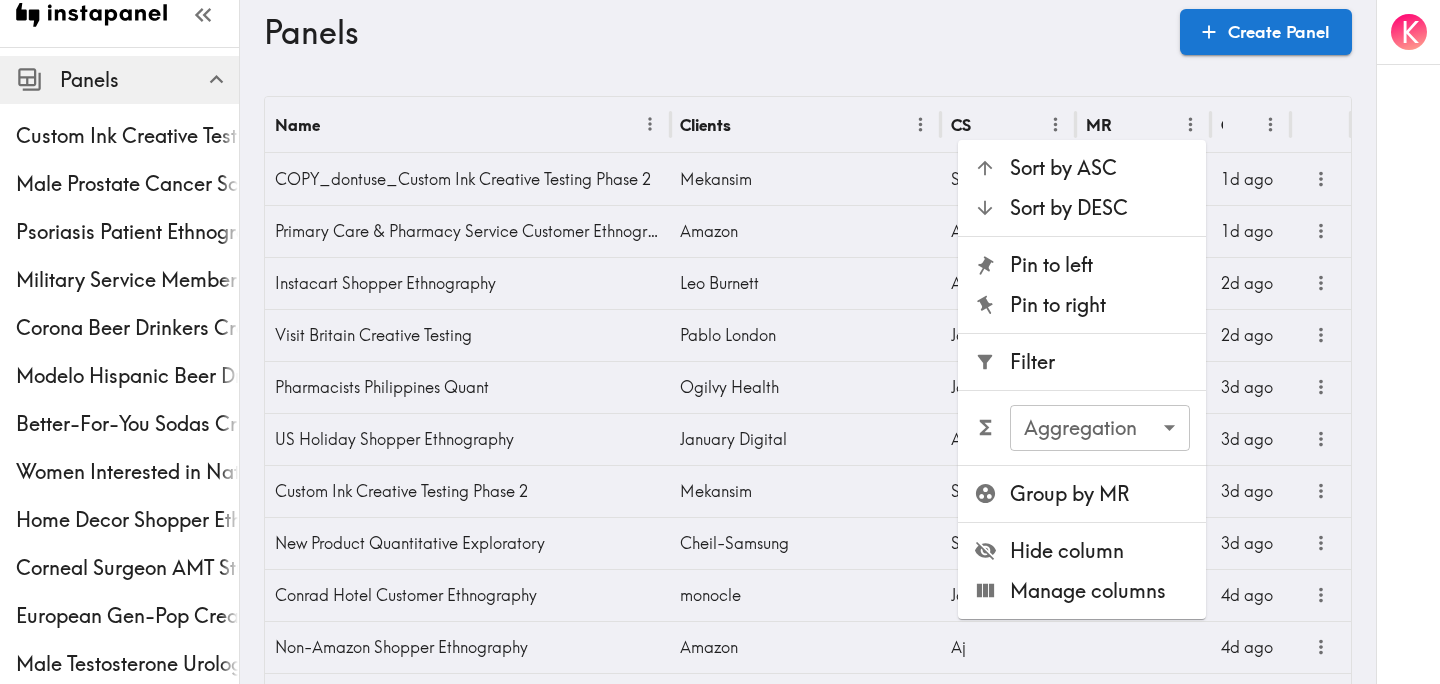 click on "Filter" at bounding box center [1100, 362] 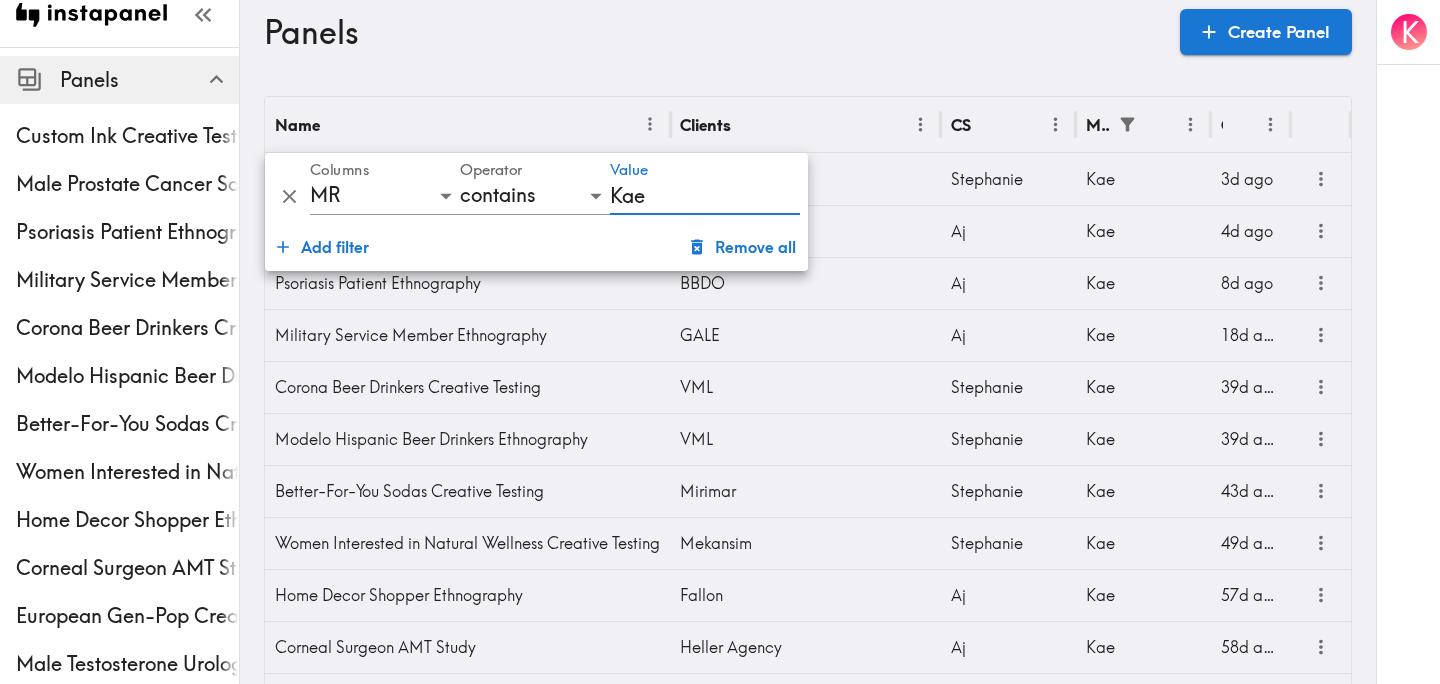 type on "Kae" 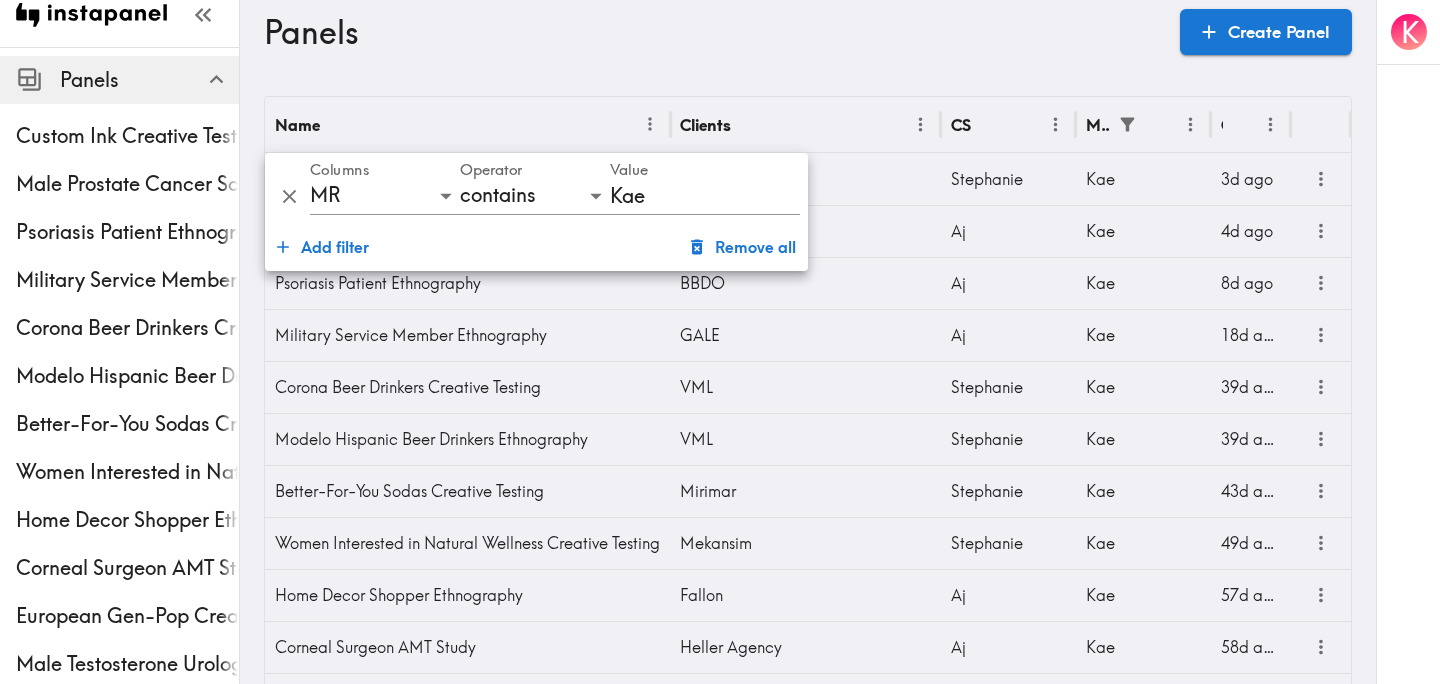 click on "Panels Create Panel" at bounding box center [808, 32] 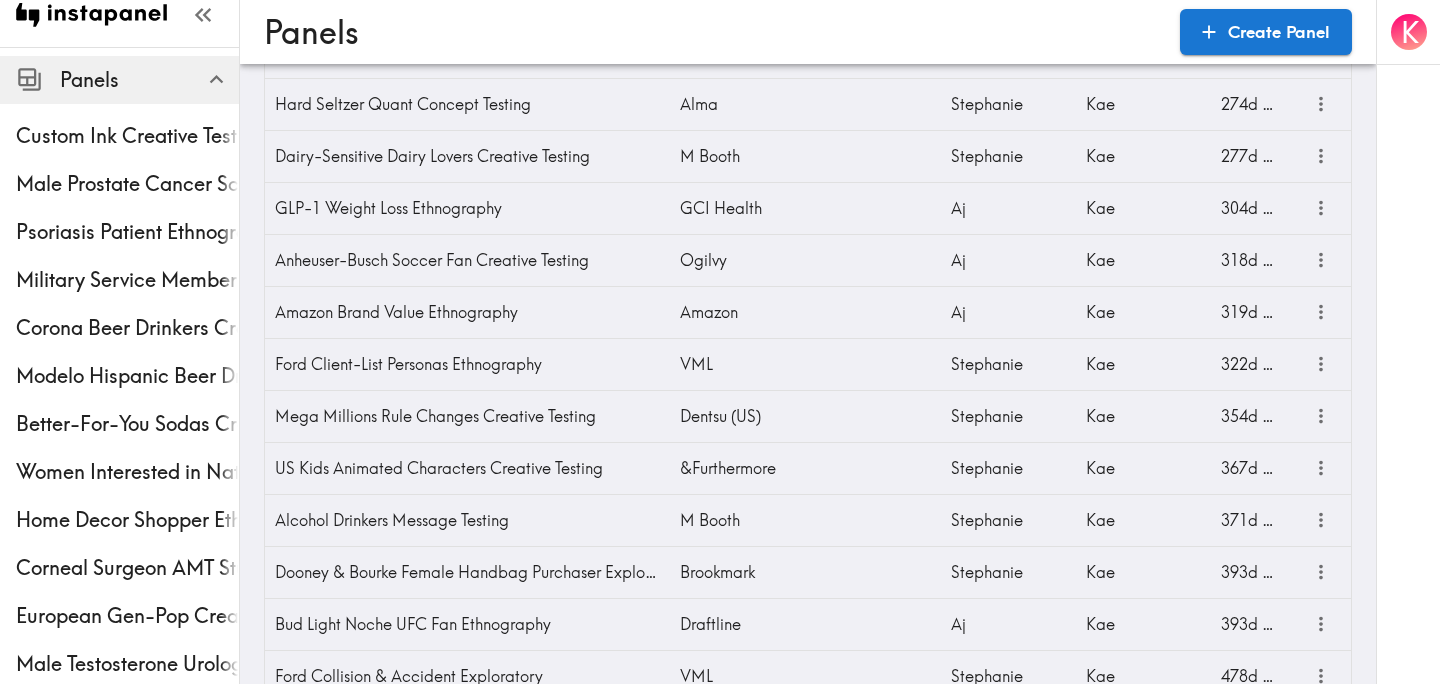 scroll, scrollTop: 1534, scrollLeft: 0, axis: vertical 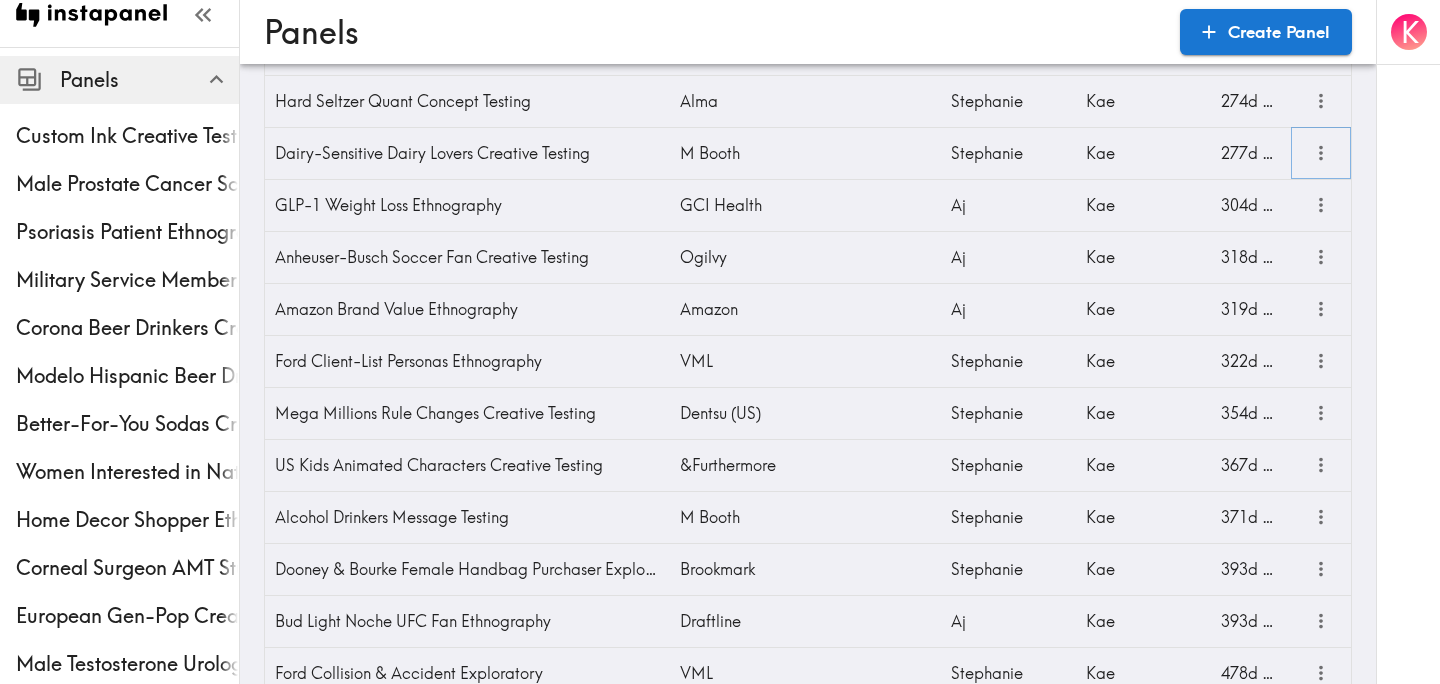 click 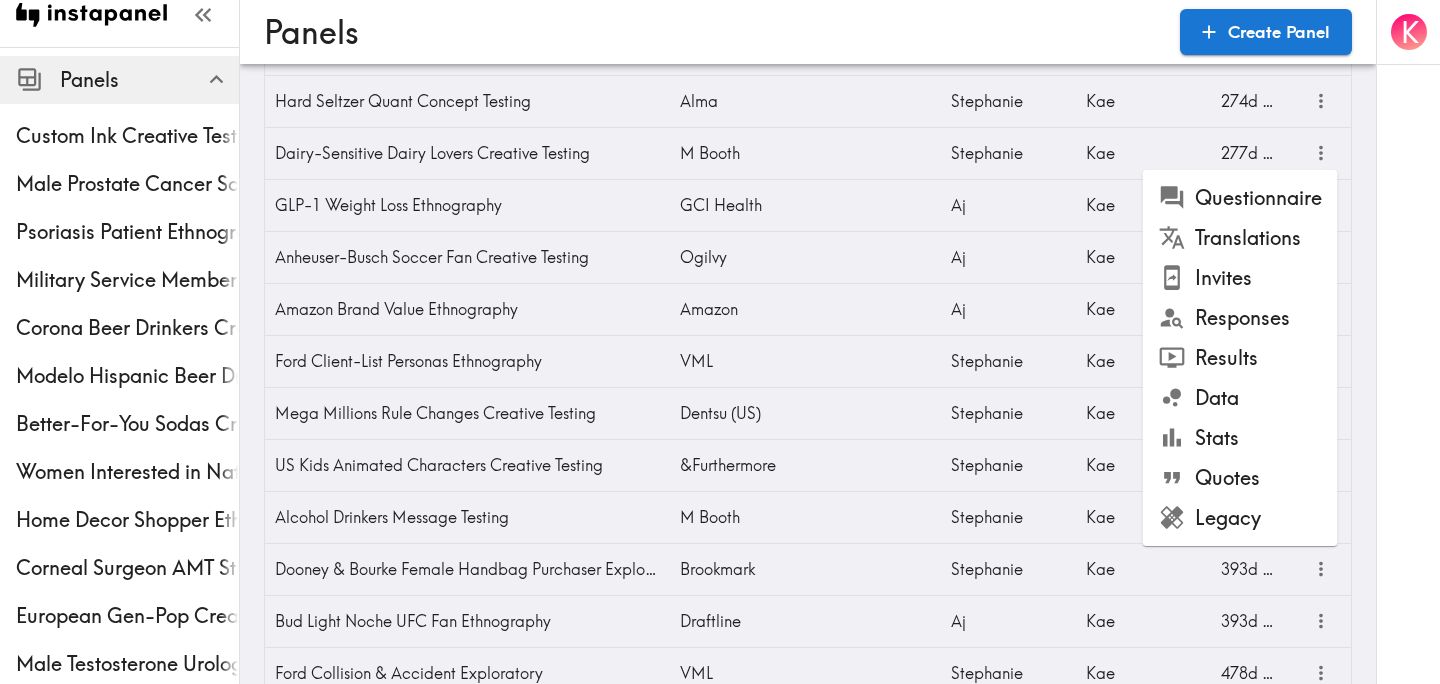 click on "Legacy" at bounding box center (1240, 518) 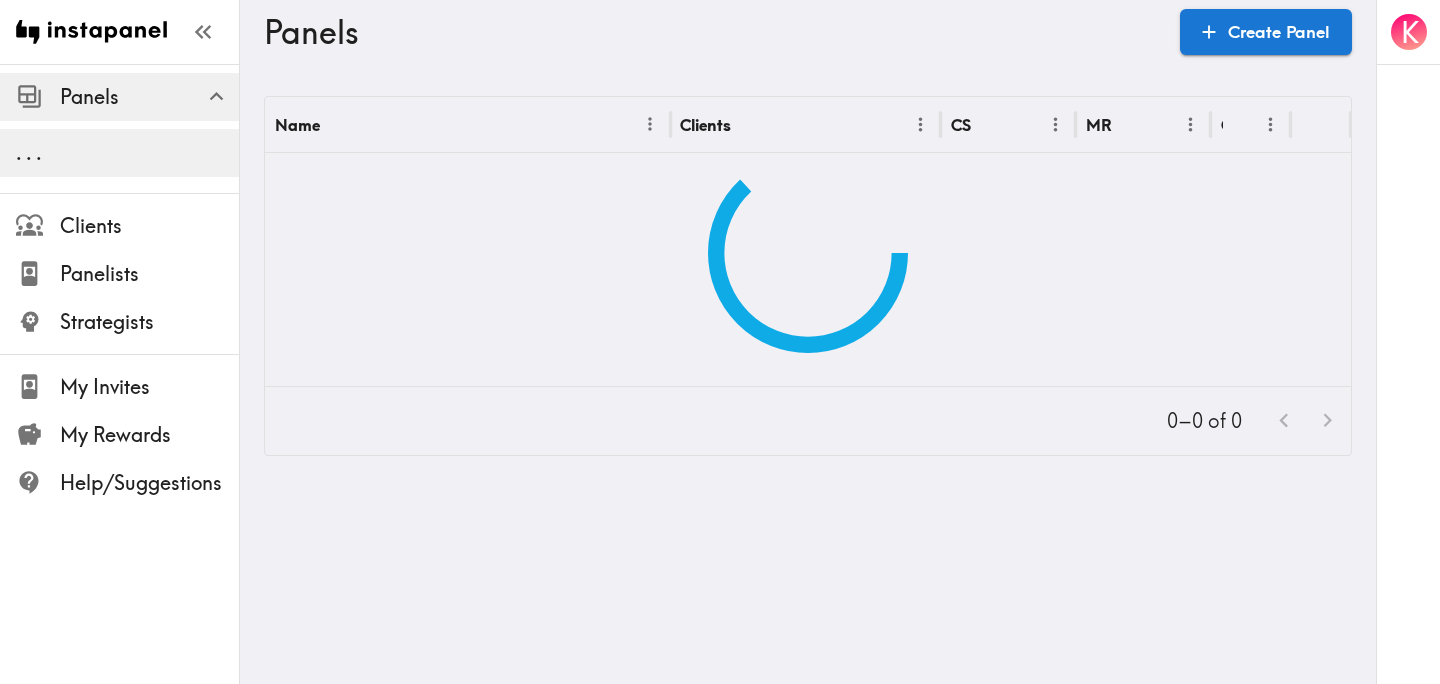 scroll, scrollTop: 0, scrollLeft: 0, axis: both 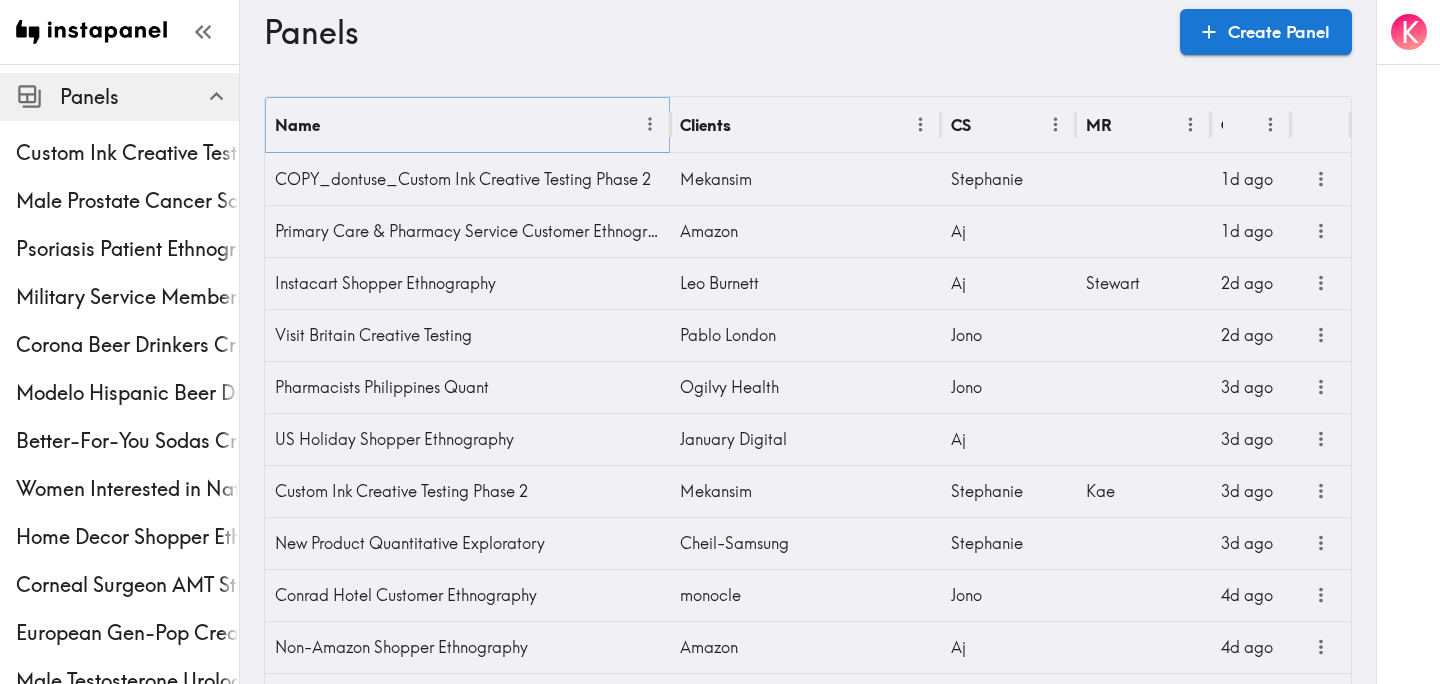 click 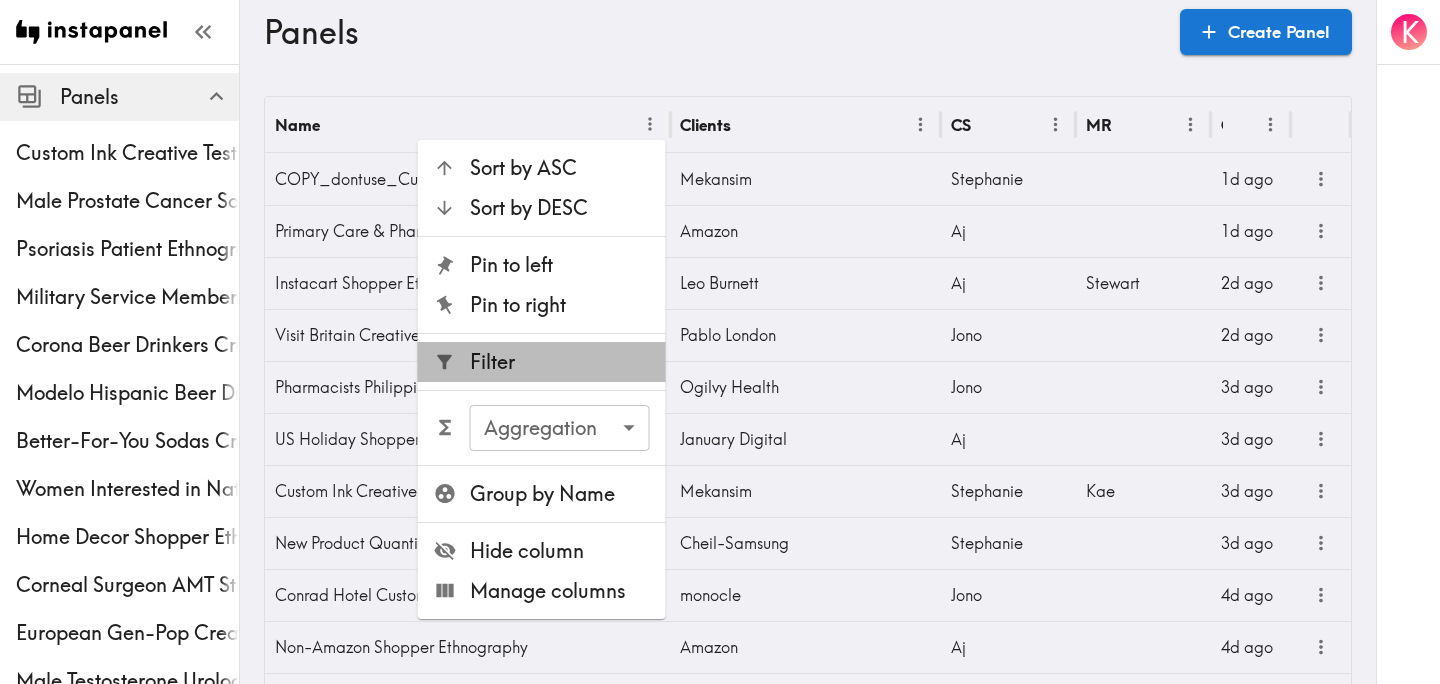 click on "Filter" at bounding box center (560, 362) 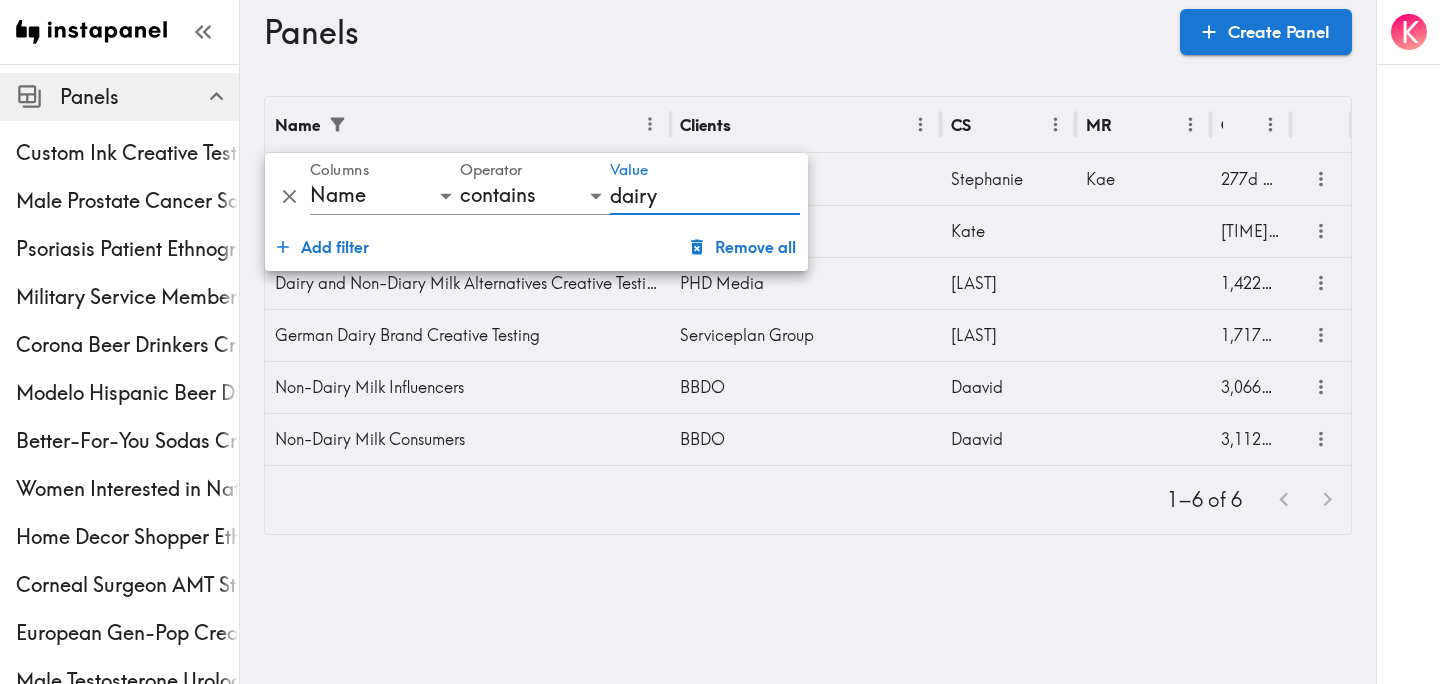 type on "dairy" 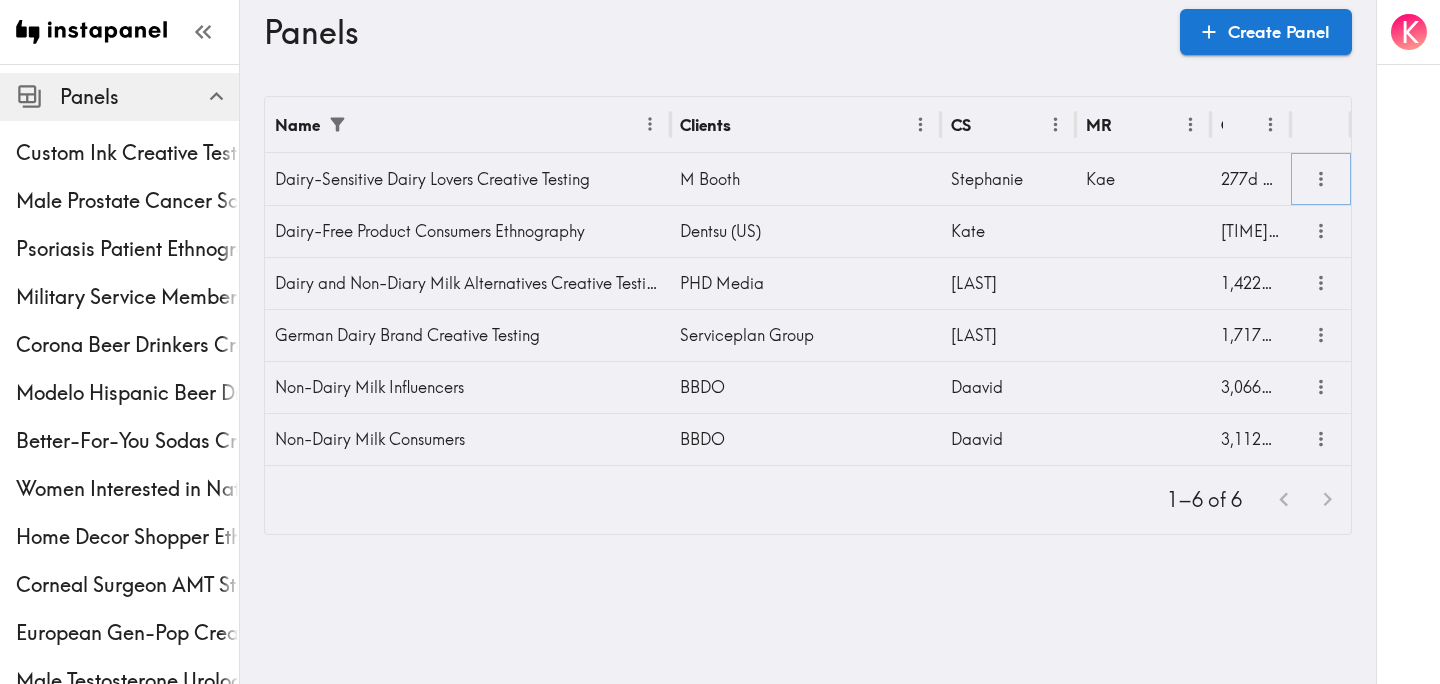 click 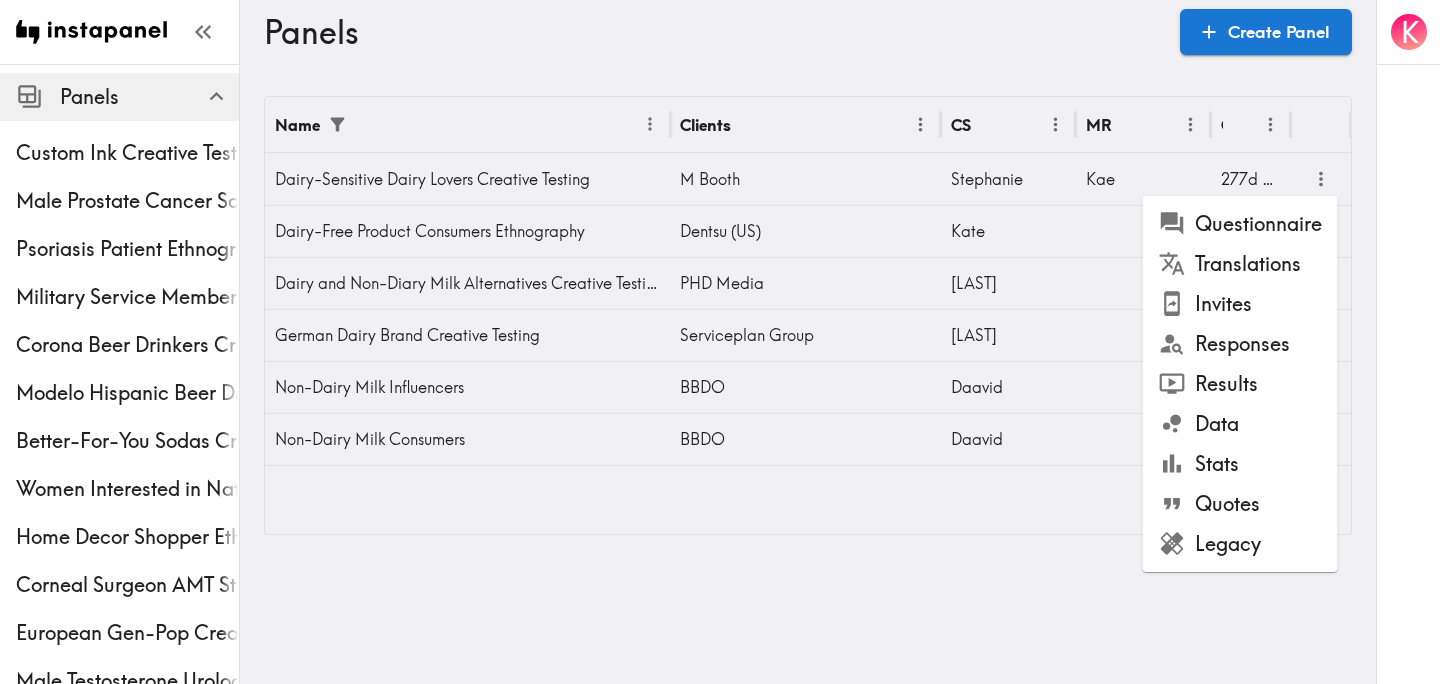 click on "Data" at bounding box center (1240, 424) 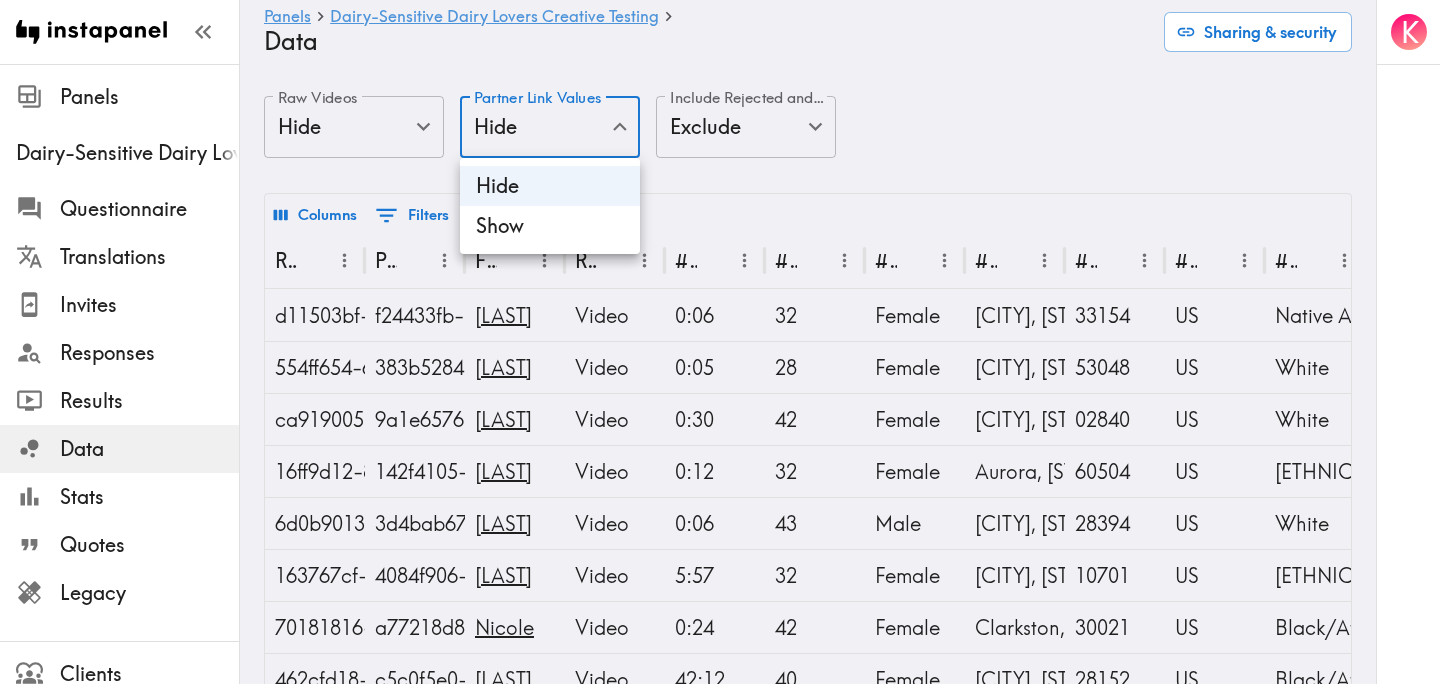 click on "Instapanel - Panels Panels Custom Ink Creative Testing Phase 2 Male Prostate Cancer Screening Ethnography Psoriasis Patient Ethnography Military Service Member Ethnography Corona Beer Drinkers Creative Testing Modelo Hispanic Beer Drinkers Ethnography Better-For-You Sodas Creative Testing Women Interested in Natural Wellness Creative Testing Home Decor Shopper Ethnography Corneal Surgeon AMT Study European Gen-Pop Creative Testing Male Testosterone Urologist & PCP Study Walgreens Mom Shop-Along Phase 2 Luxury Car Owner Ethnography College Educators & Students Digital Learning Exploratory Future of Work Exploratory Wago Validity Concept Testing Illinois Gun Safety Copy Testing Bourbon Drinker Ethnography Brand Positioning Exploratory Clients Panelists Strategists My Invites My Rewards Help/Suggestions K Panels Create Panel Name Clients CS MR Created Dairy-Sensitive Dairy Lovers Creative Testing M Booth Stephanie Kae 277d ago Dairy-Free Product Consumers Ethnography Dentsu (US) Kate 798d ago PHD Media Valeria" at bounding box center (720, 2013) 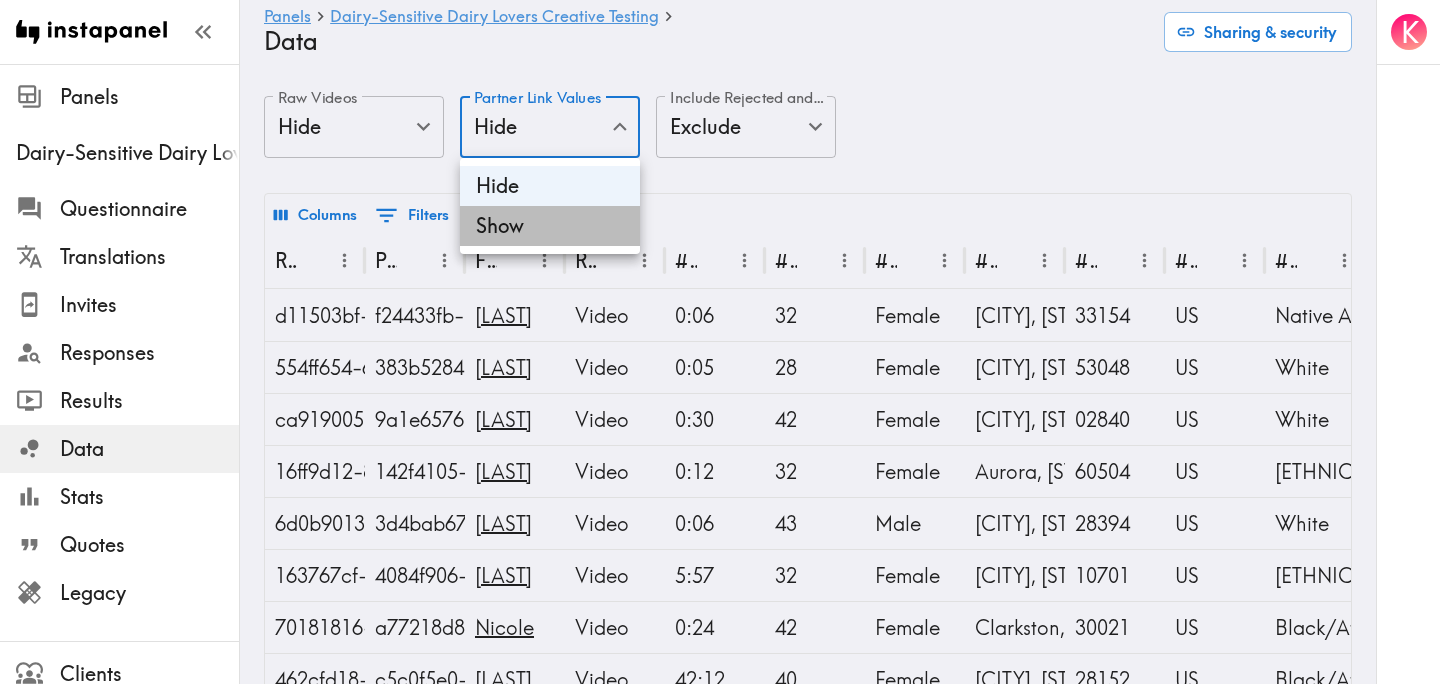 click on "Show" at bounding box center [550, 226] 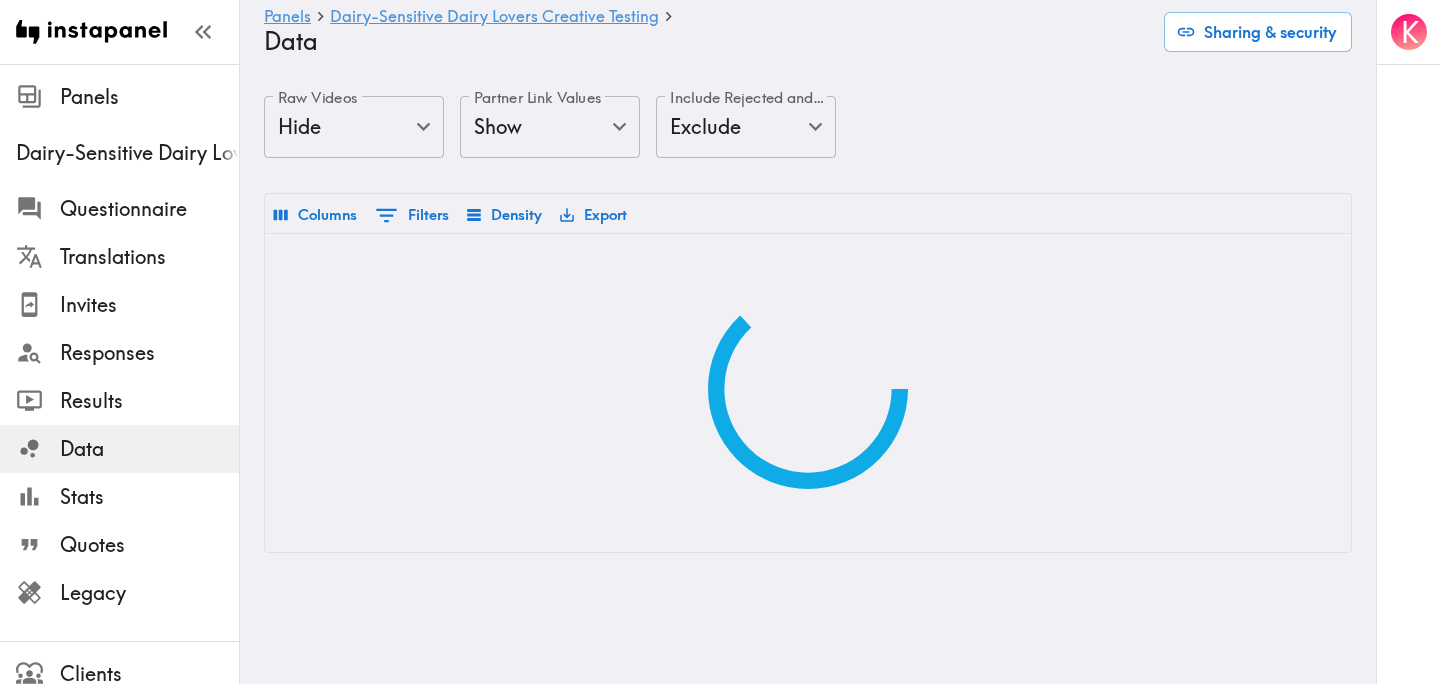 click on "Raw Videos Hide false Raw Videos Partner Link Values Show true Partner Link Values Include Rejected and Deleted Responses Exclude false Include Rejected and Deleted Responses" at bounding box center [808, 144] 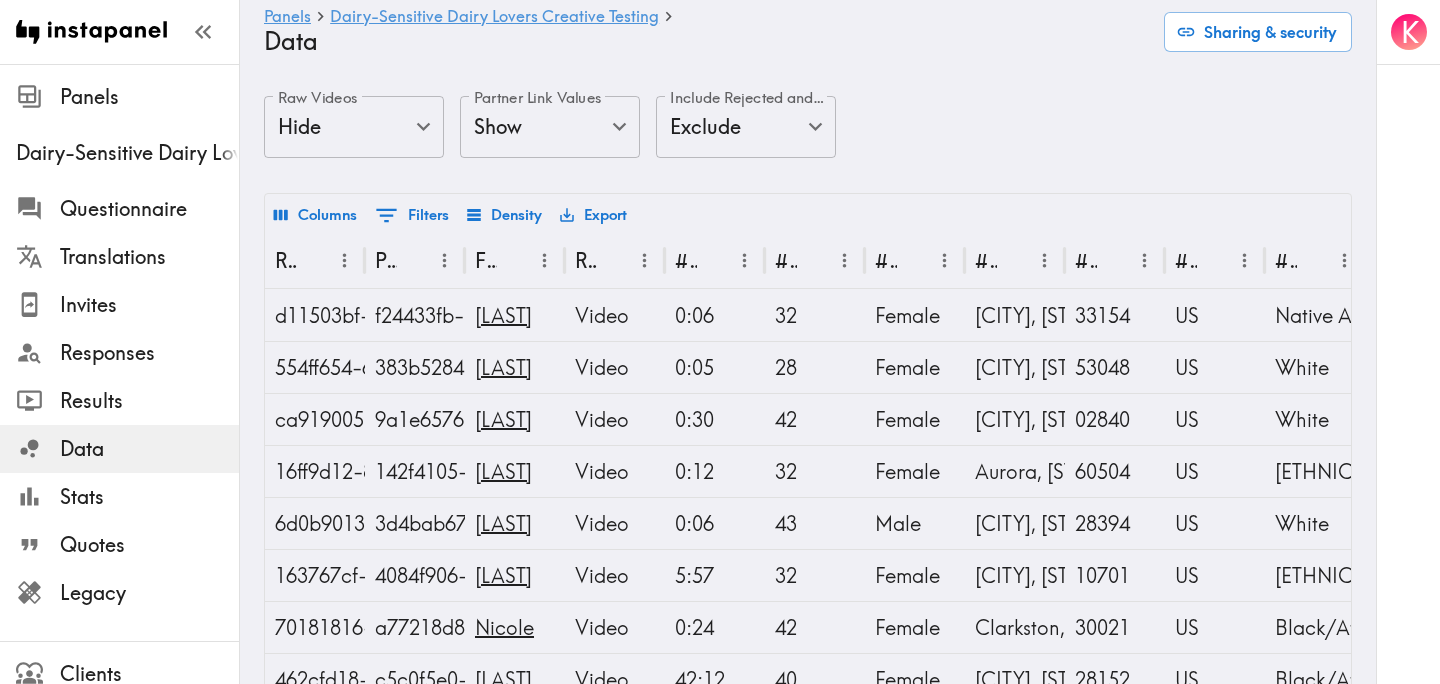 click on "Export" at bounding box center (593, 215) 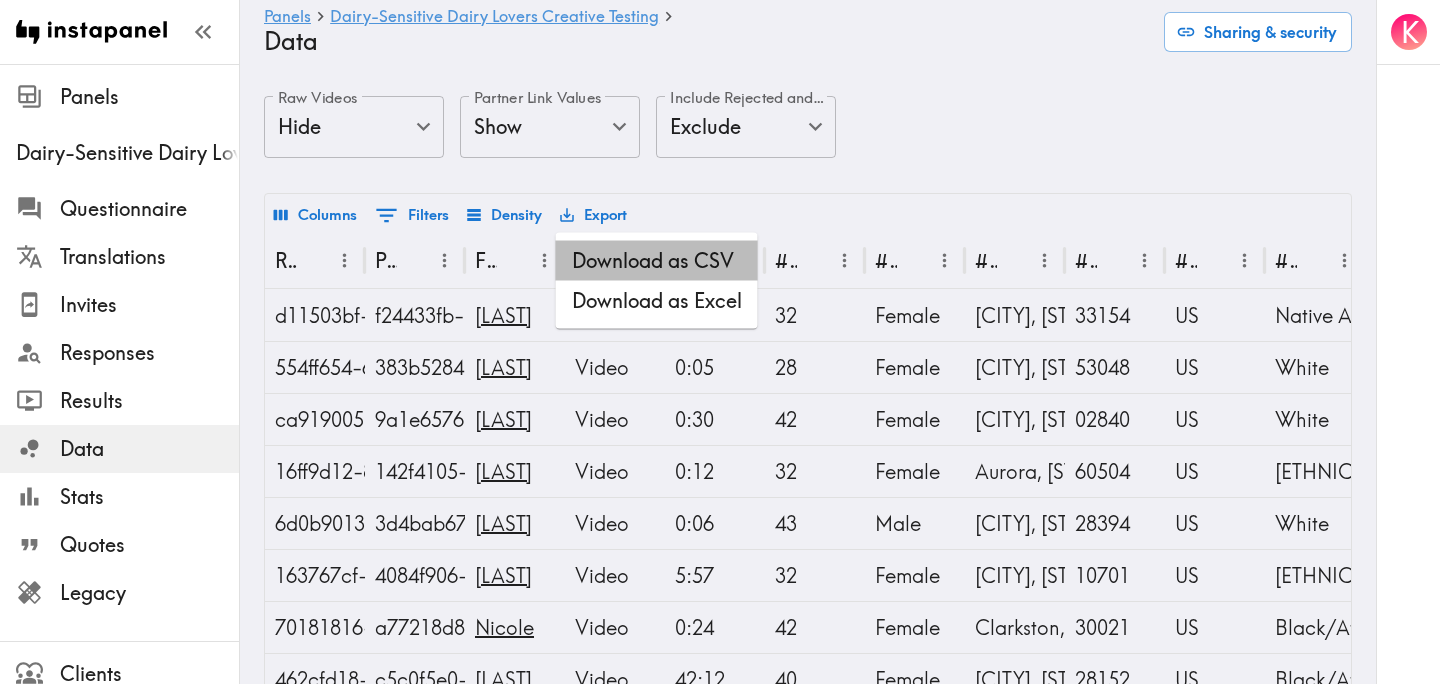 click on "Download as CSV" at bounding box center [657, 261] 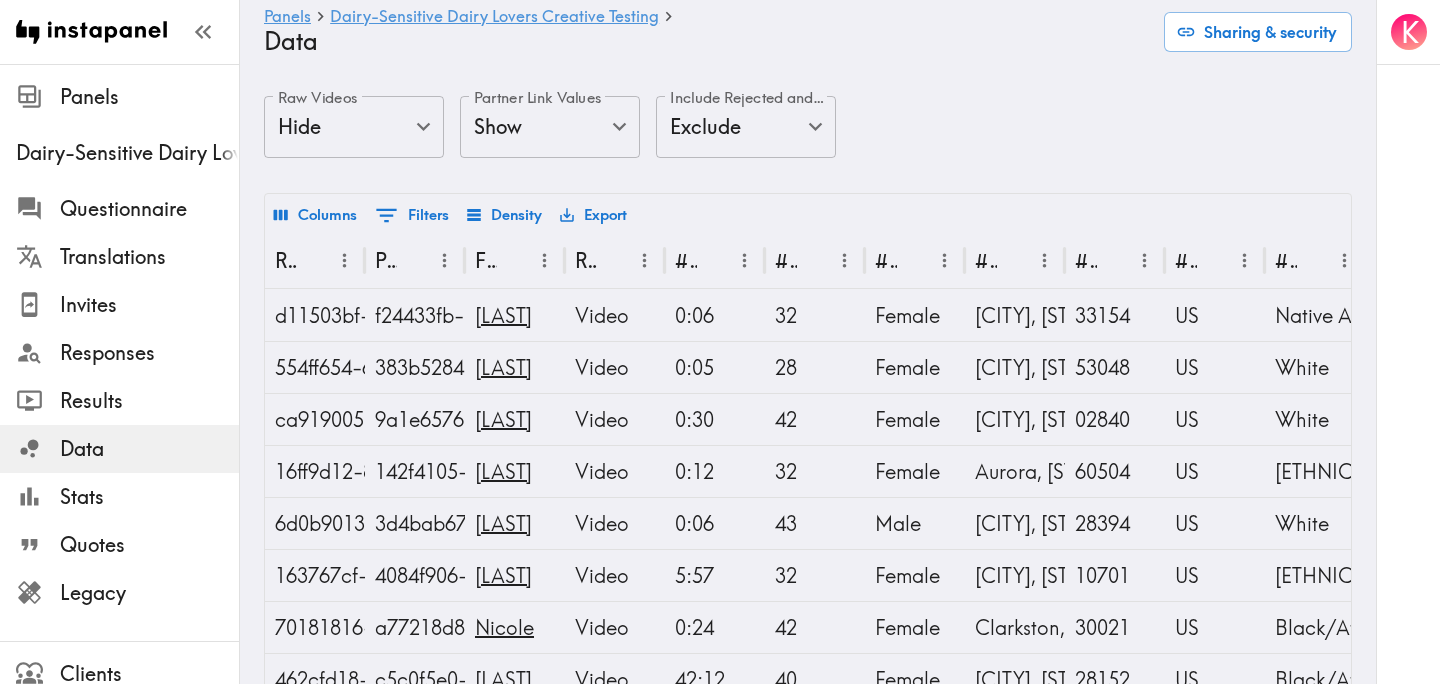 click on "Panels   Dairy-Sensitive Dairy Lovers Creative Testing   Data Sharing & security" at bounding box center [808, 32] 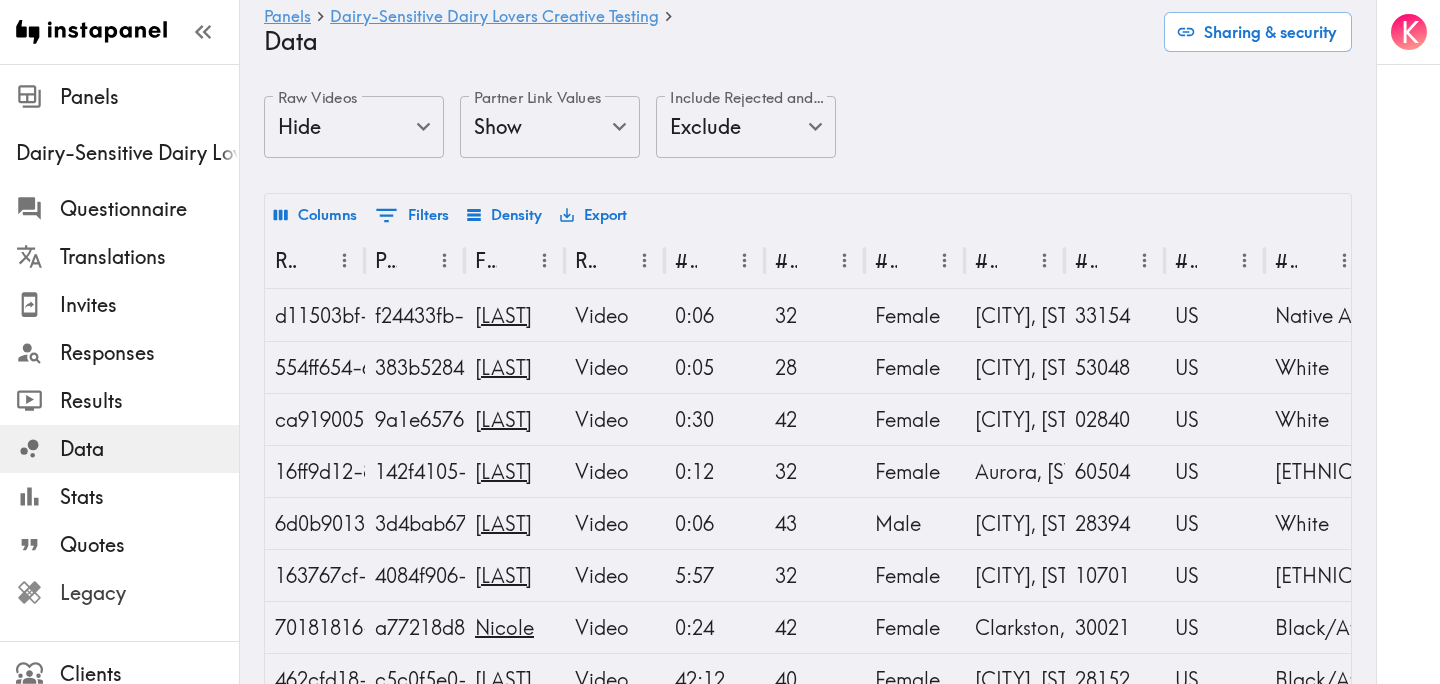 click on "Legacy" at bounding box center [149, 593] 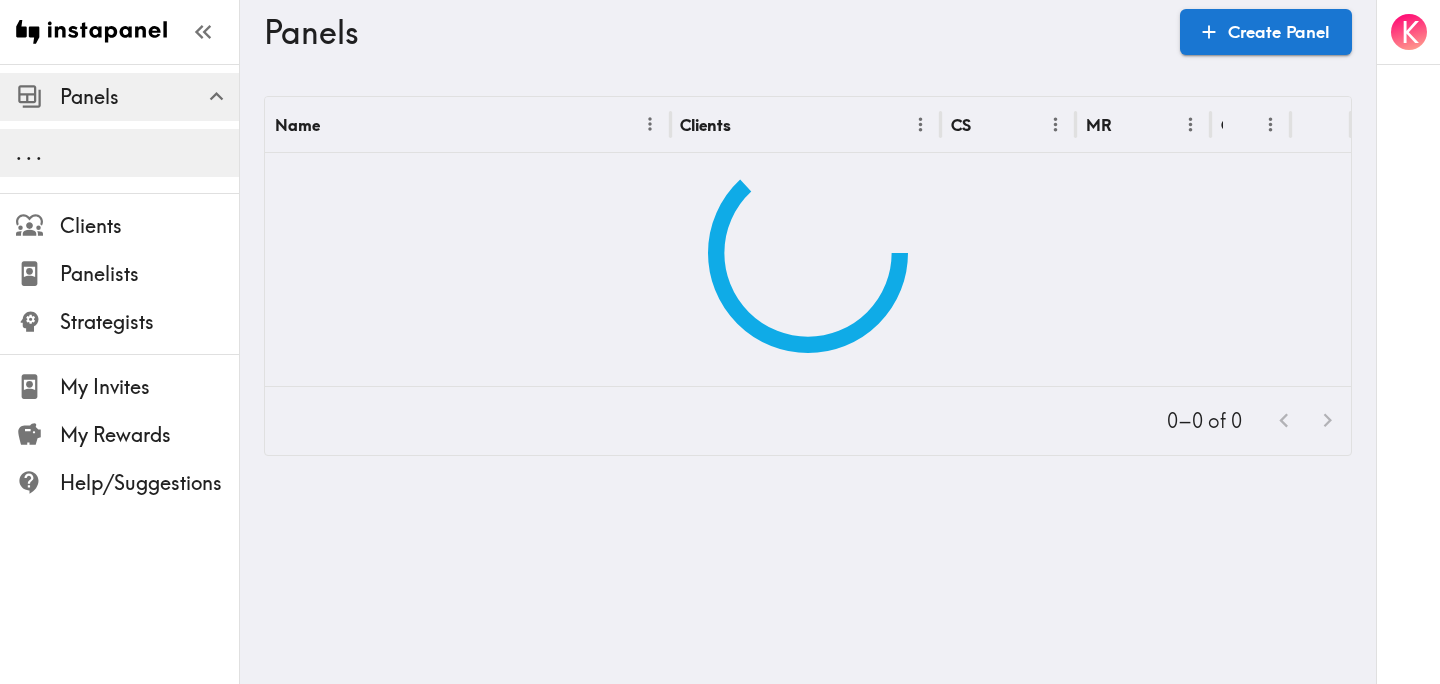 scroll, scrollTop: 0, scrollLeft: 0, axis: both 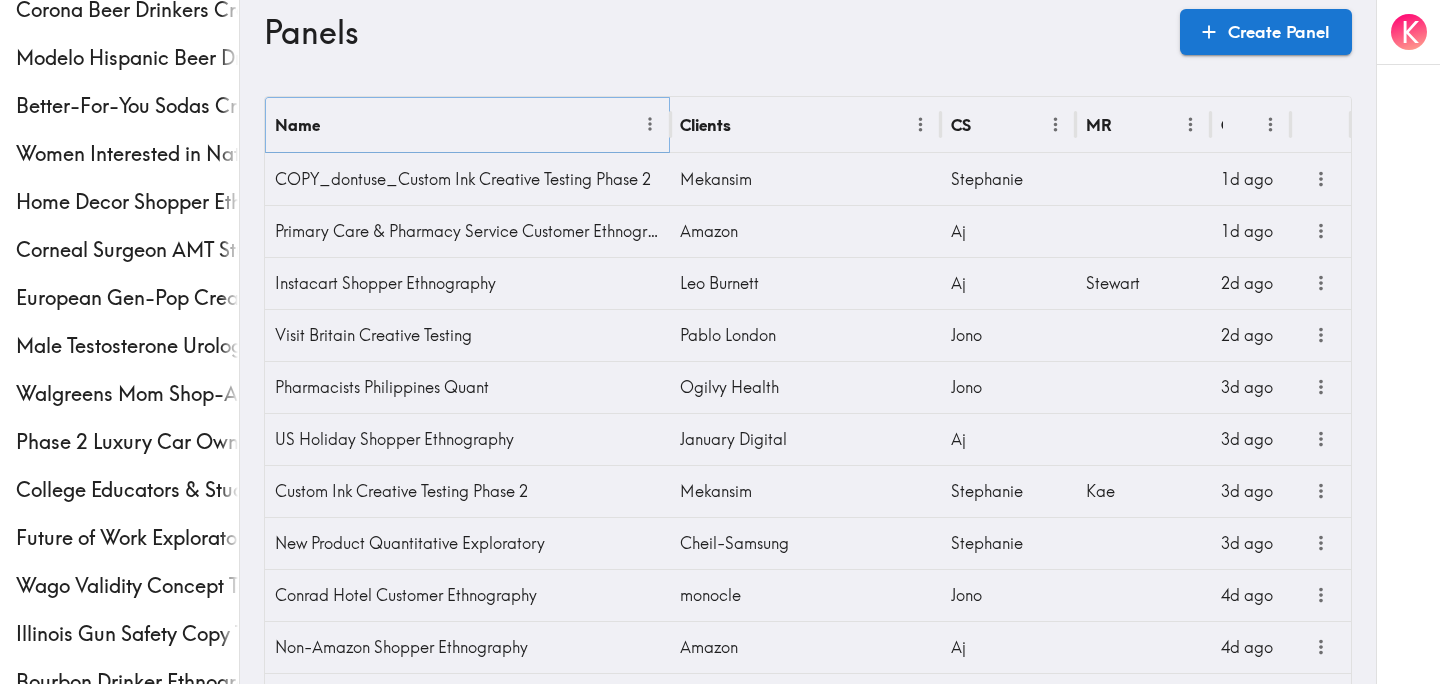 click 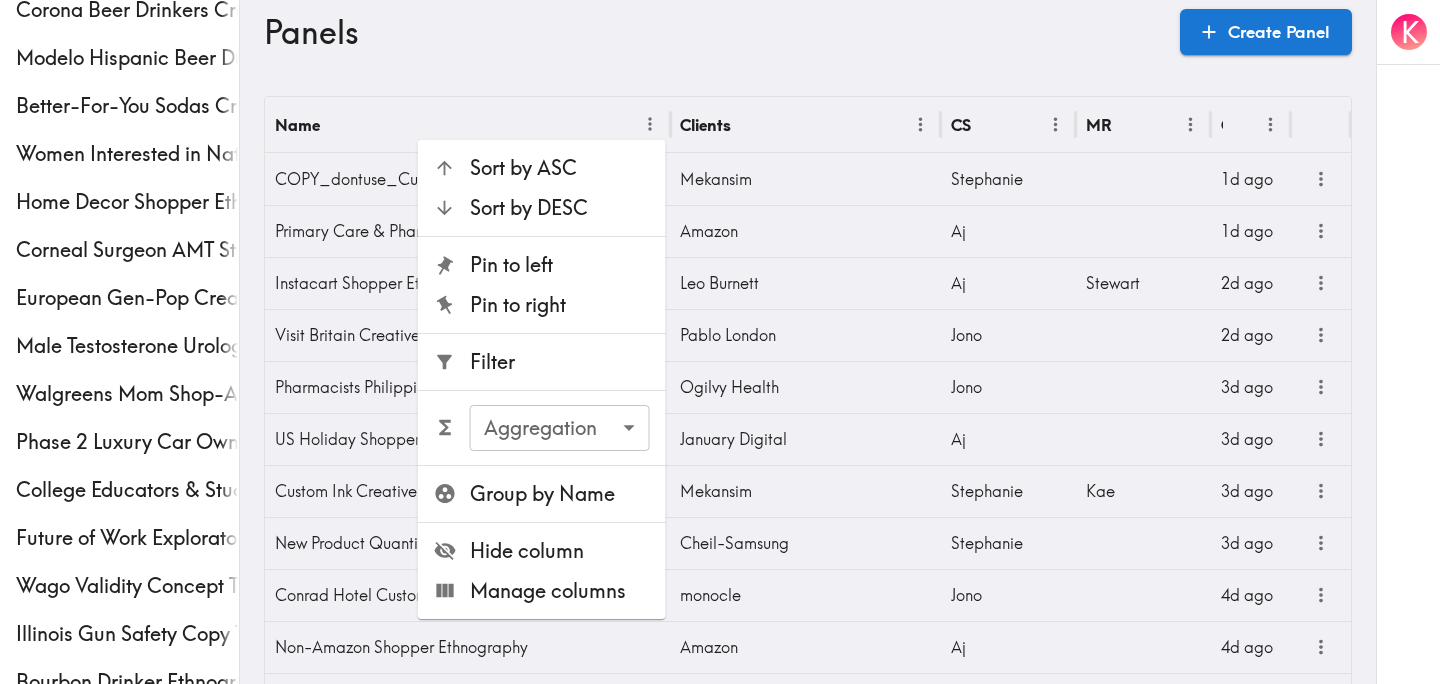 click on "Filter" at bounding box center [560, 362] 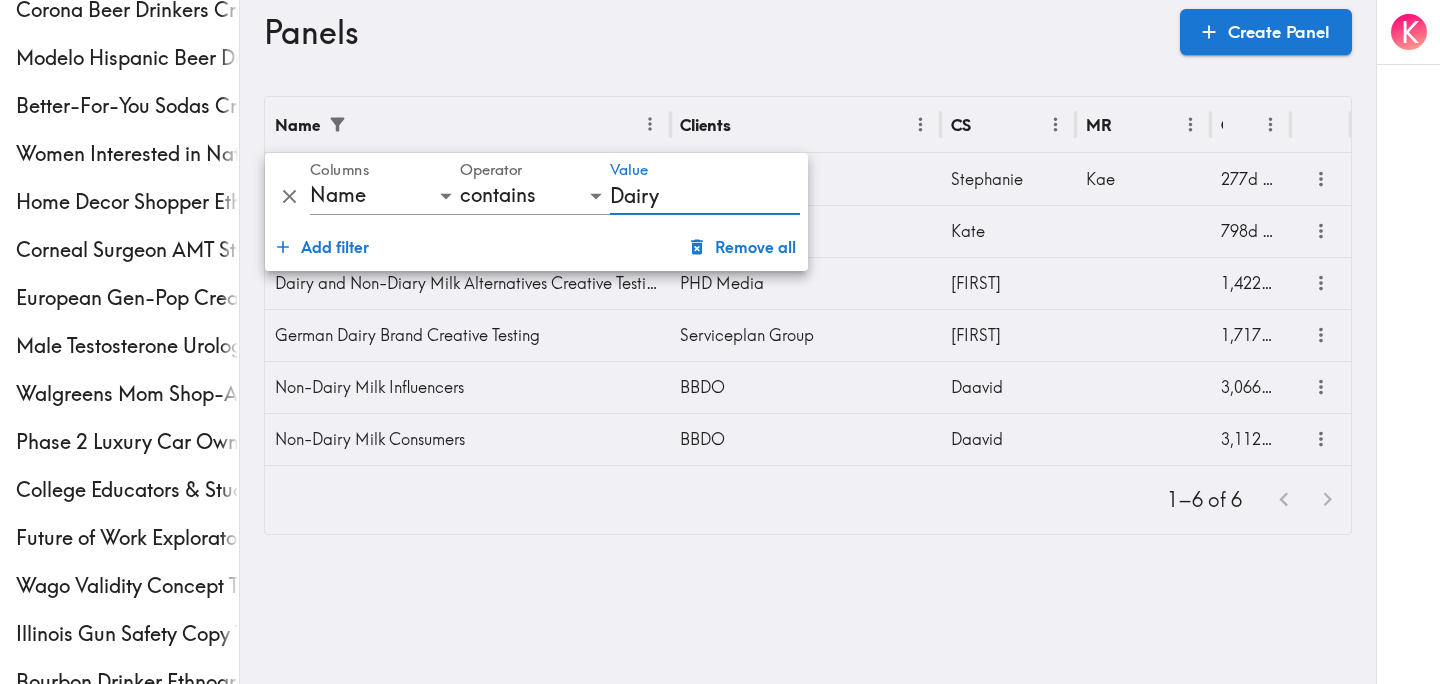 type on "Dairy" 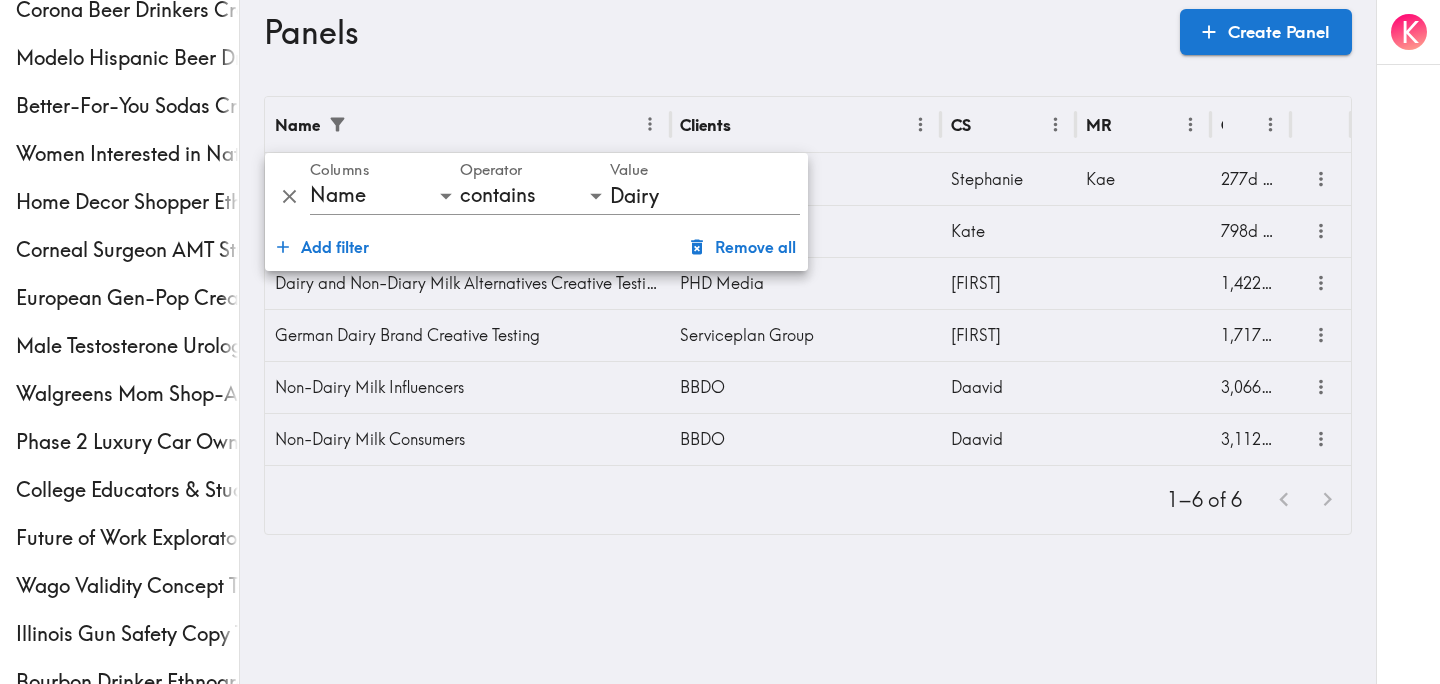 click on "Instapanel - Panels Panels Custom Ink Creative Testing Phase 2 Male Prostate Cancer Screening Ethnography Psoriasis Patient Ethnography Military Service Member Ethnography Corona Beer Drinkers Creative Testing Modelo Hispanic Beer Drinkers Ethnography Better-For-You Sodas Creative Testing Women Interested in Natural Wellness Creative Testing Home Decor Shopper Ethnography Corneal Surgeon AMT Study European Gen-Pop Creative Testing Male Testosterone Urologist & PCP Study Walgreens Mom Shop-Along Phase 2 Luxury Car Owner Ethnography College Educators & Students Digital Learning Exploratory Future of Work Exploratory Wago Validity Concept Testing Illinois Gun Safety Copy Testing Bourbon Drinker Ethnography Brand Positioning Exploratory Clients Panelists Strategists My Invites My Rewards Help/Suggestions K Panels Create Panel Name Clients CS MR Created Dairy-Sensitive Dairy Lovers Creative Testing M Booth Stephanie Kae 277d ago Dairy-Free Product Consumers Ethnography Dentsu (US) Kate 798d ago PHD Media Valeria" at bounding box center (720, 283) 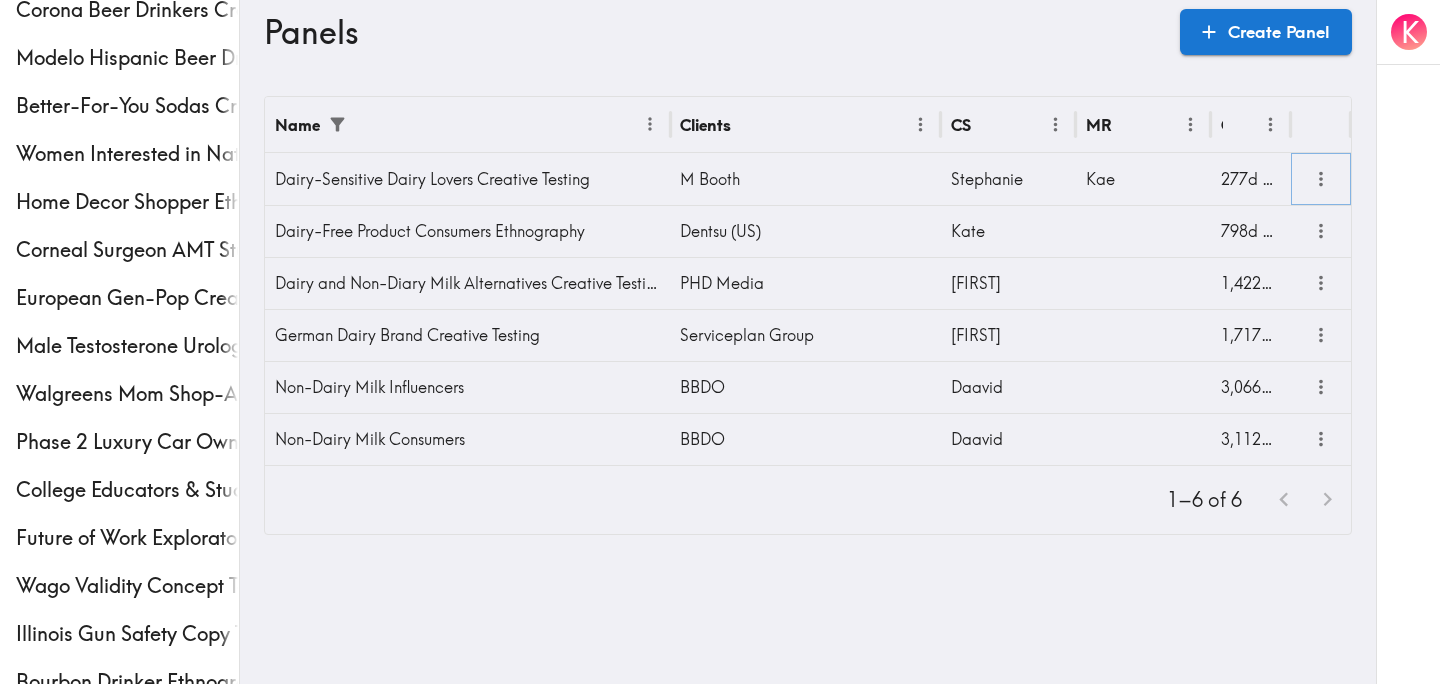 click 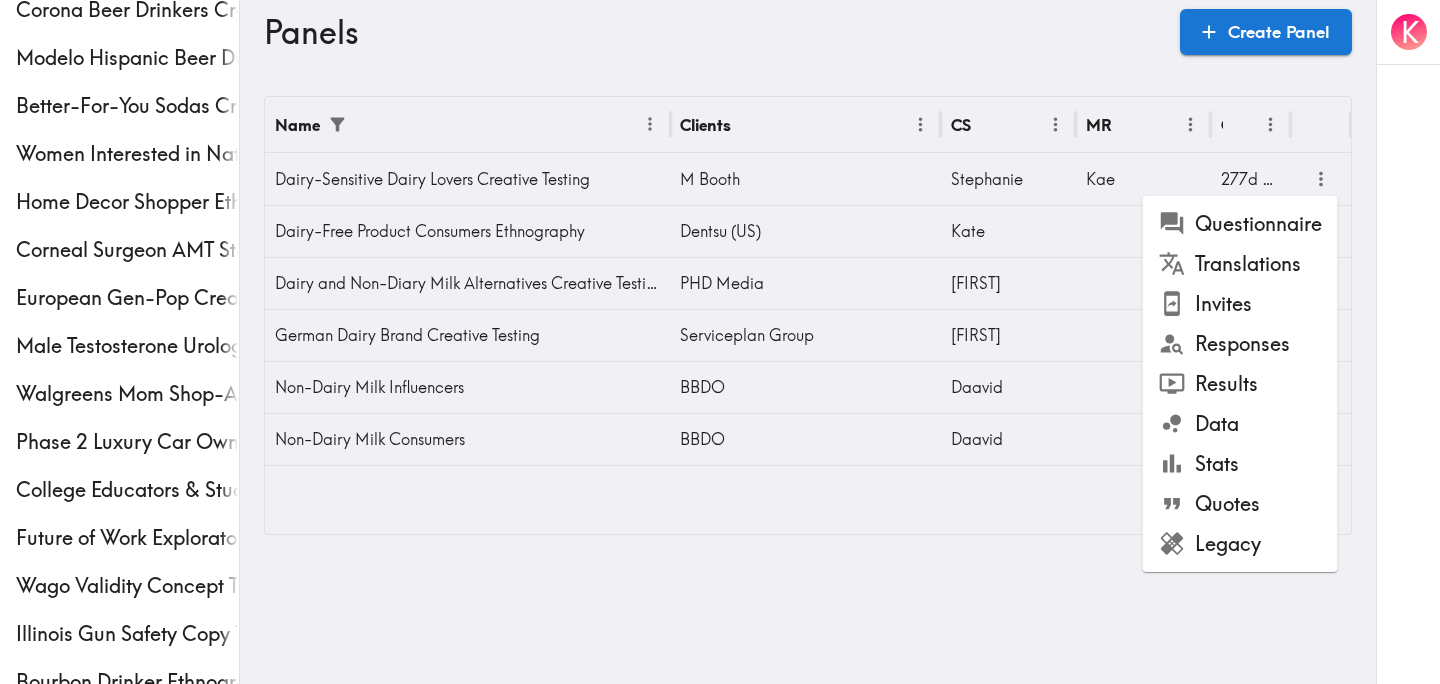 click on "Stats" at bounding box center [1240, 464] 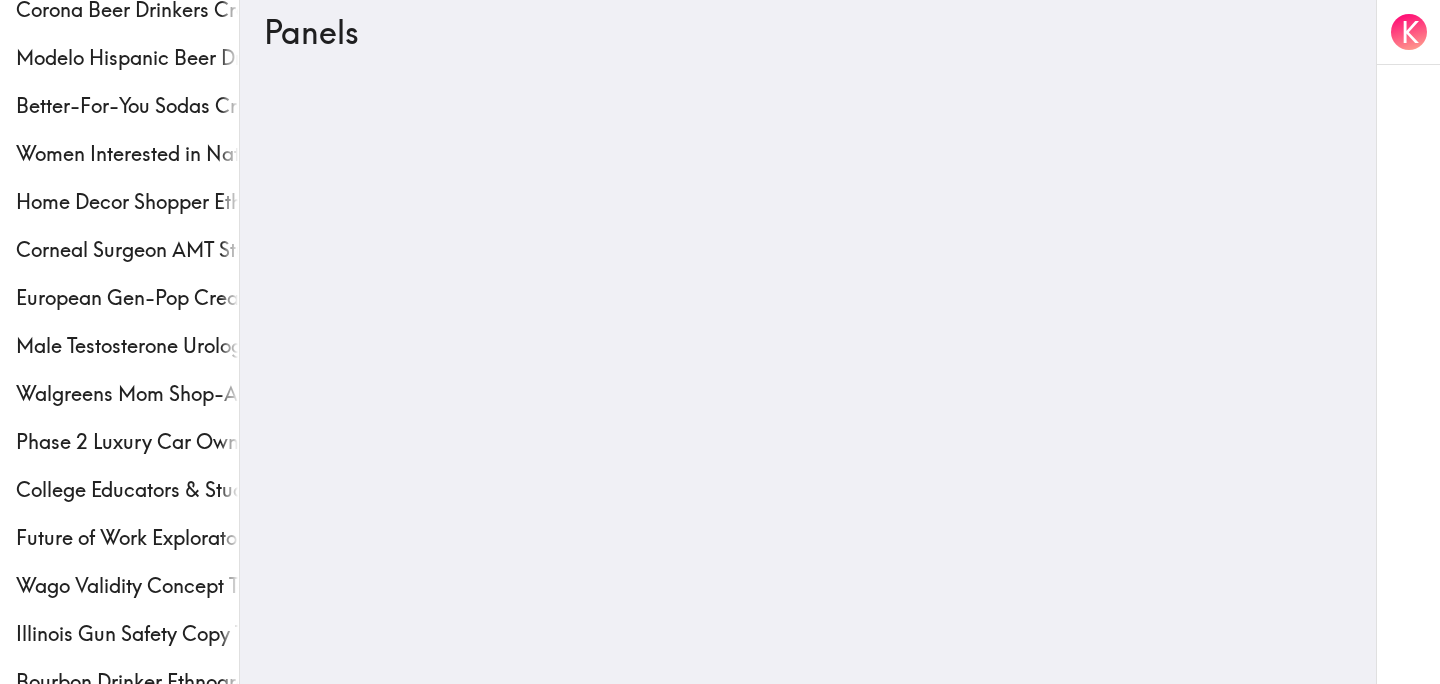 scroll, scrollTop: 0, scrollLeft: 0, axis: both 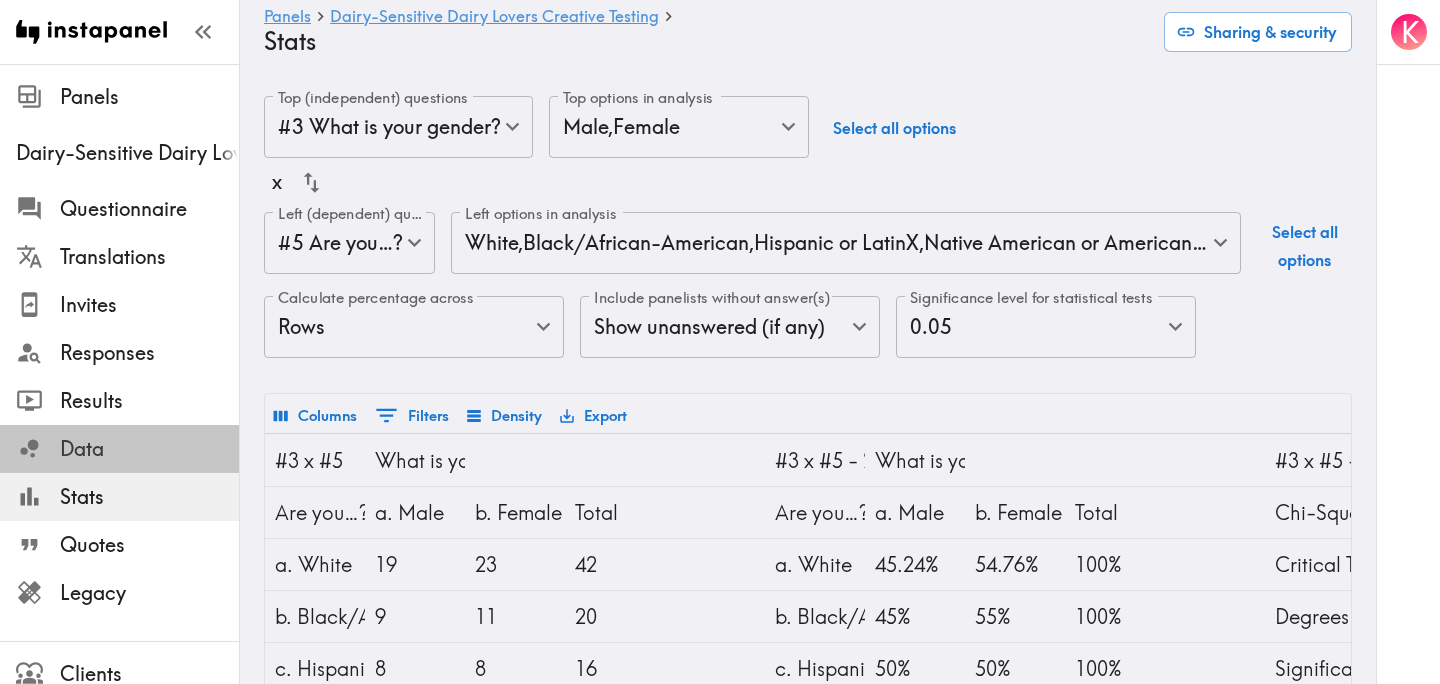 click on "Data" at bounding box center (149, 449) 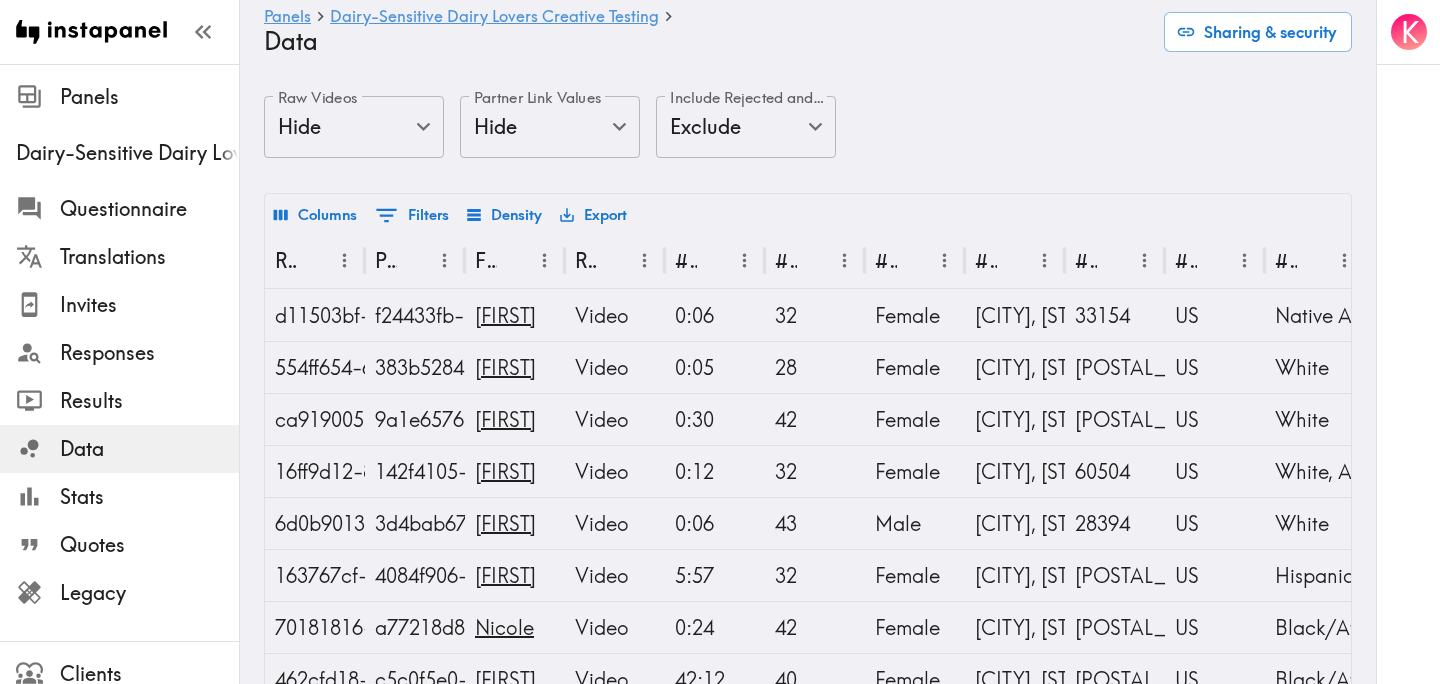 click on "Instapanel - Panels Panels Custom Ink Creative Testing Phase 2 Male Prostate Cancer Screening Ethnography Psoriasis Patient Ethnography Military Service Member Ethnography Corona Beer Drinkers Creative Testing Modelo Hispanic Beer Drinkers Ethnography Better-For-You Sodas Creative Testing Women Interested in Natural Wellness Creative Testing Home Decor Shopper Ethnography Corneal Surgeon AMT Study European Gen-Pop Creative Testing Male Testosterone Urologist & PCP Study Walgreens Mom Shop-Along Phase 2 Luxury Car Owner Ethnography College Educators & Students Digital Learning Exploratory Future of Work Exploratory Wago Validity Concept Testing Illinois Gun Safety Copy Testing Bourbon Drinker Ethnography Brand Positioning Exploratory Clients Panelists Strategists My Invites My Rewards Help/Suggestions K Panels Create Panel Name Clients CS MR Created Dairy-Sensitive Dairy Lovers Creative Testing M Booth Stephanie Kae 277d ago Dairy-Free Product Consumers Ethnography Dentsu (US) Kate 798d ago PHD Media Valeria" at bounding box center [720, 2013] 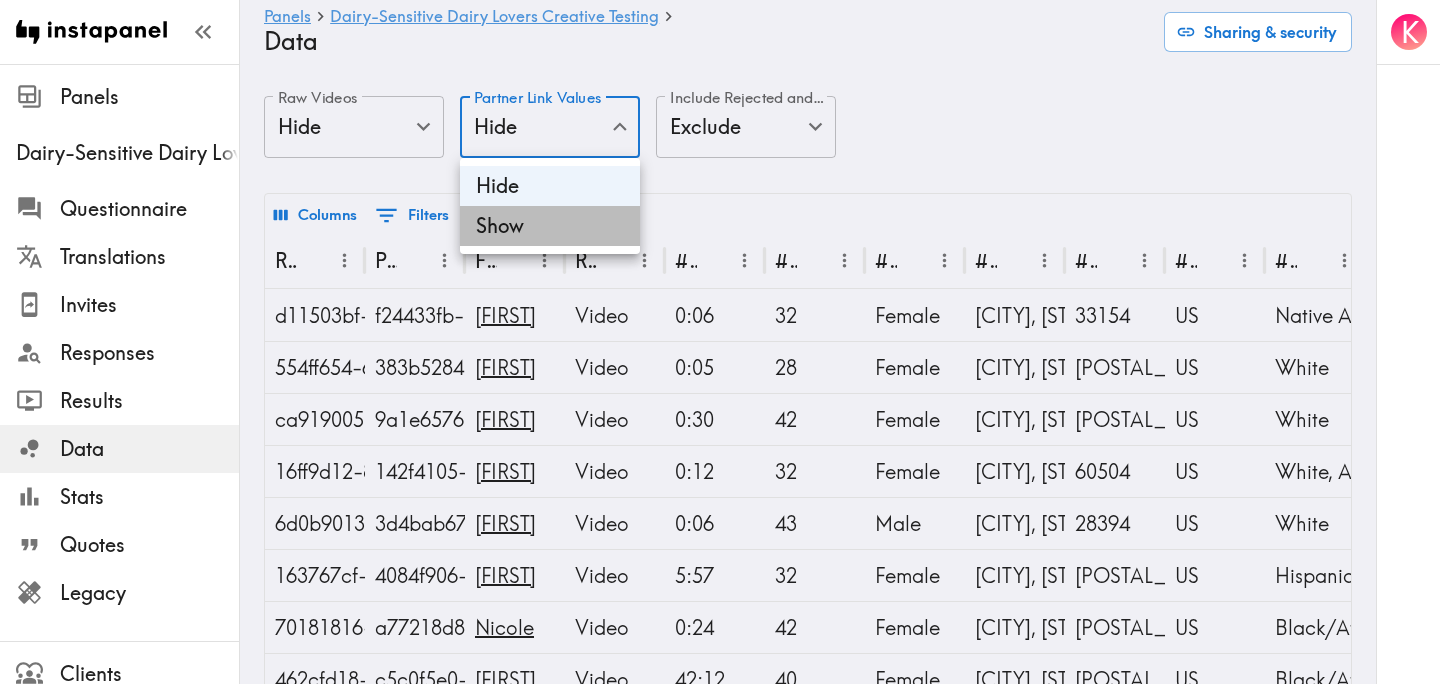 click on "Show" at bounding box center (550, 226) 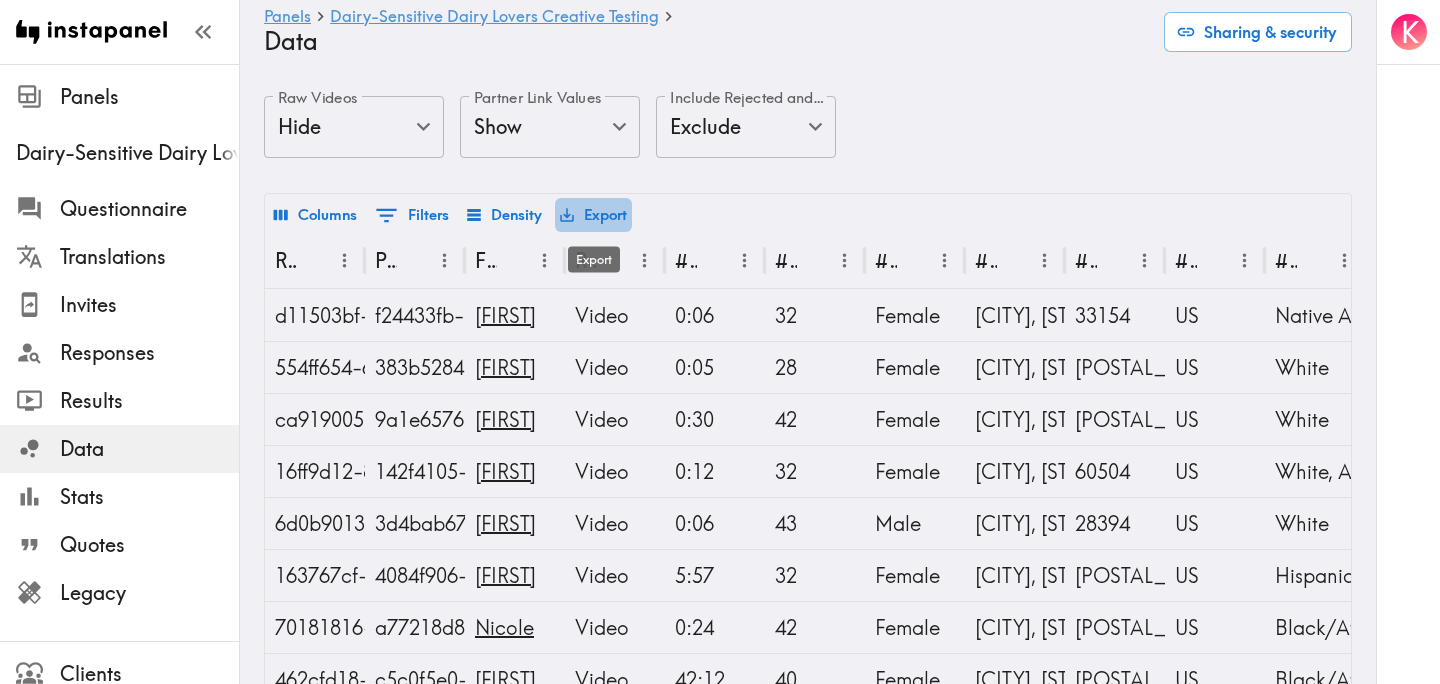click on "Export" at bounding box center (593, 215) 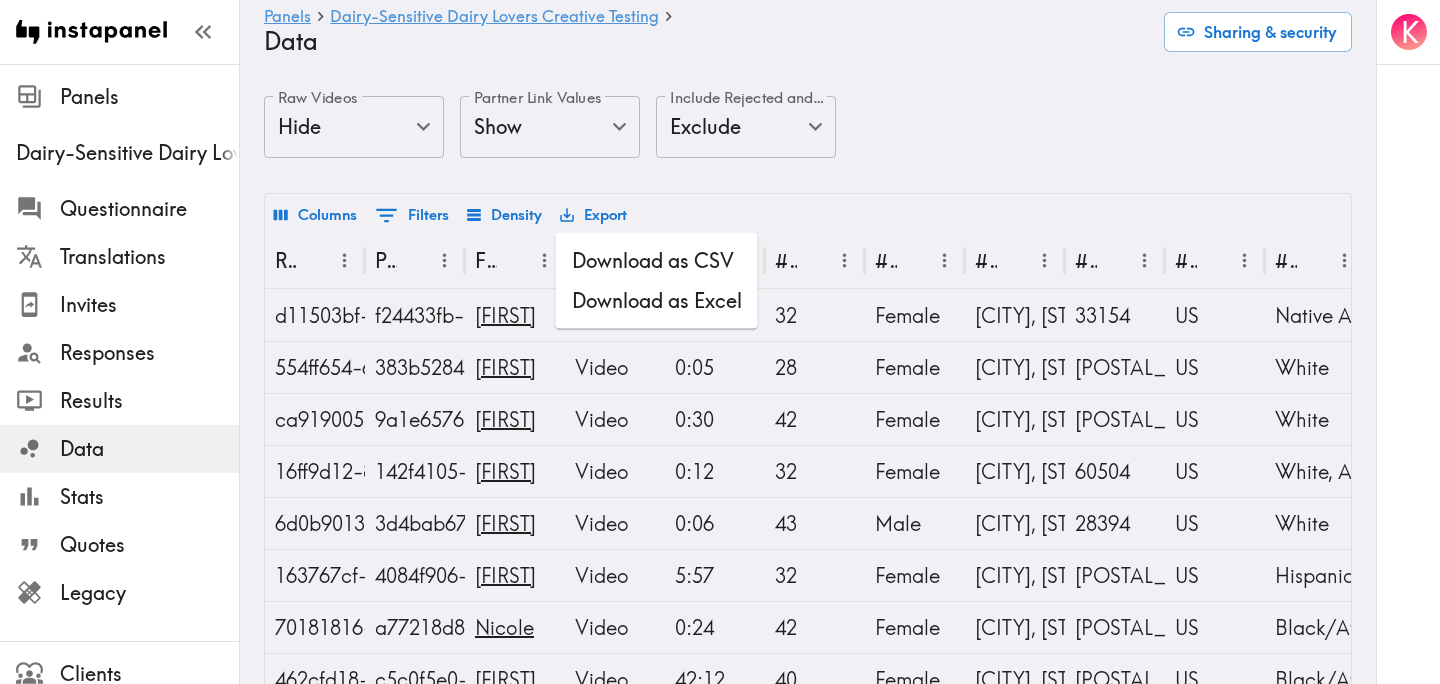 click on "Download as CSV" at bounding box center [657, 261] 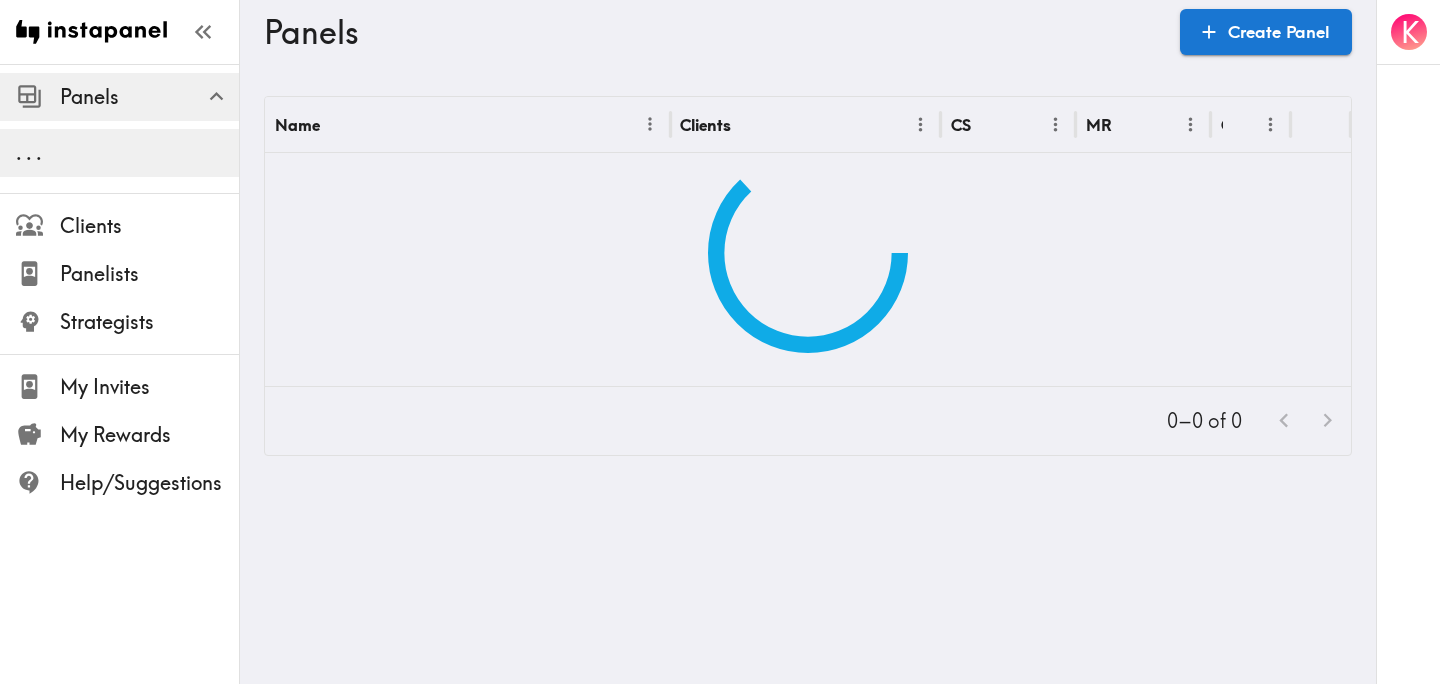 scroll, scrollTop: 0, scrollLeft: 0, axis: both 